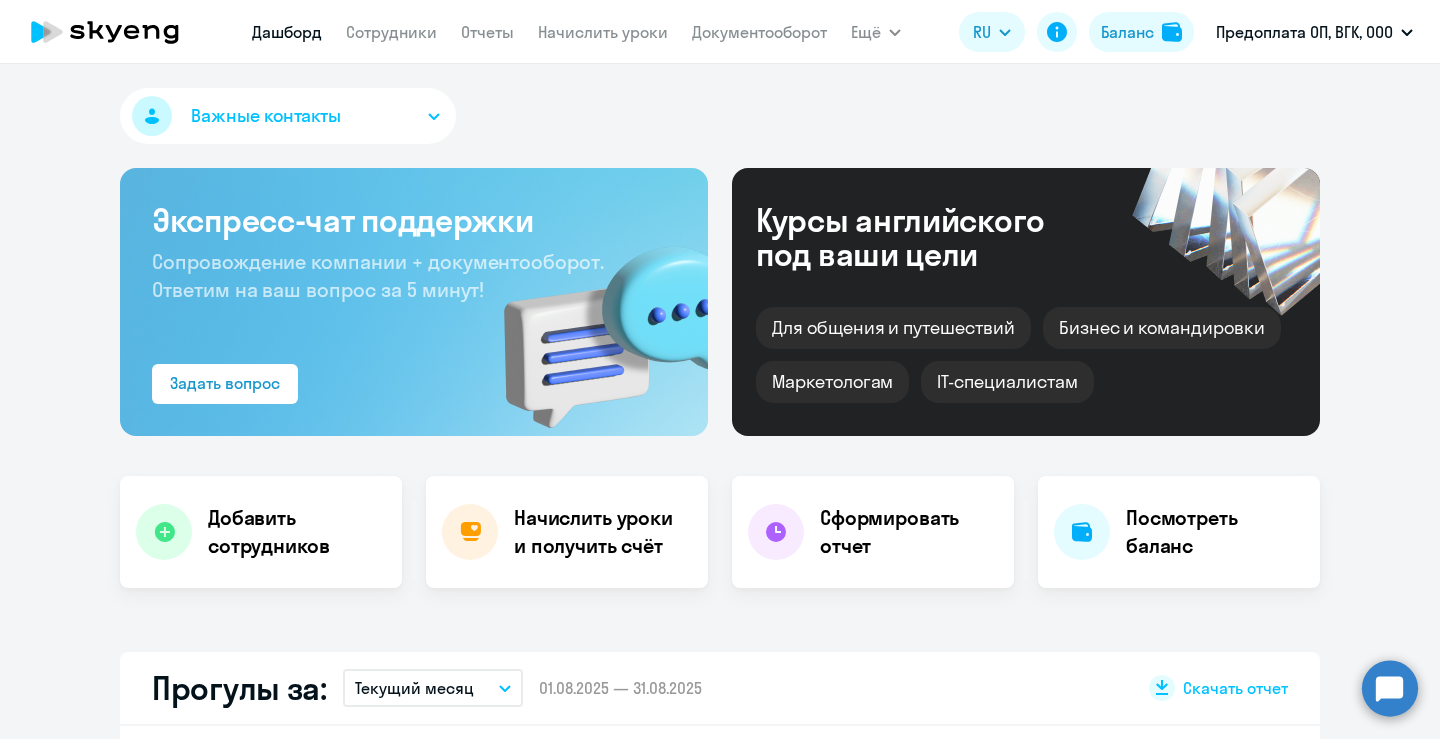 scroll, scrollTop: 0, scrollLeft: 0, axis: both 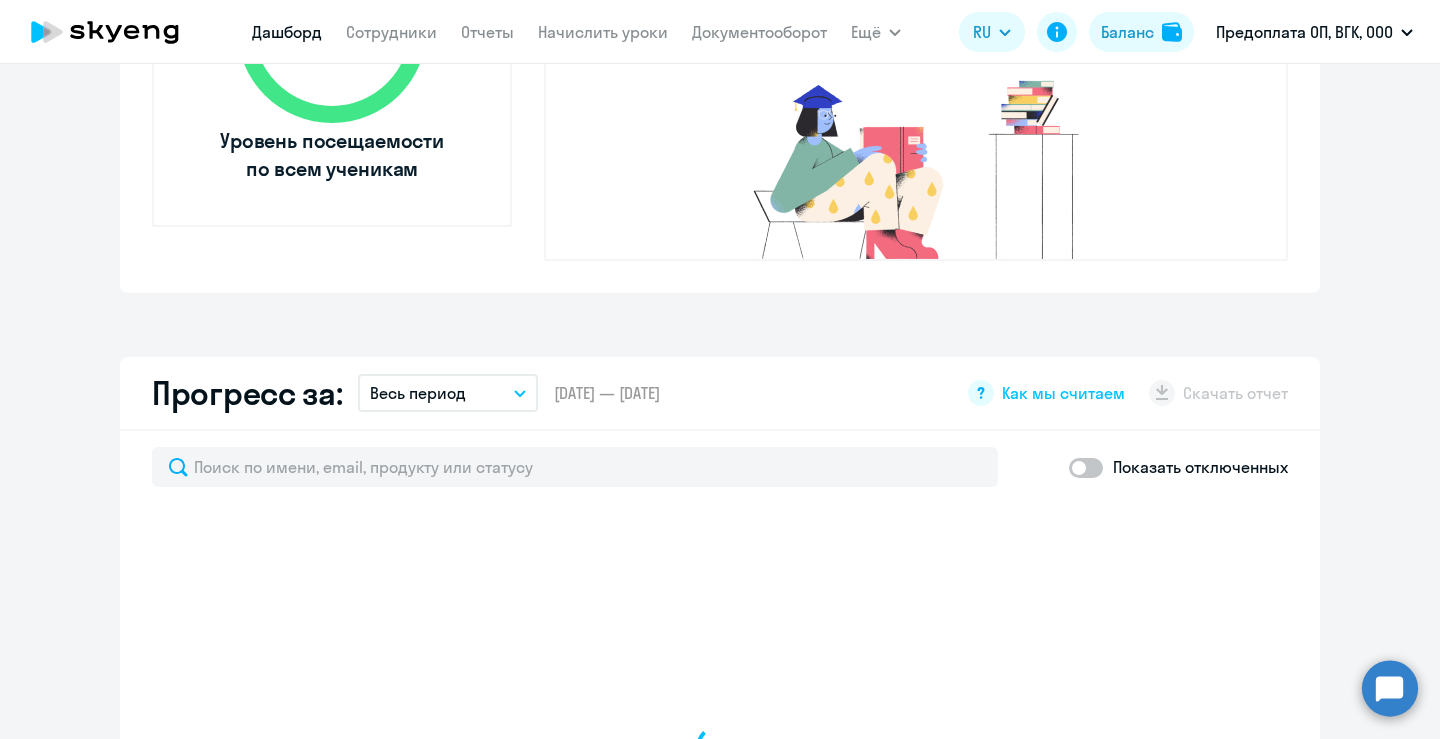 select on "30" 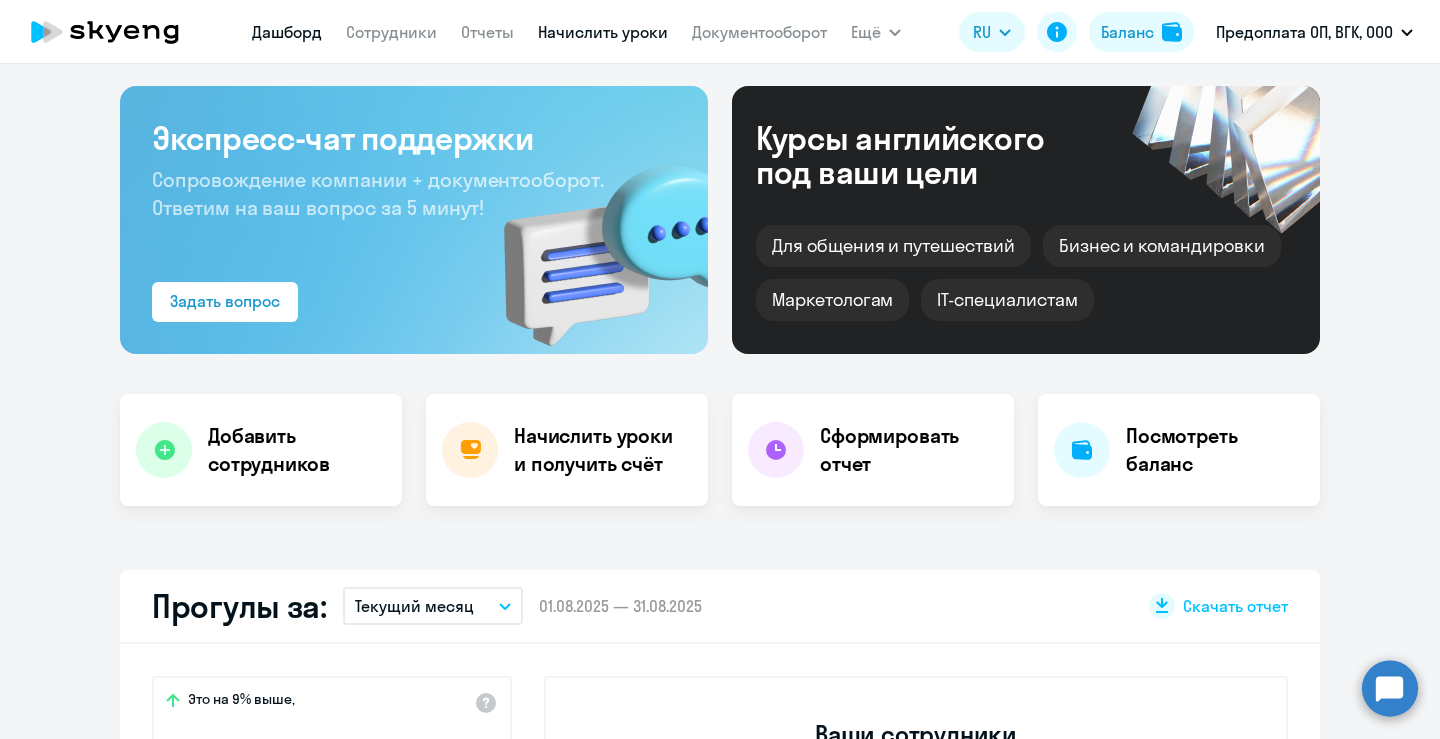 scroll, scrollTop: 64, scrollLeft: 0, axis: vertical 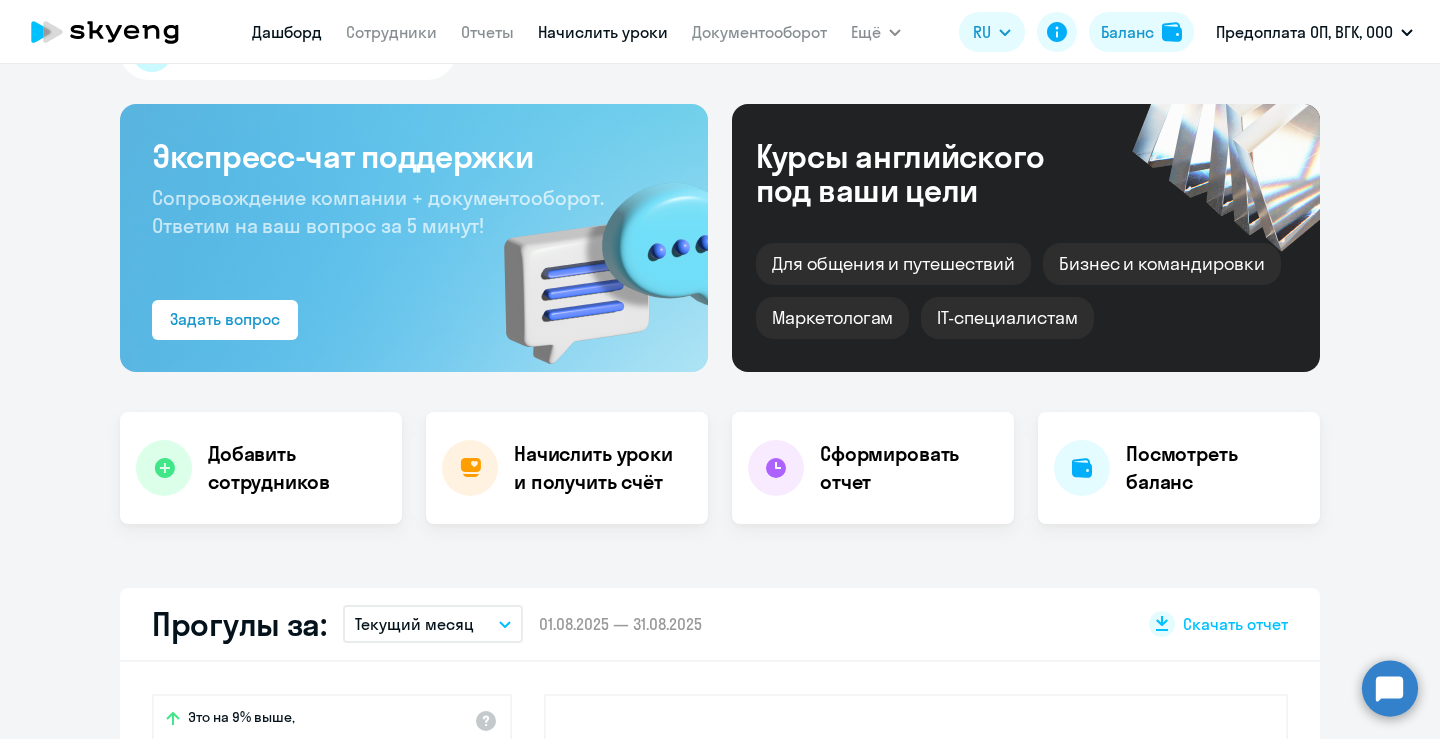 click on "Начислить уроки" at bounding box center (603, 32) 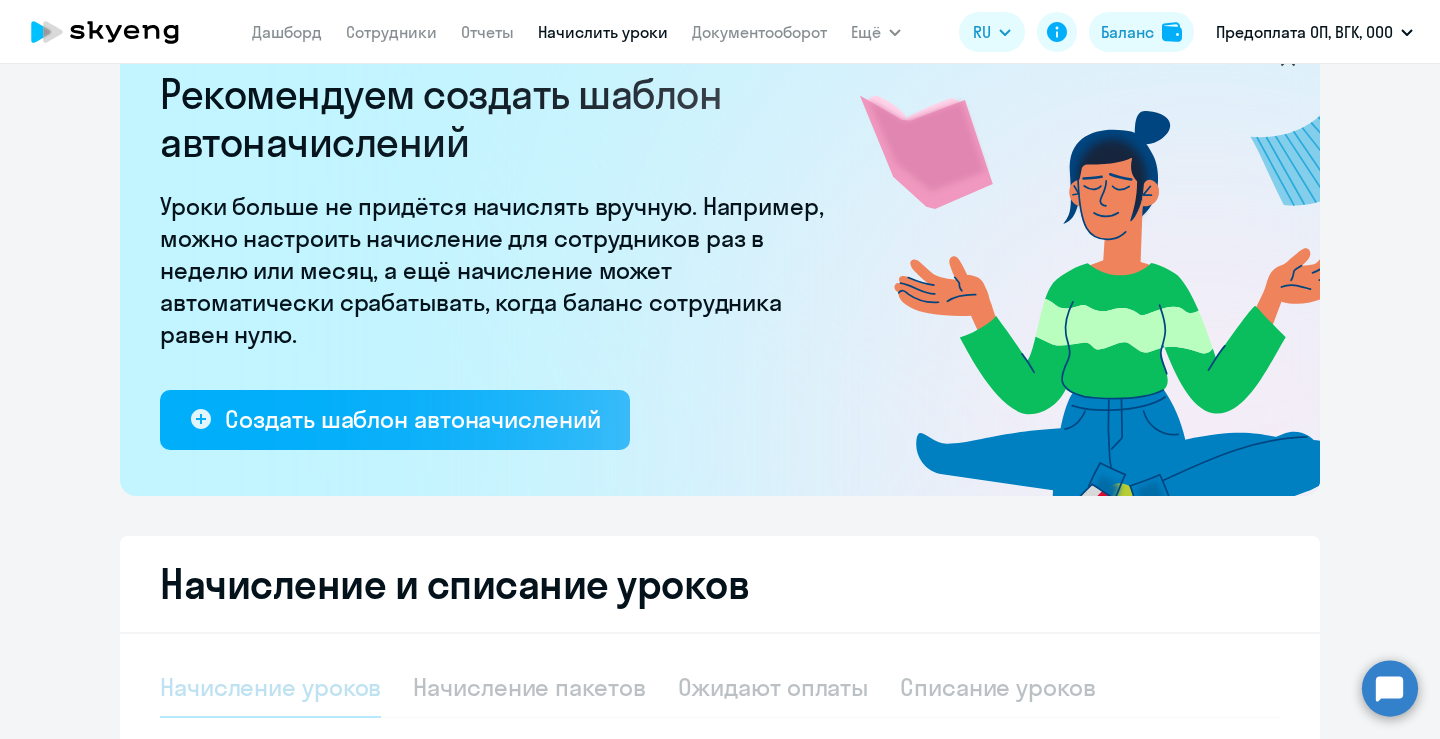 select on "10" 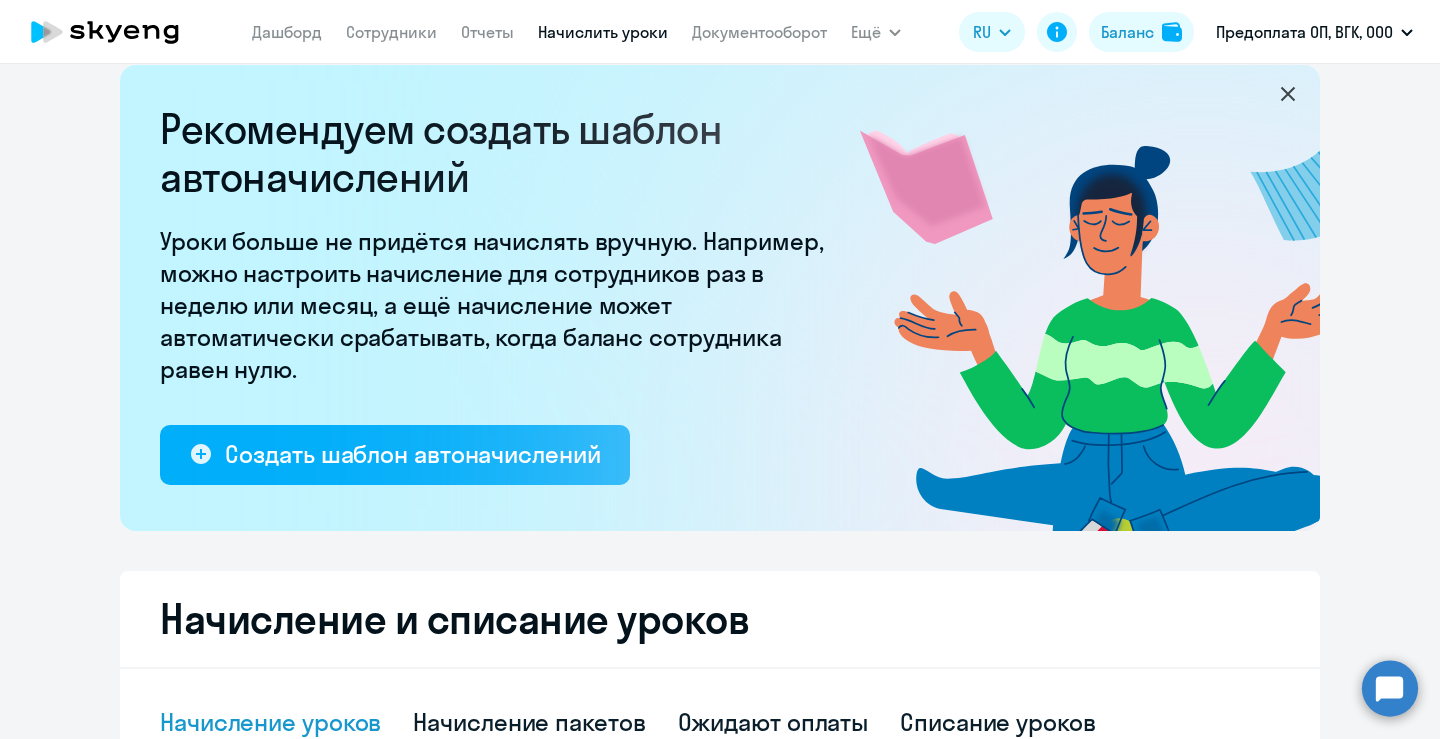 scroll, scrollTop: 0, scrollLeft: 0, axis: both 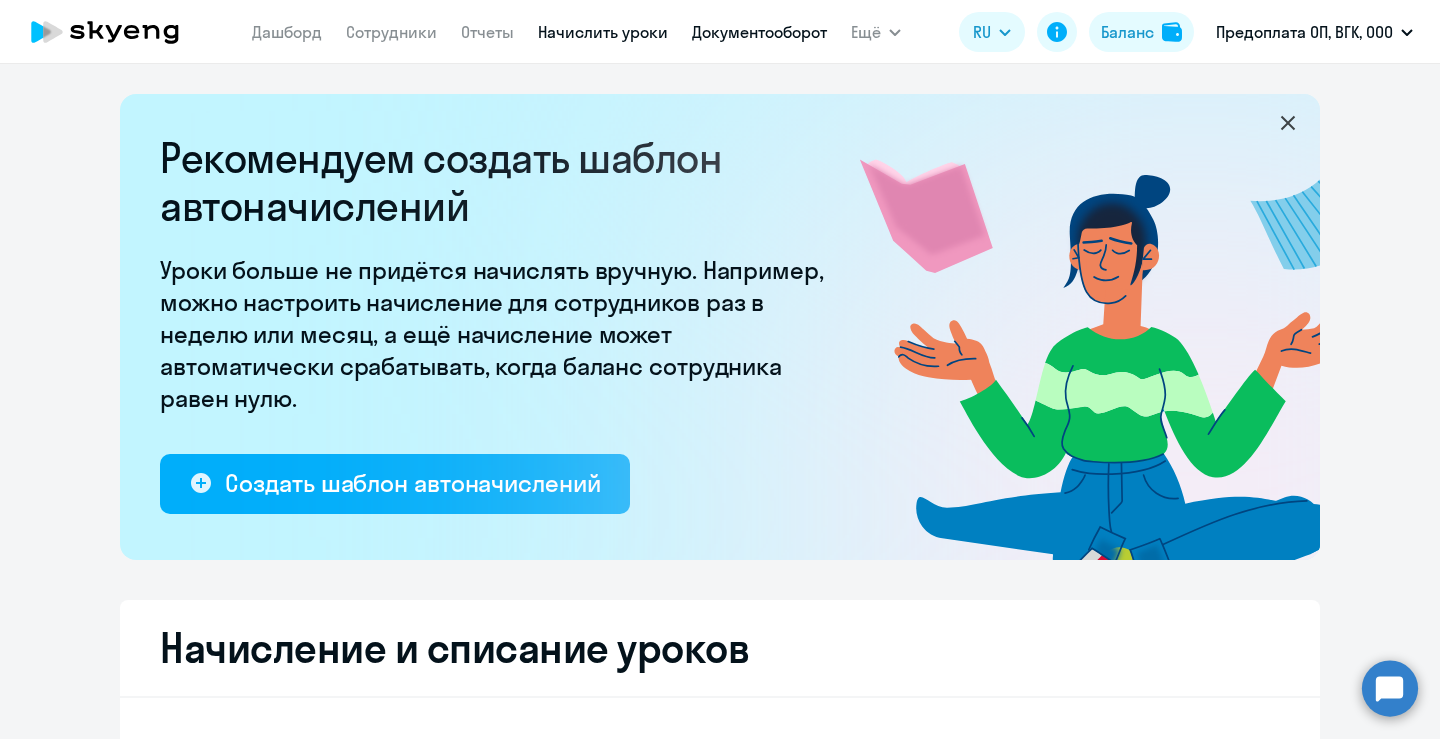 click on "Документооборот" at bounding box center (759, 32) 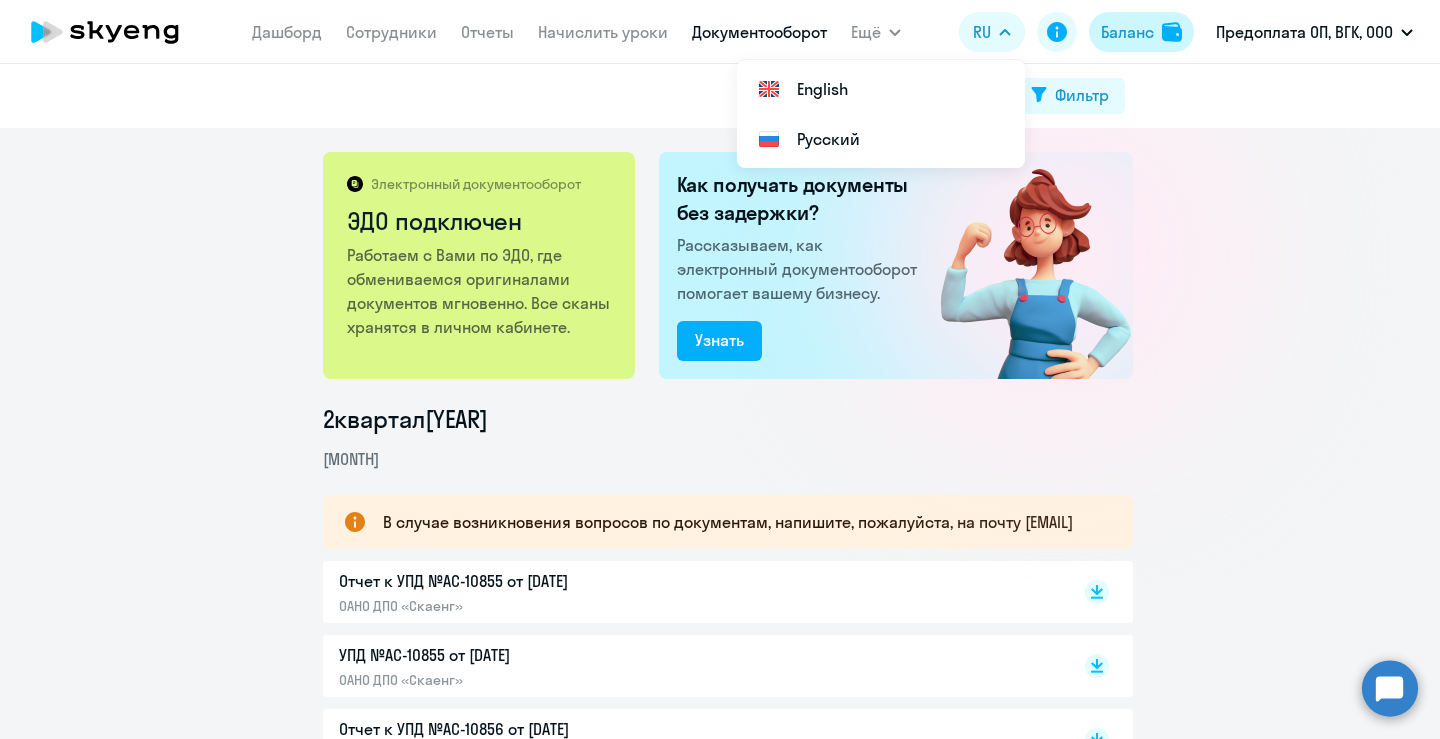 click on "Баланс" 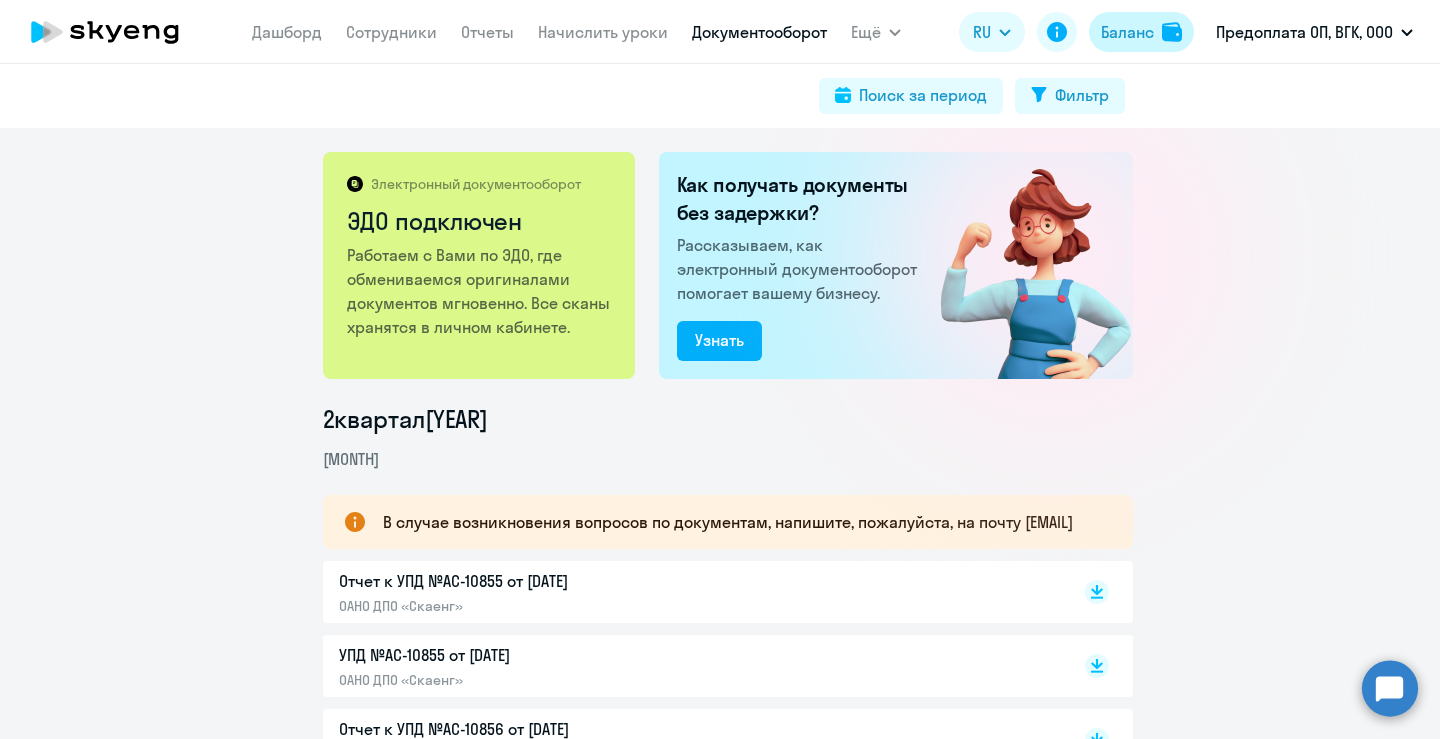 select on "english_adult_not_native_speaker" 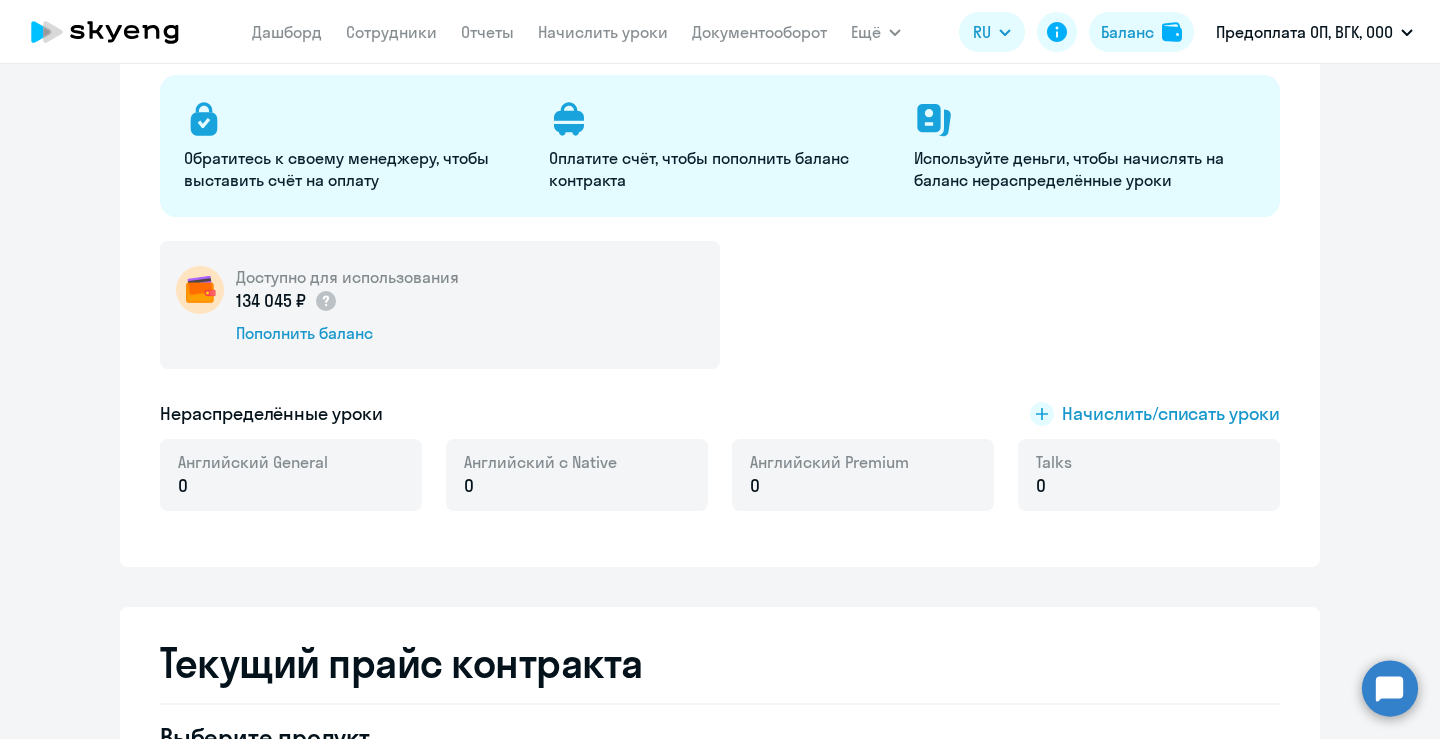 scroll, scrollTop: 237, scrollLeft: 0, axis: vertical 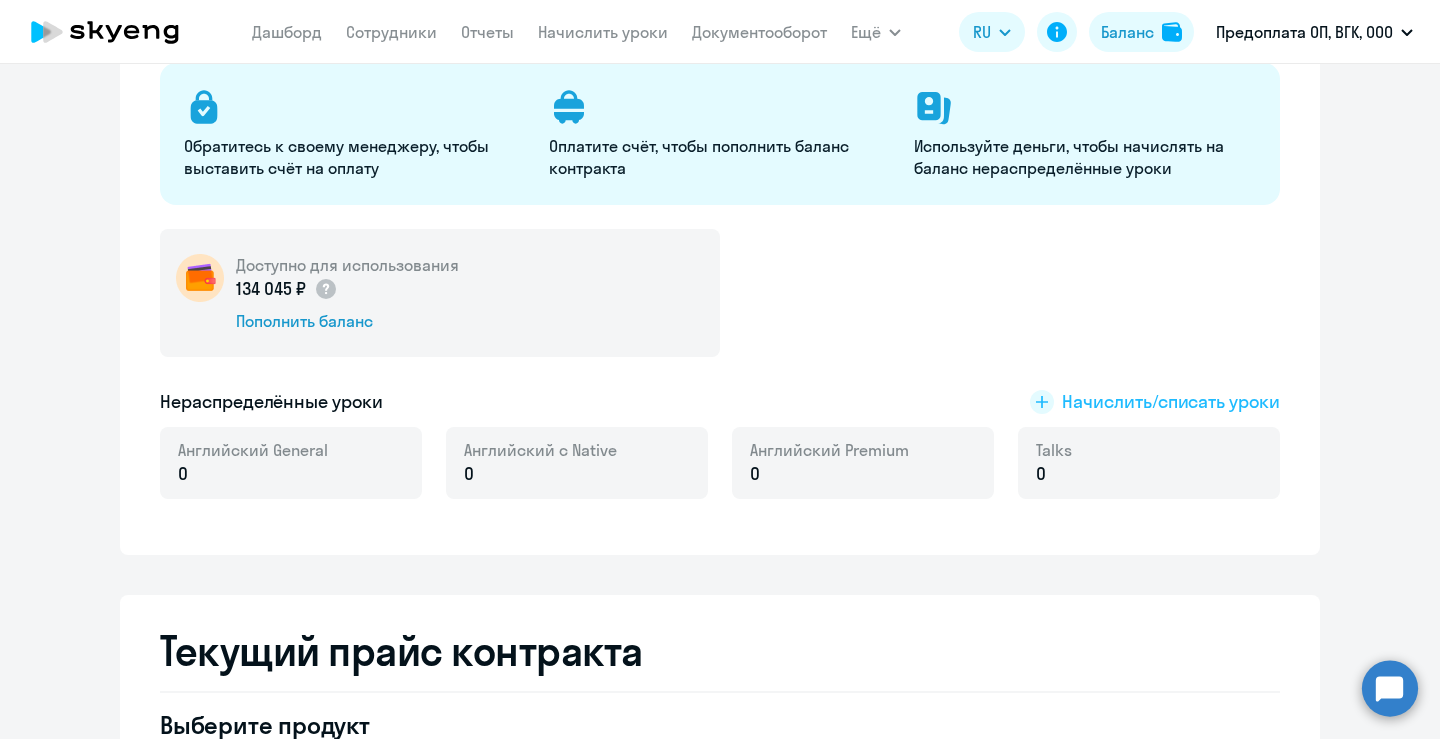 click on "Начислить/списать уроки" 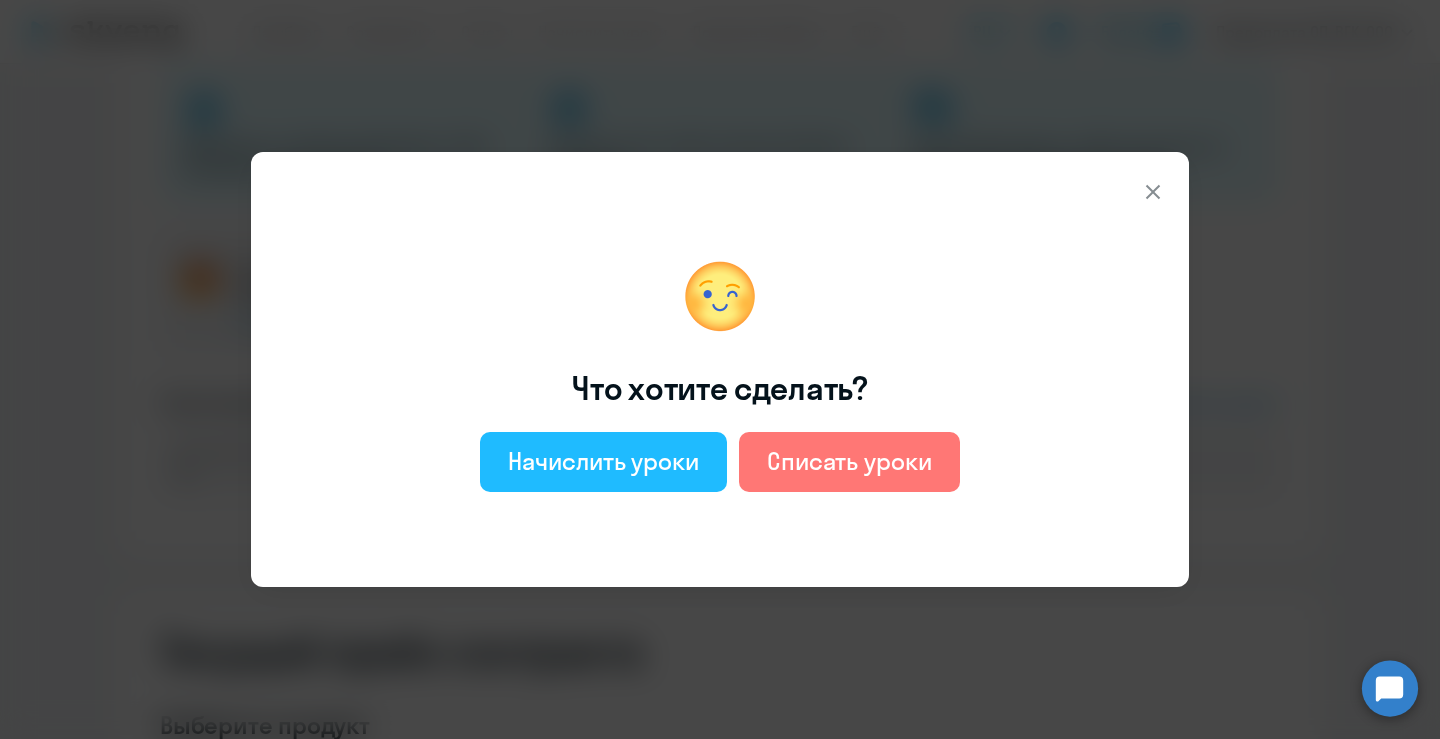 click on "Начислить уроки" at bounding box center (603, 462) 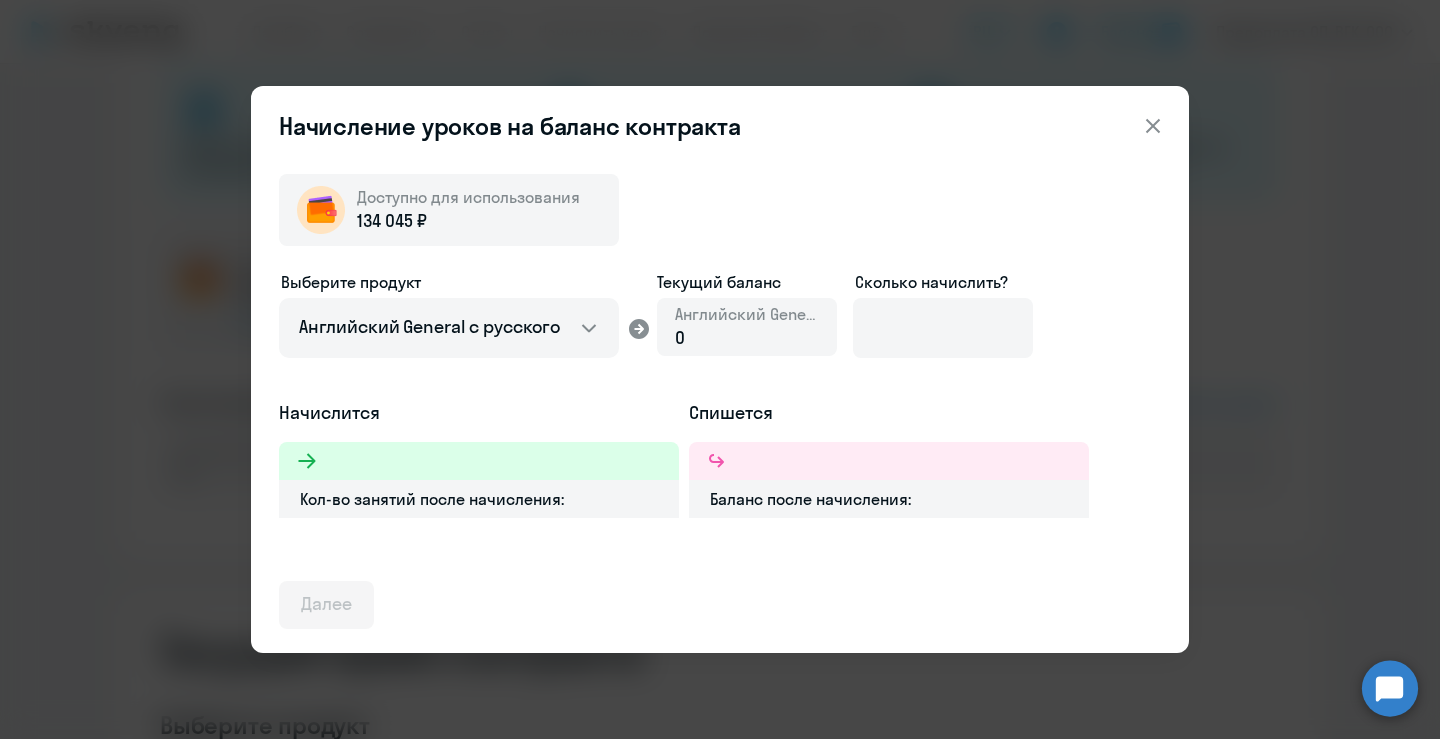 click on "Английский General 0" at bounding box center (747, 327) 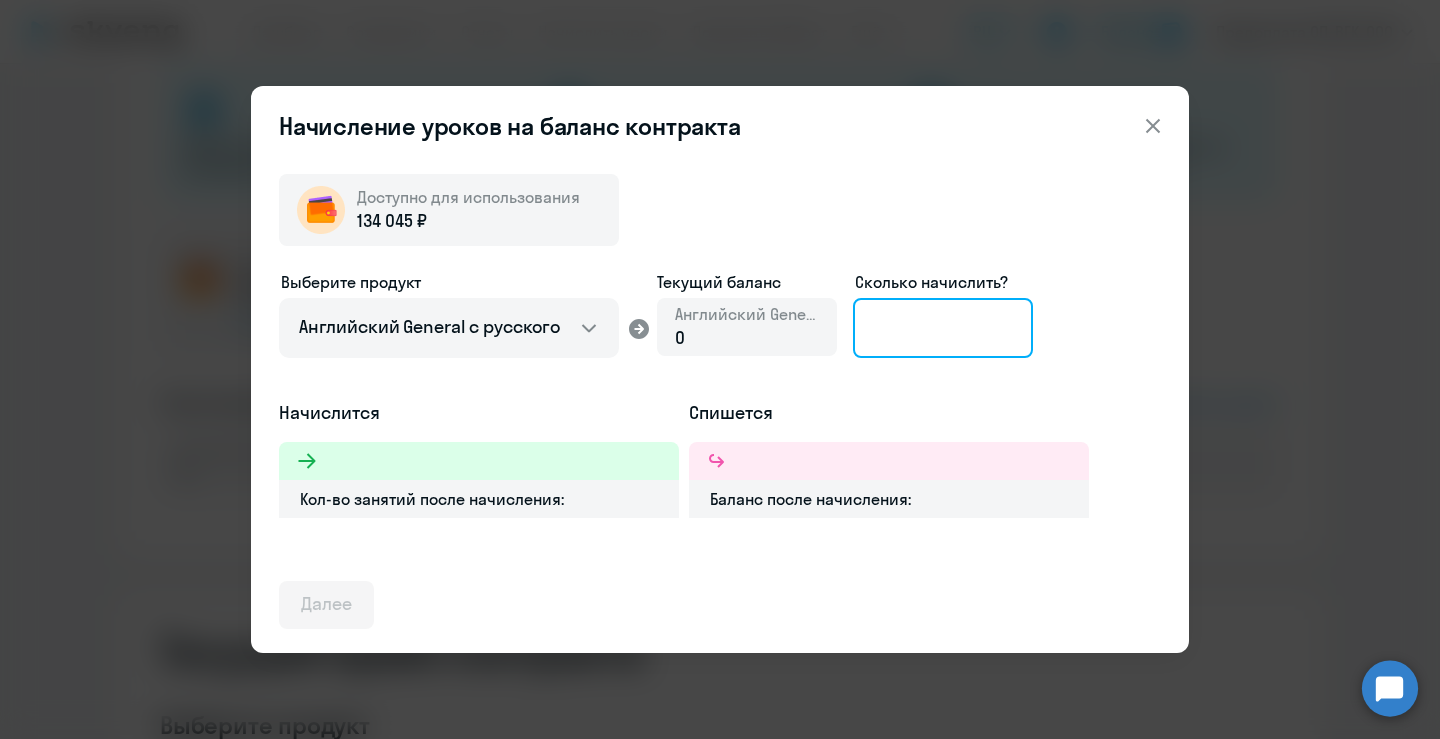 click 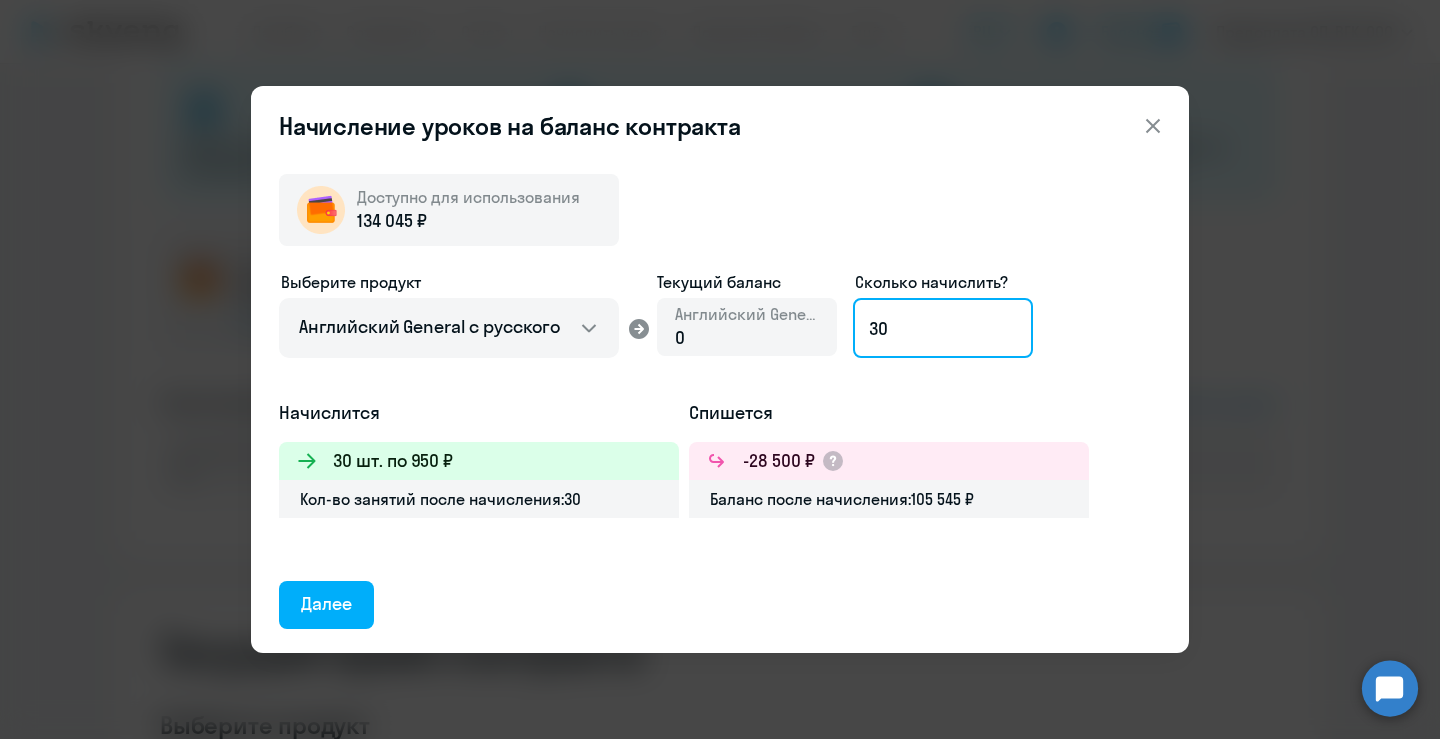 type on "3" 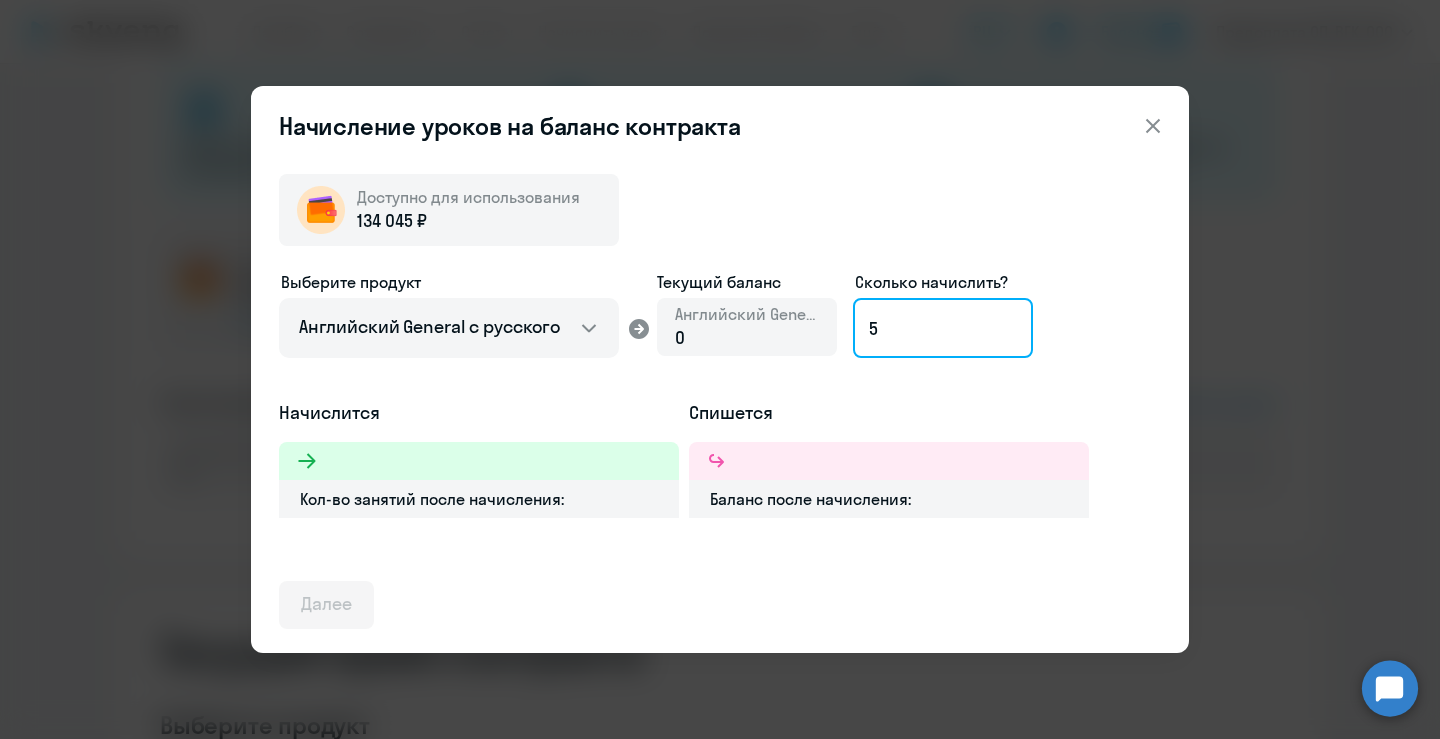 type on "50" 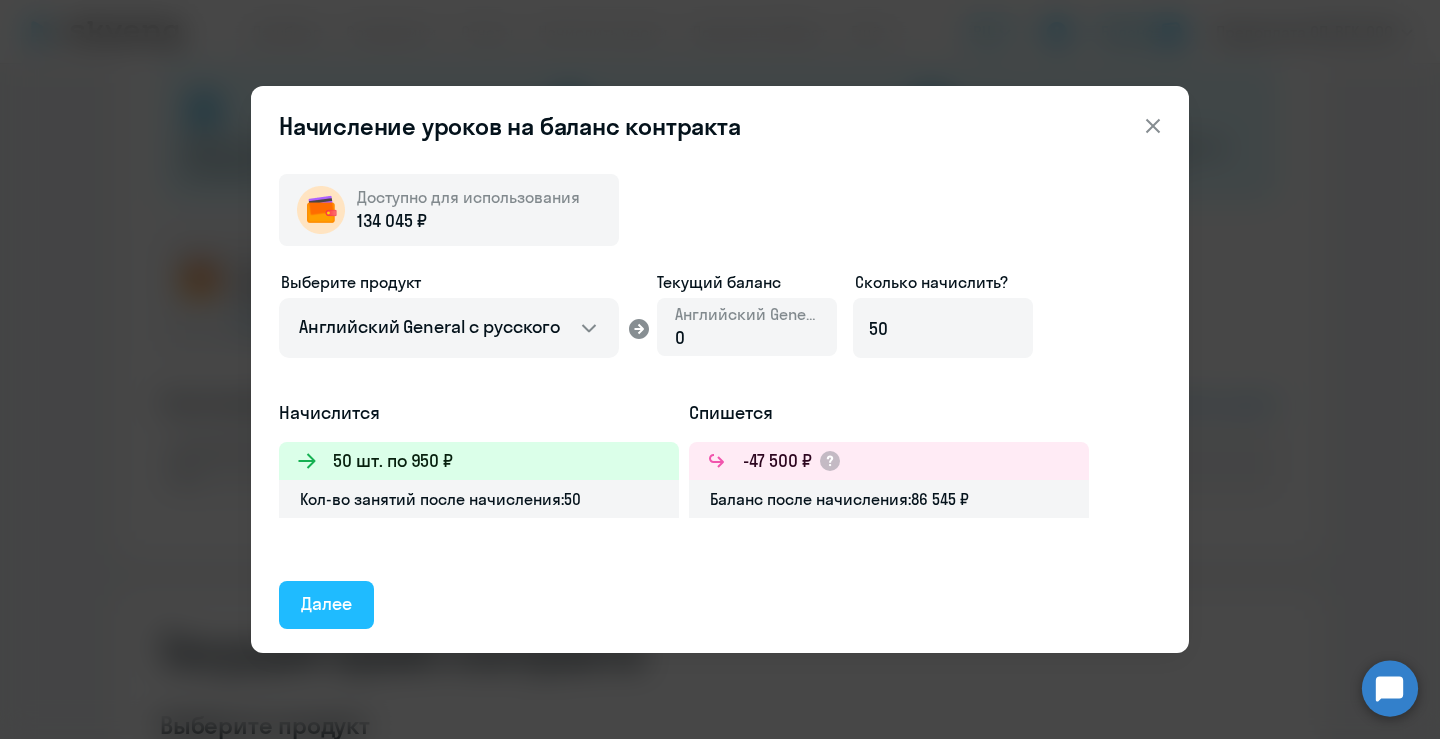 click on "Далее" 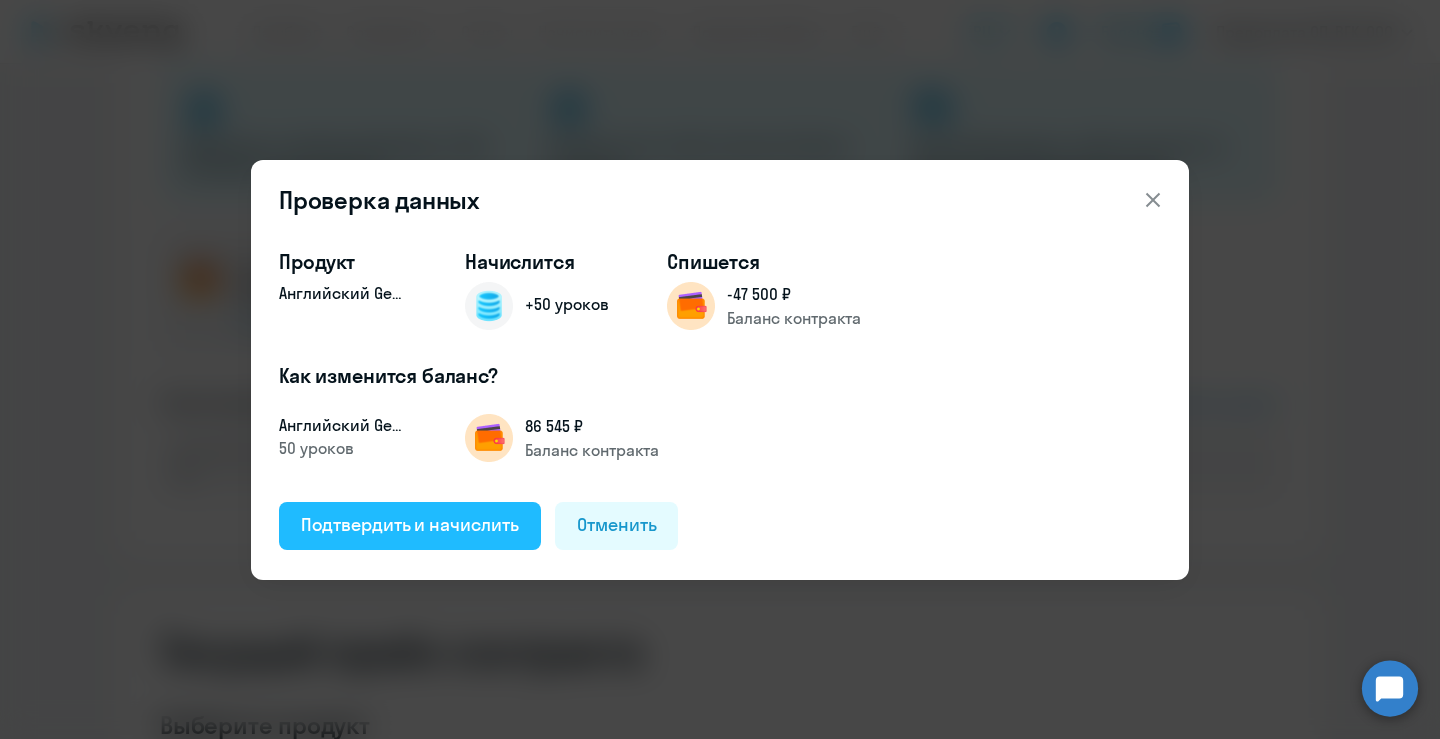click on "Подтвердить и начислить" at bounding box center [410, 525] 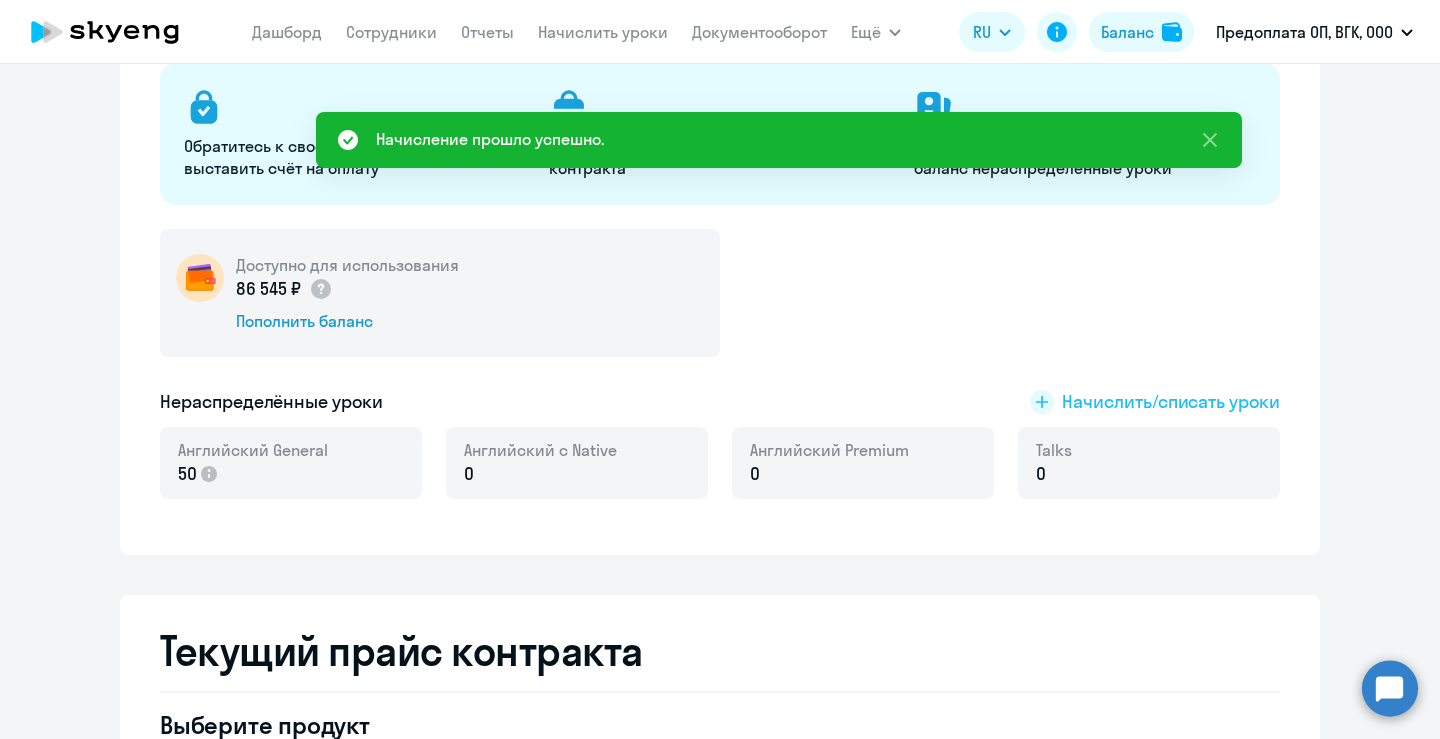 click on "Начислить/списать уроки" 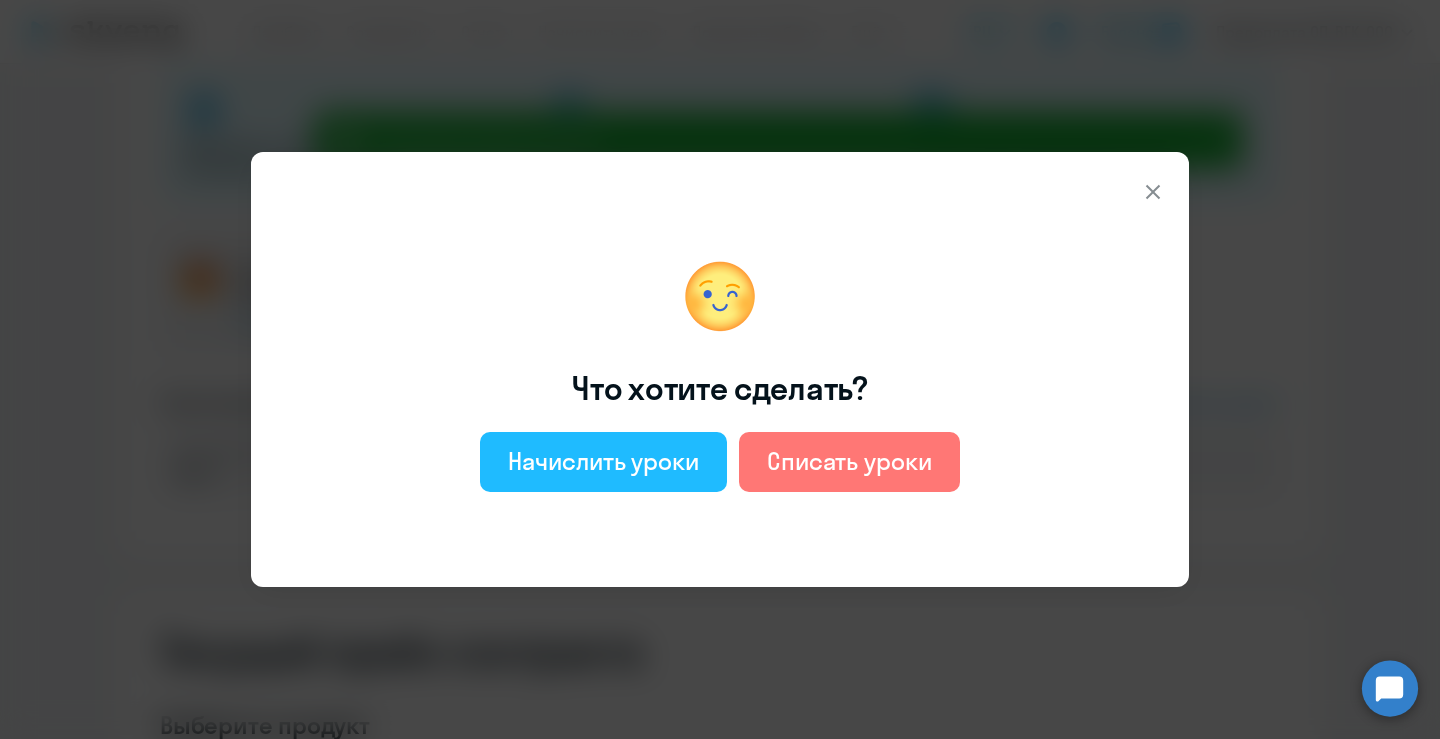 click on "Начислить уроки" at bounding box center [603, 461] 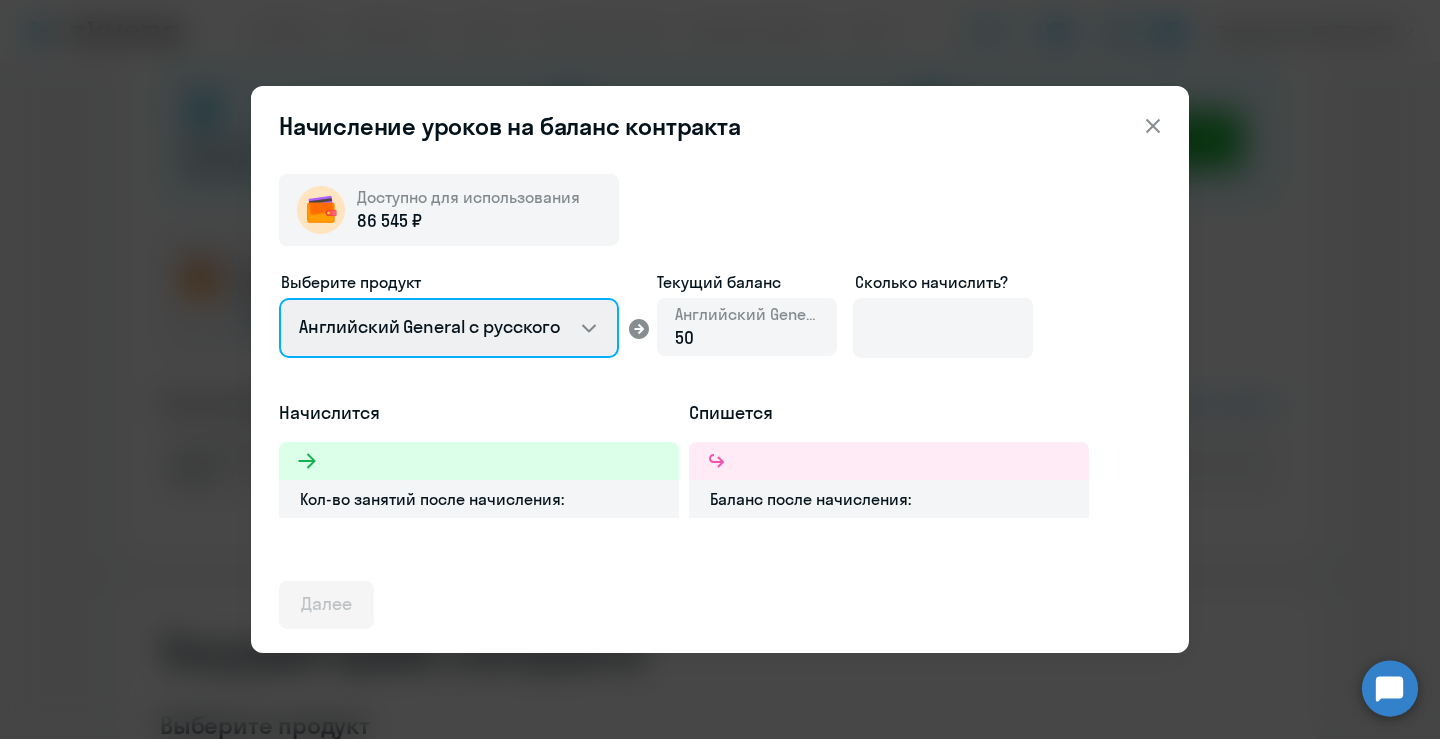 click on "Английский General с русскоговорящим преподавателем   Английский General с англоговорящим преподавателем   Премиум английский с русскоговорящим преподавателем   Talks 15 минутные разговоры на английском" at bounding box center (449, 328) 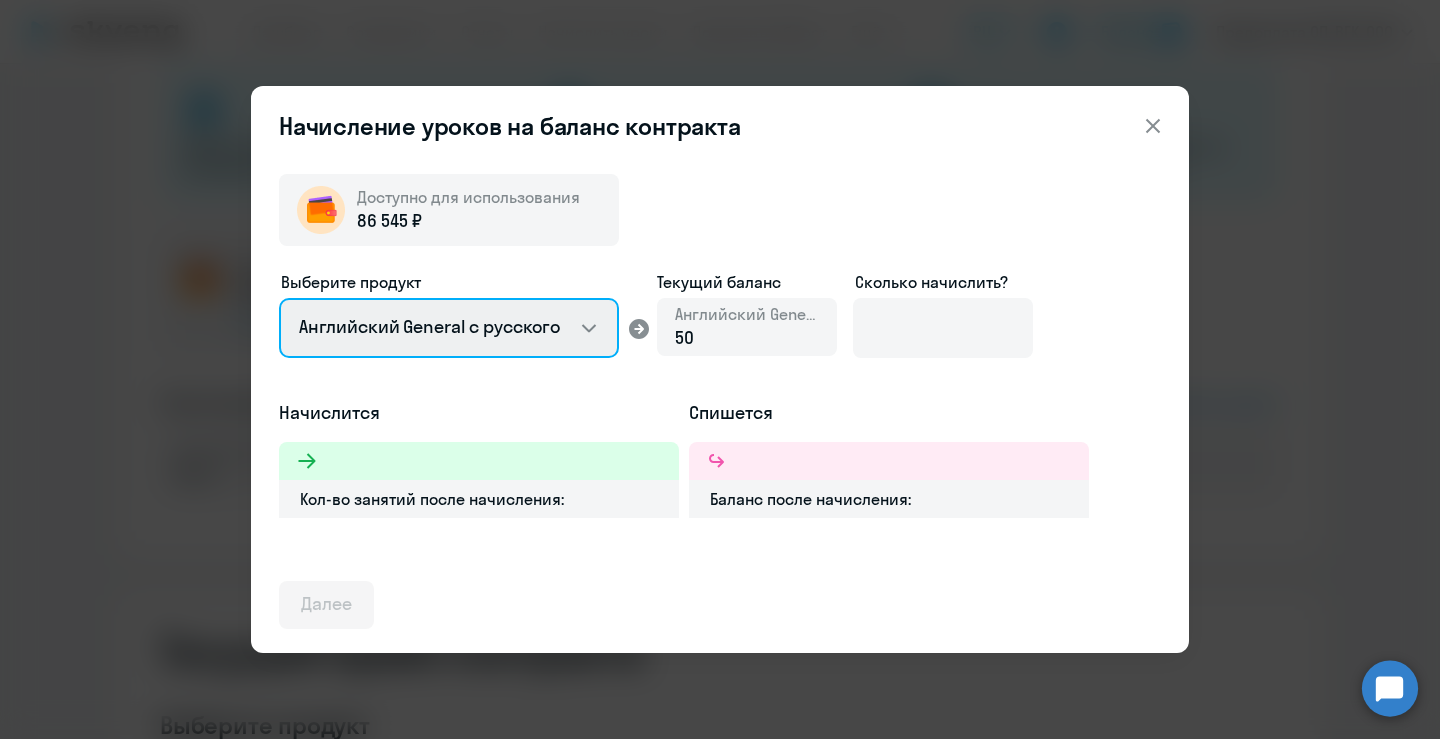 select on "english_adult_not_native_speaker_premium" 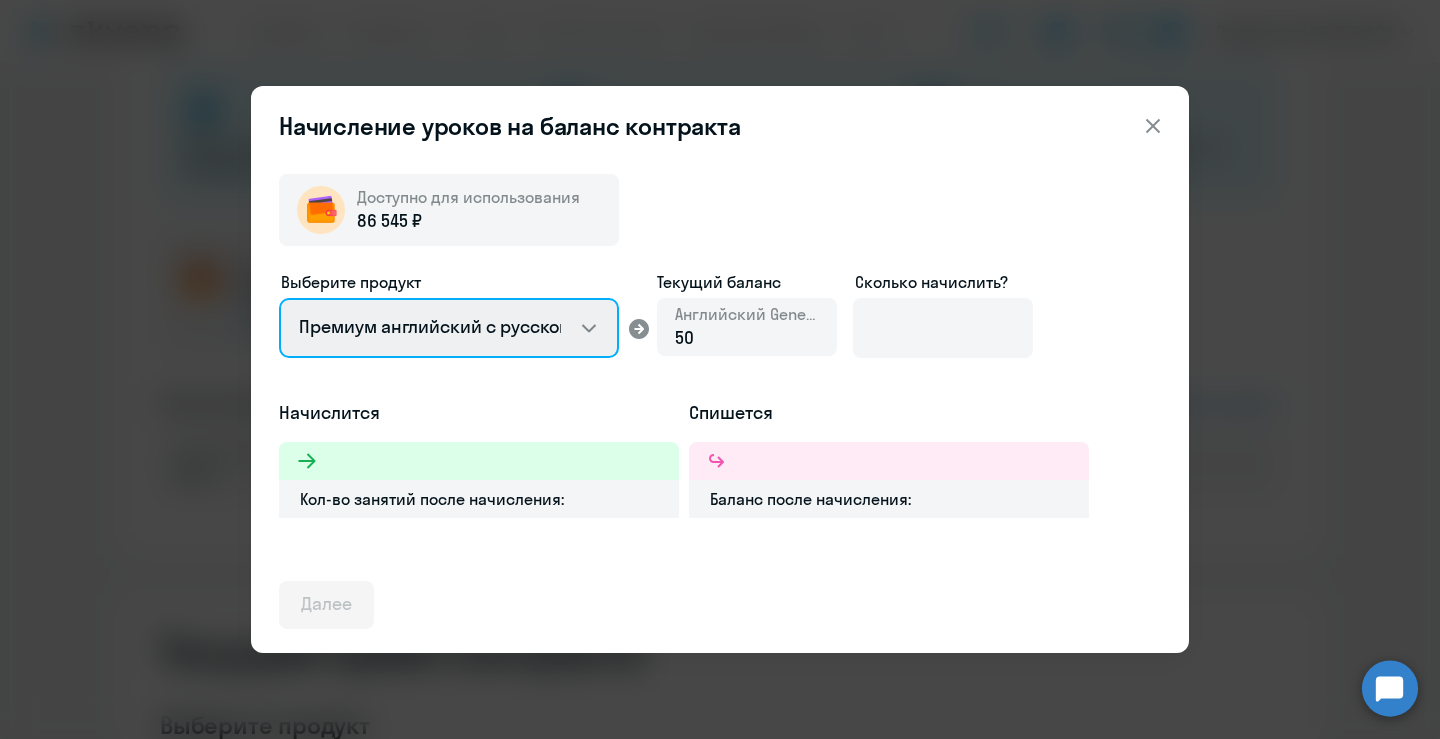 click on "Английский General с русскоговорящим преподавателем   Английский General с англоговорящим преподавателем   Премиум английский с русскоговорящим преподавателем   Talks 15 минутные разговоры на английском" at bounding box center [449, 328] 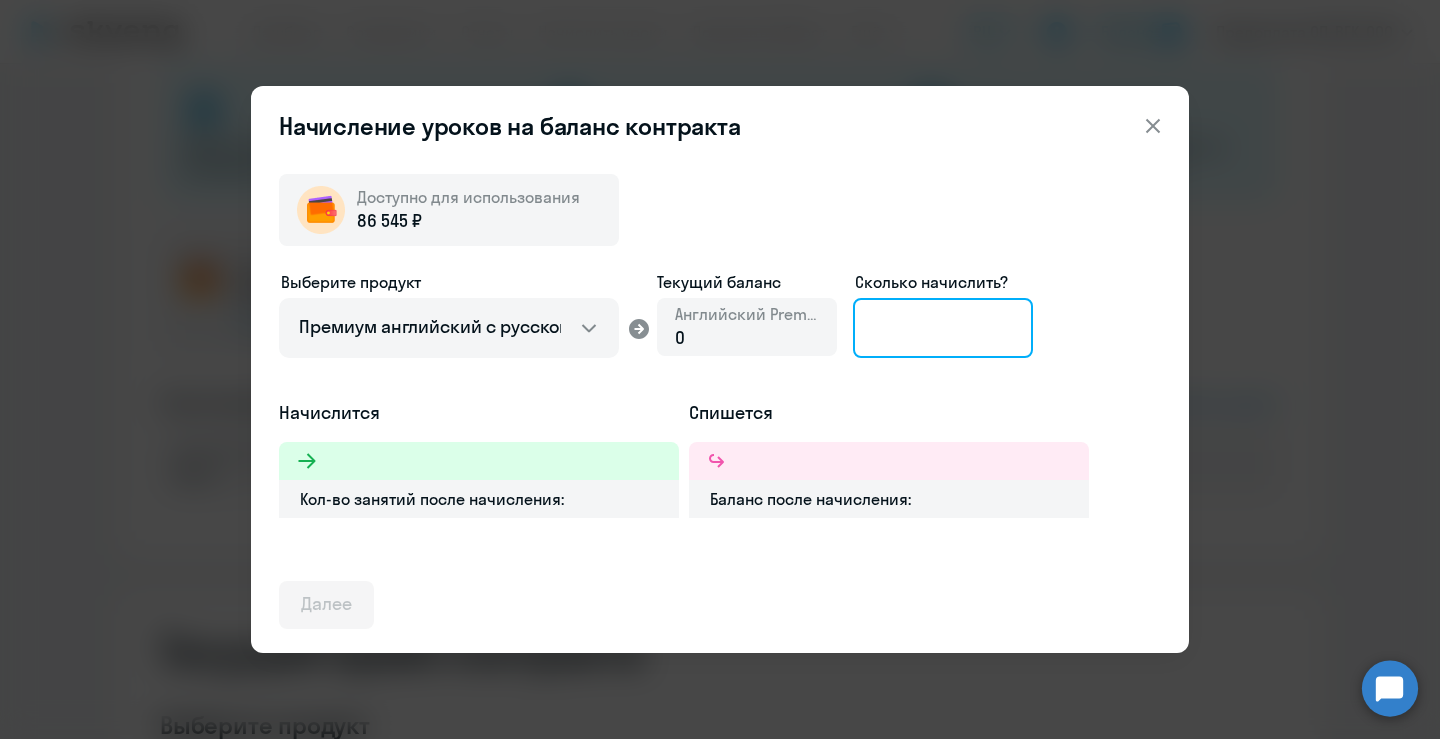 click 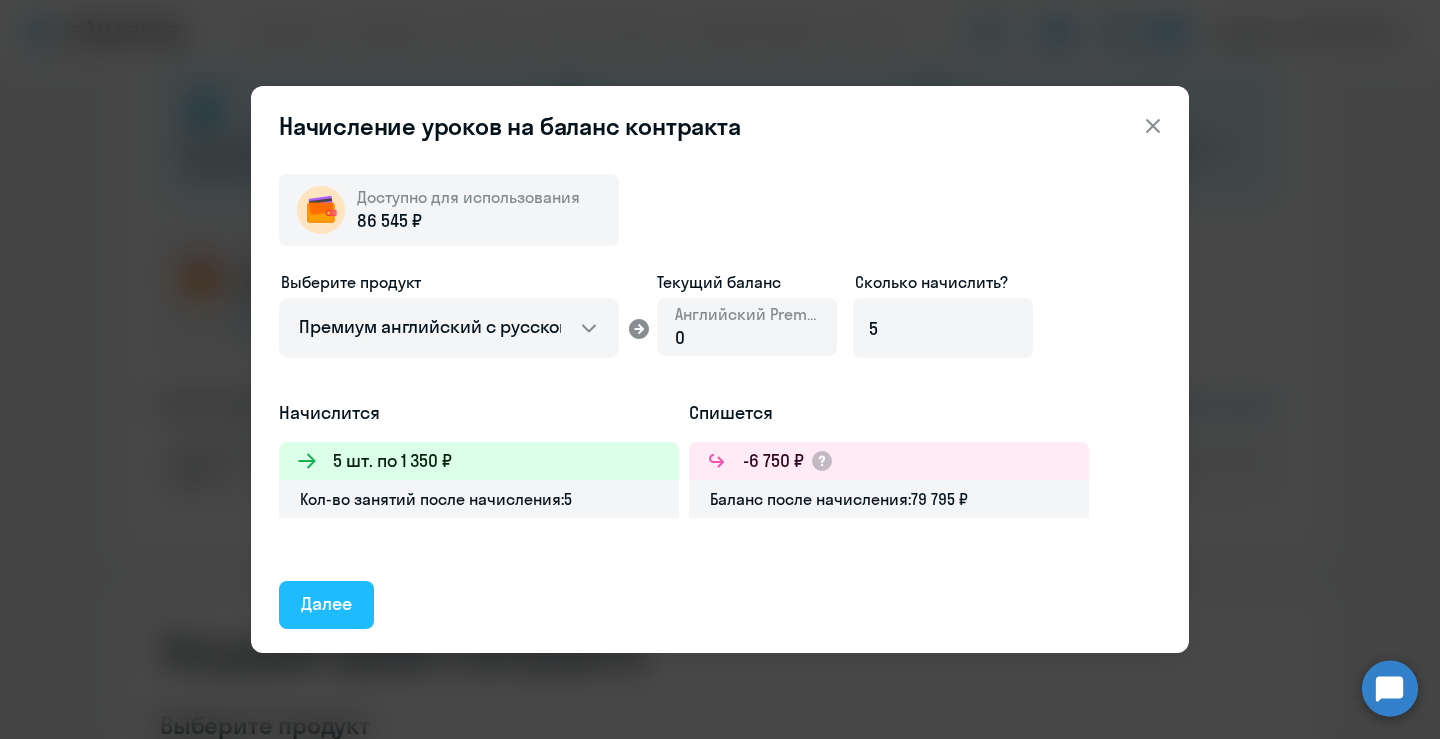 click on "Далее" 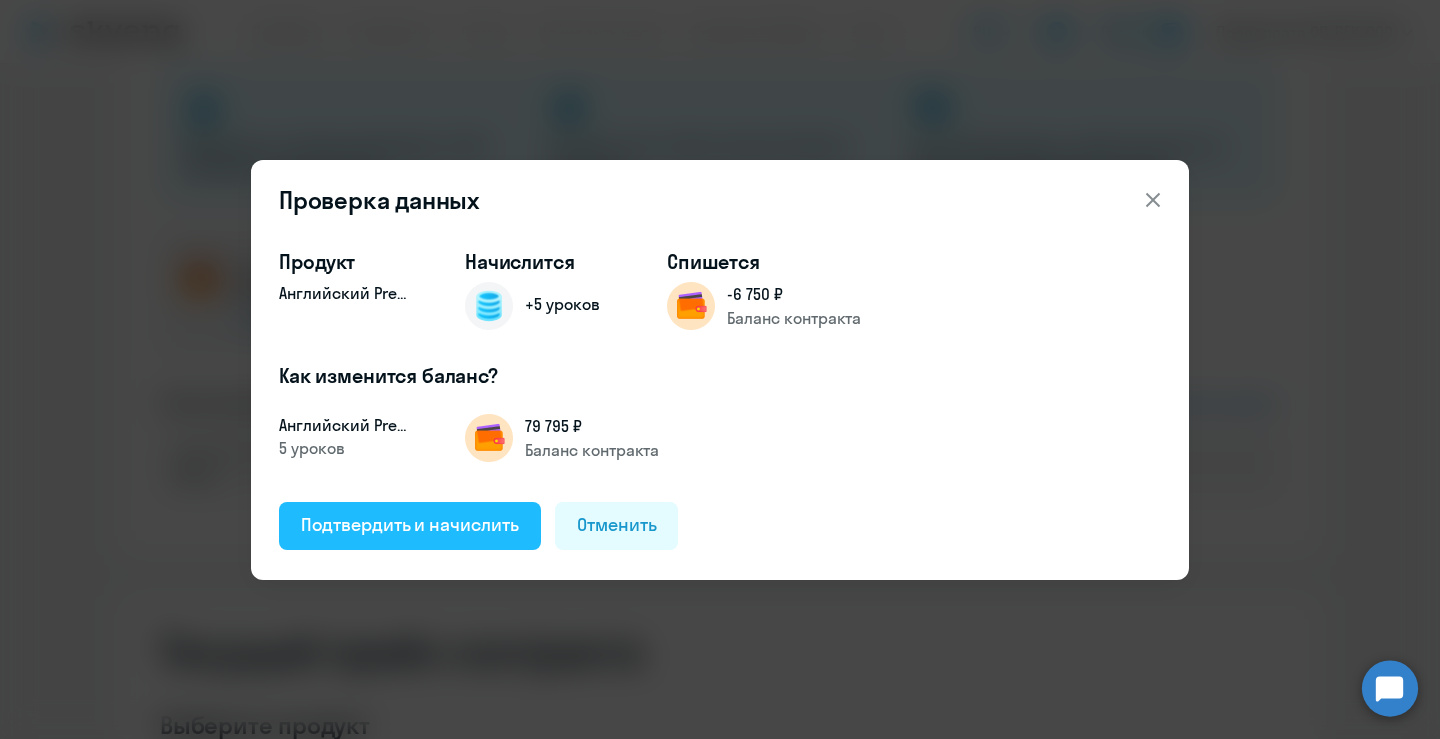 click on "Подтвердить и начислить" at bounding box center (410, 525) 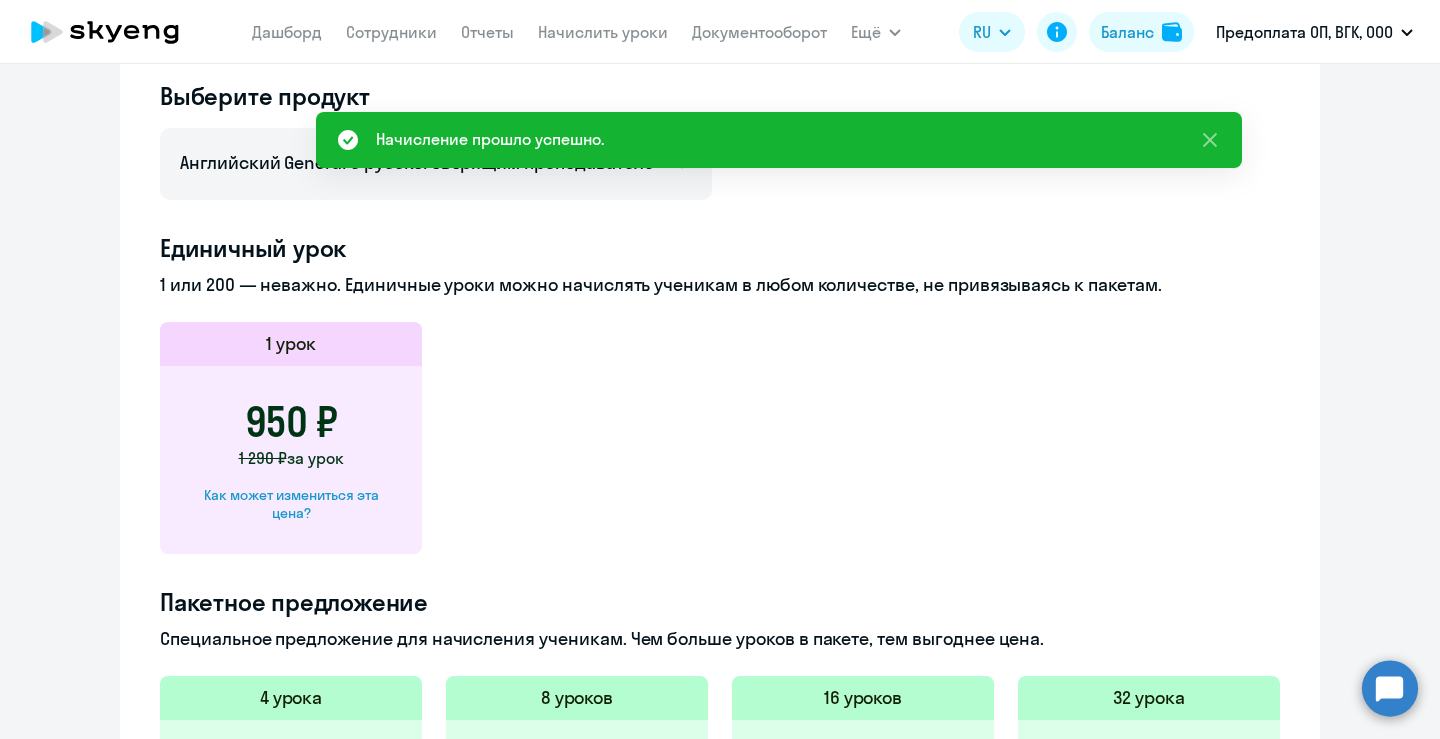 scroll, scrollTop: 0, scrollLeft: 0, axis: both 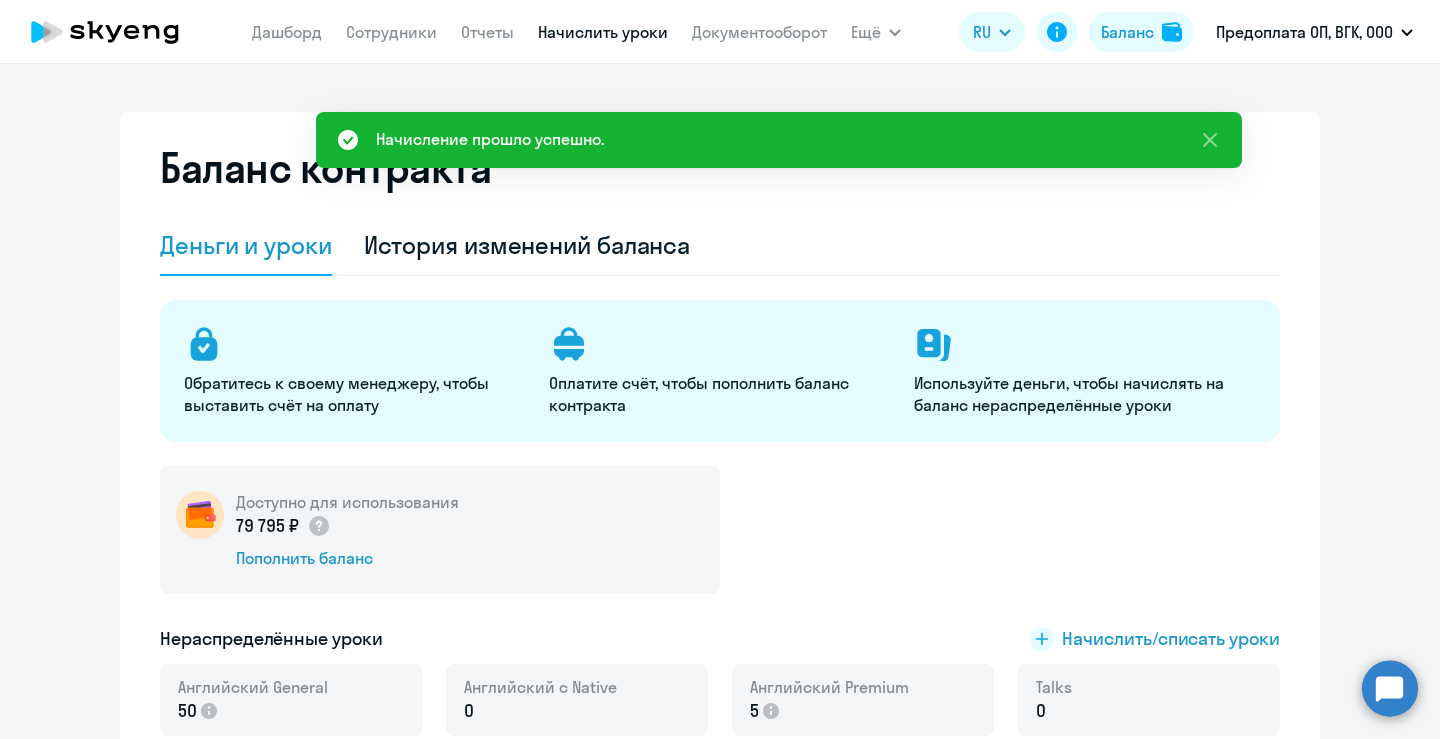 click on "Начислить уроки" at bounding box center [603, 32] 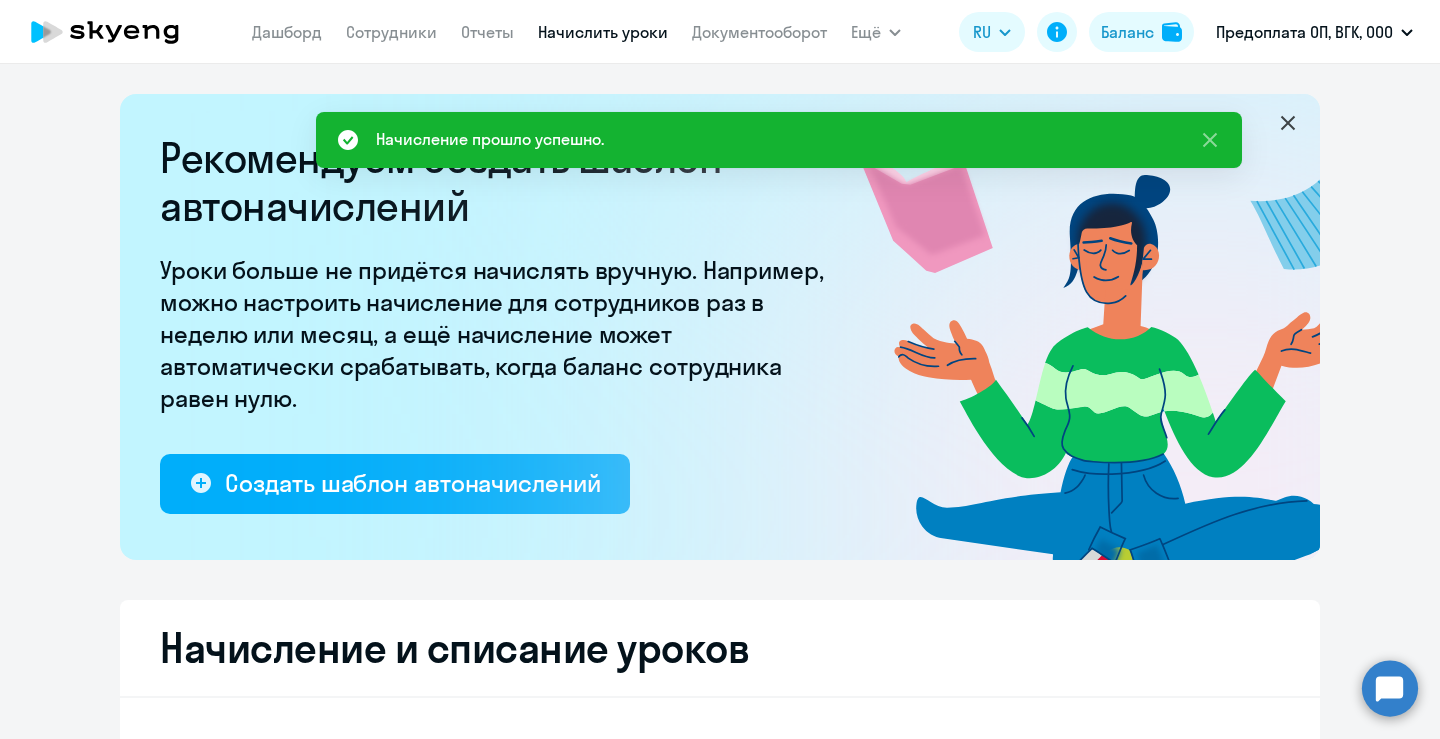 select on "10" 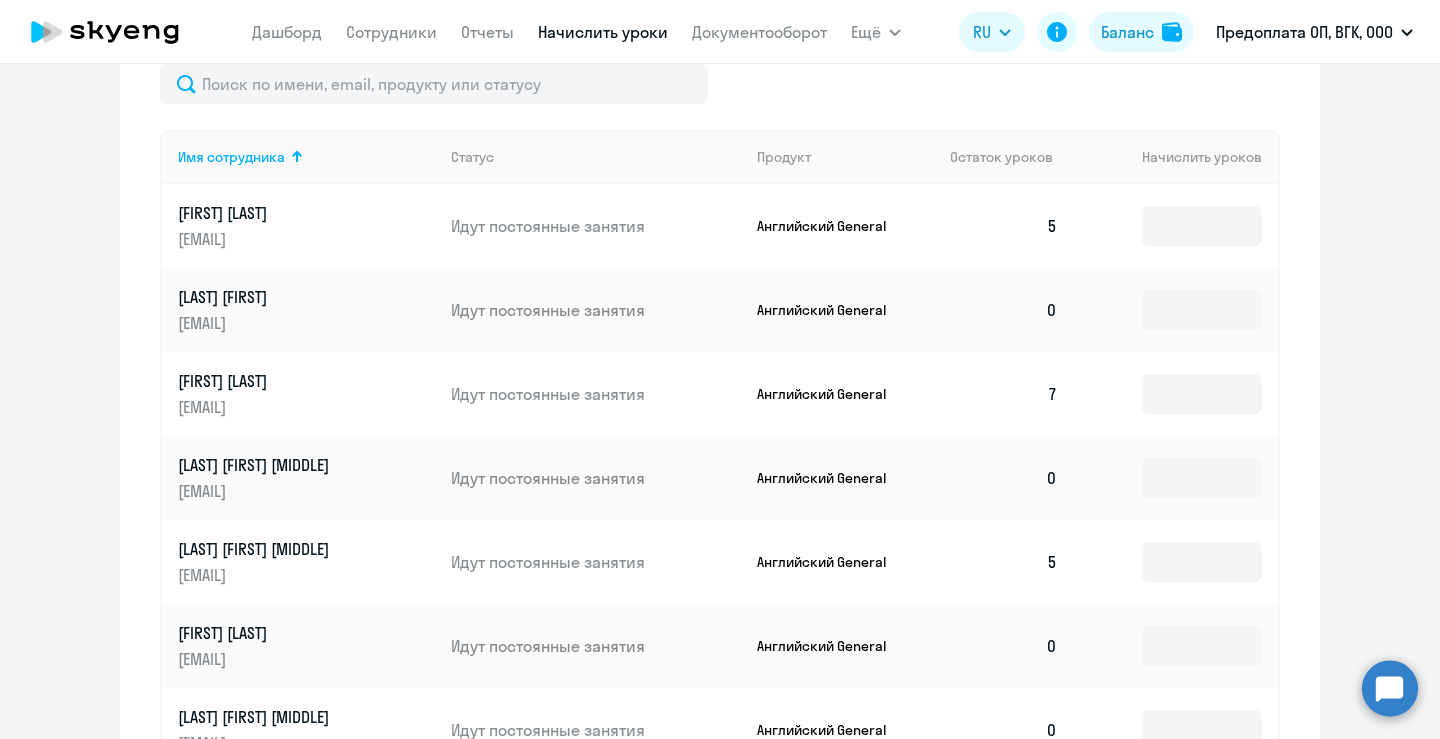 scroll, scrollTop: 839, scrollLeft: 0, axis: vertical 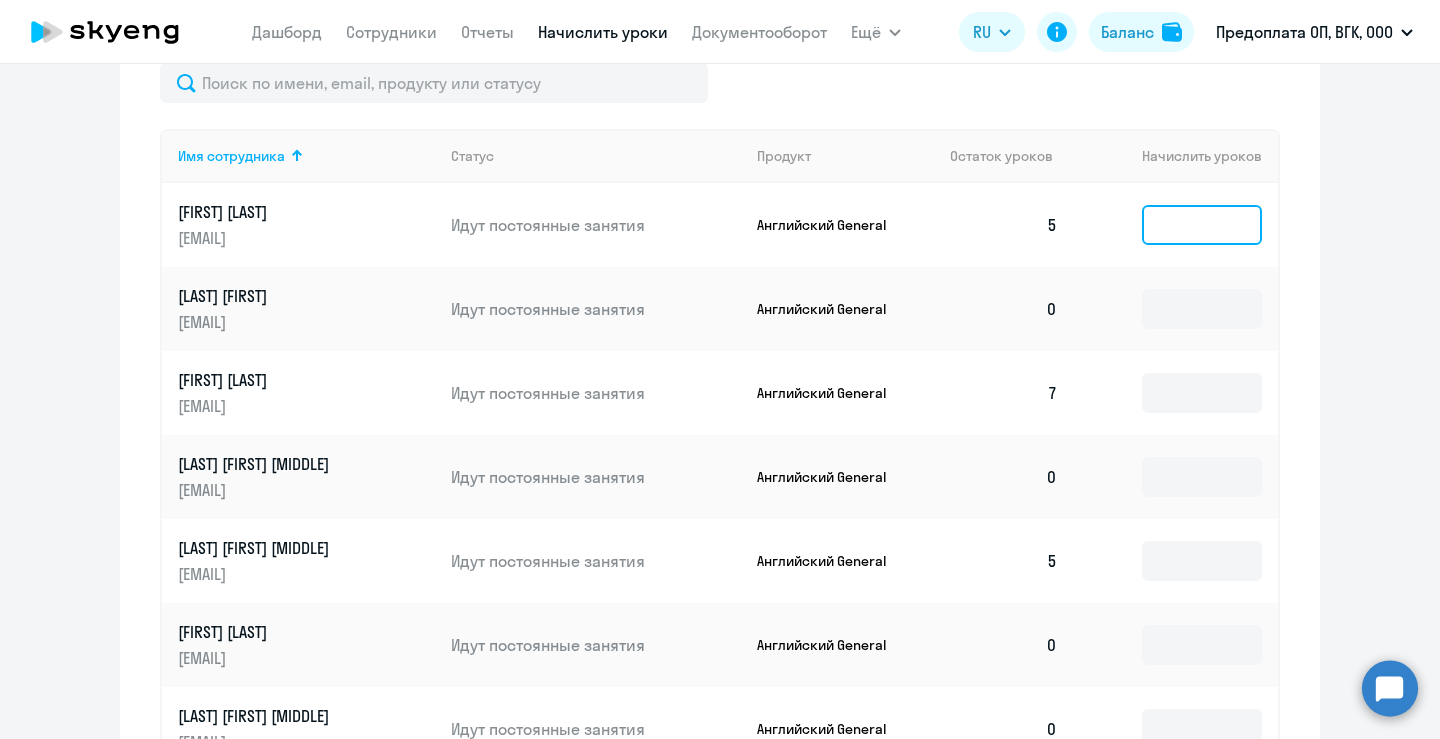click 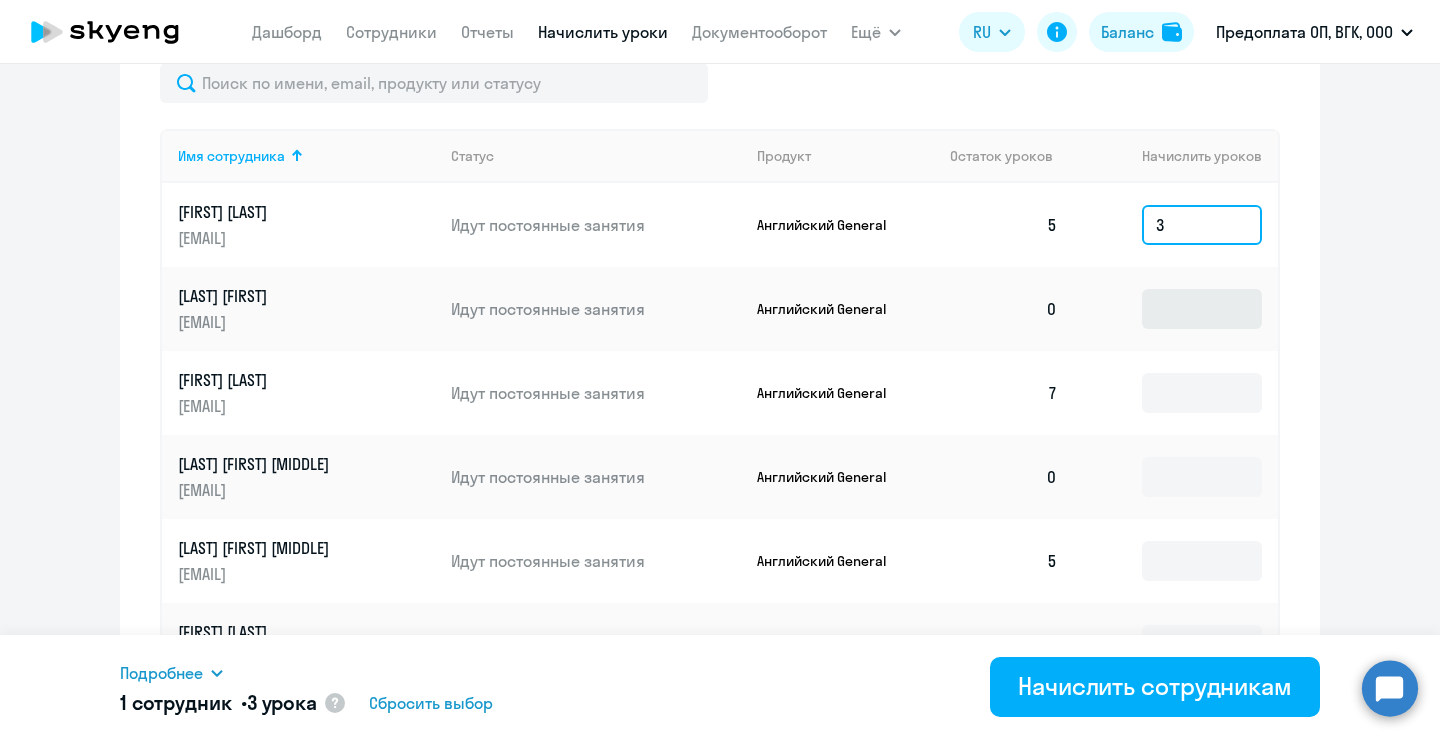 type on "3" 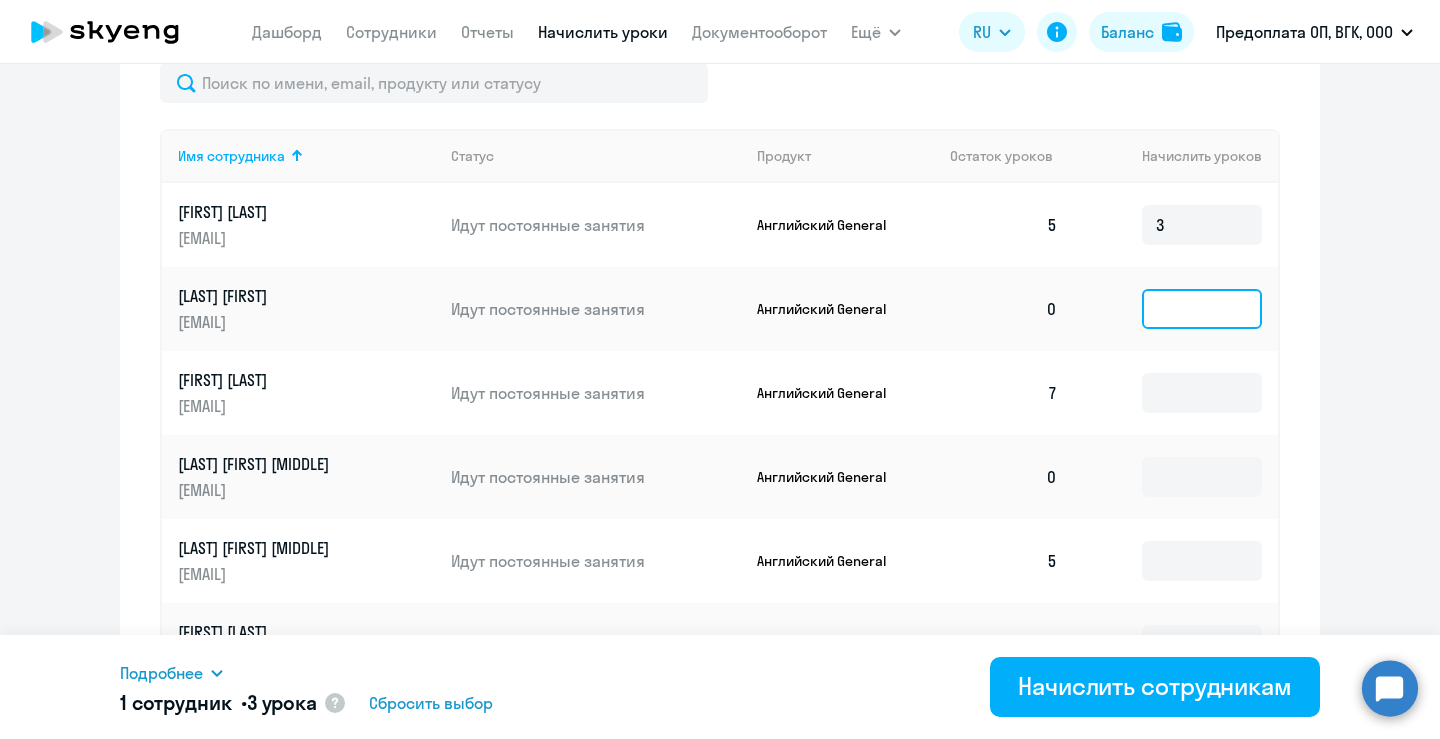 click 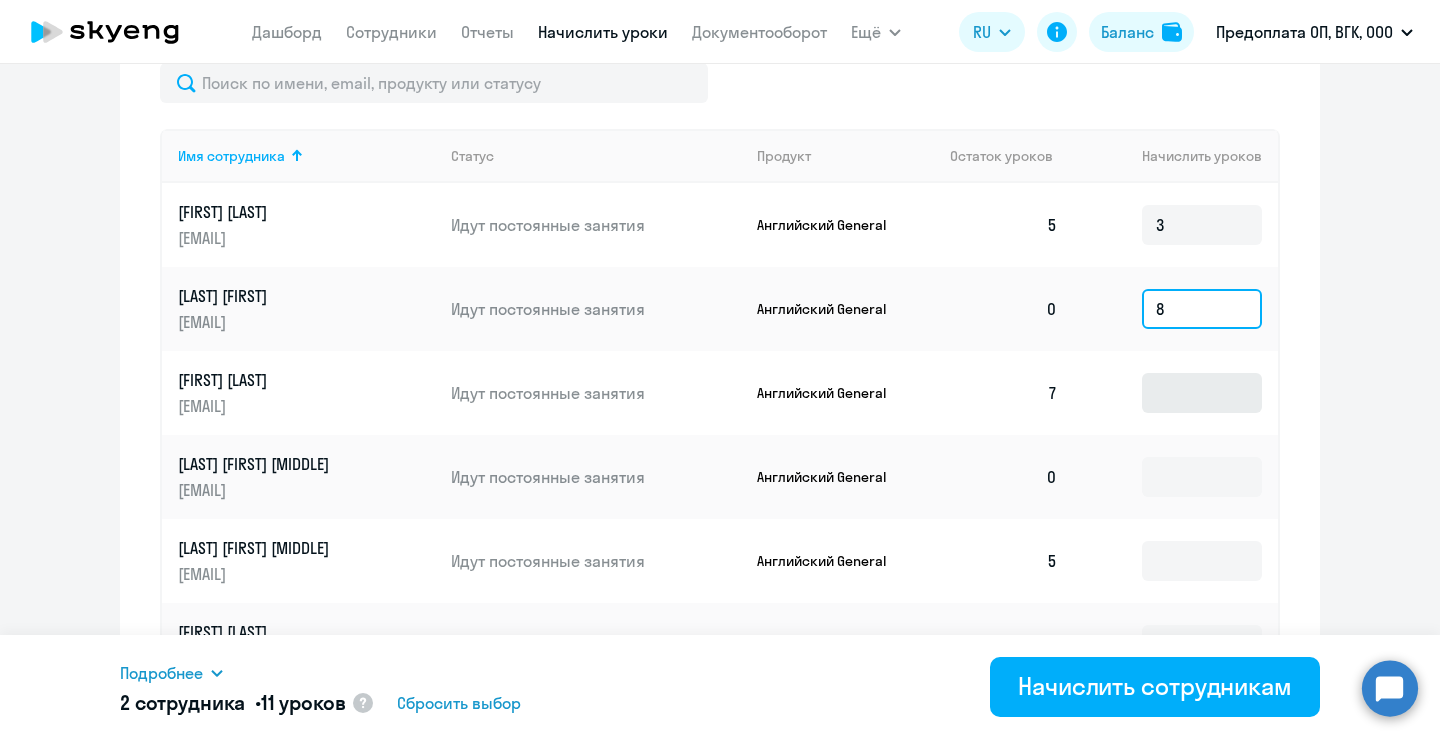 type on "8" 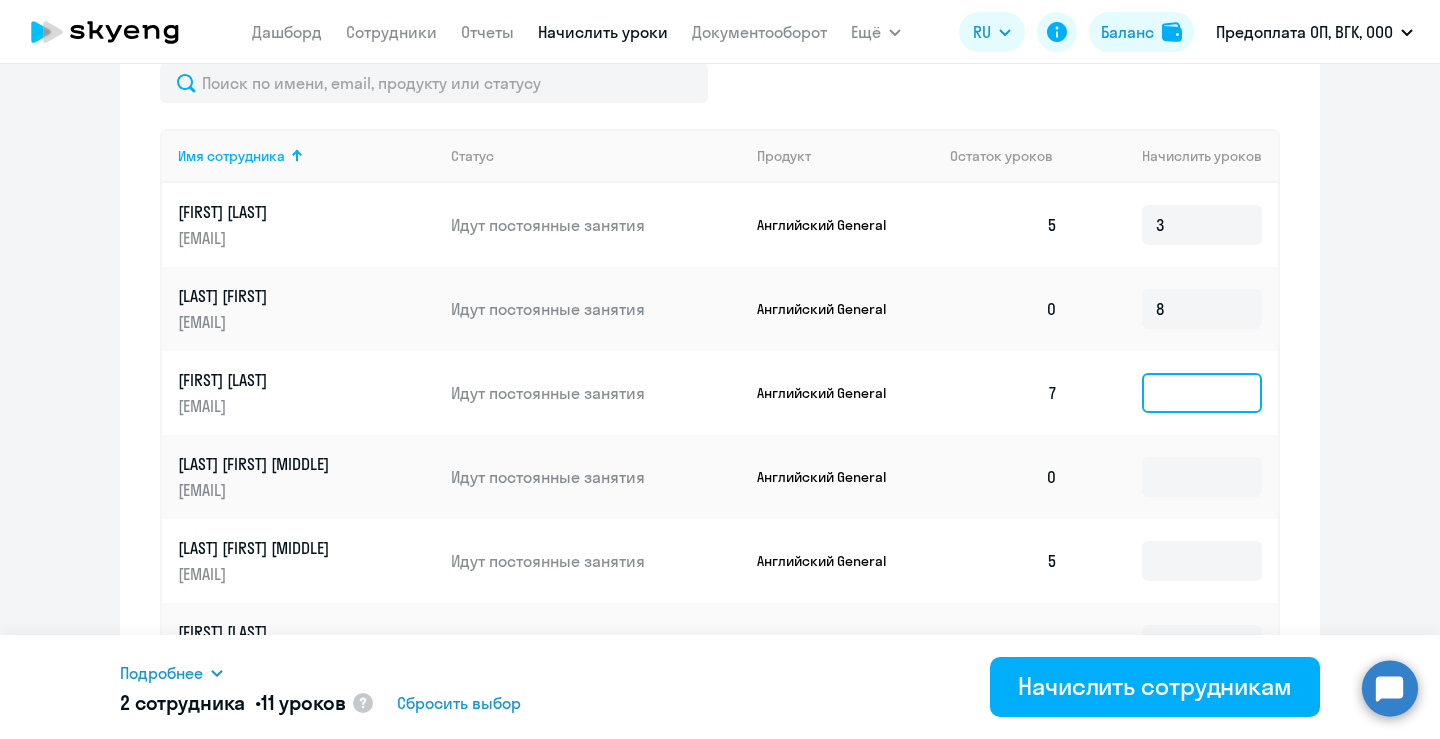 click 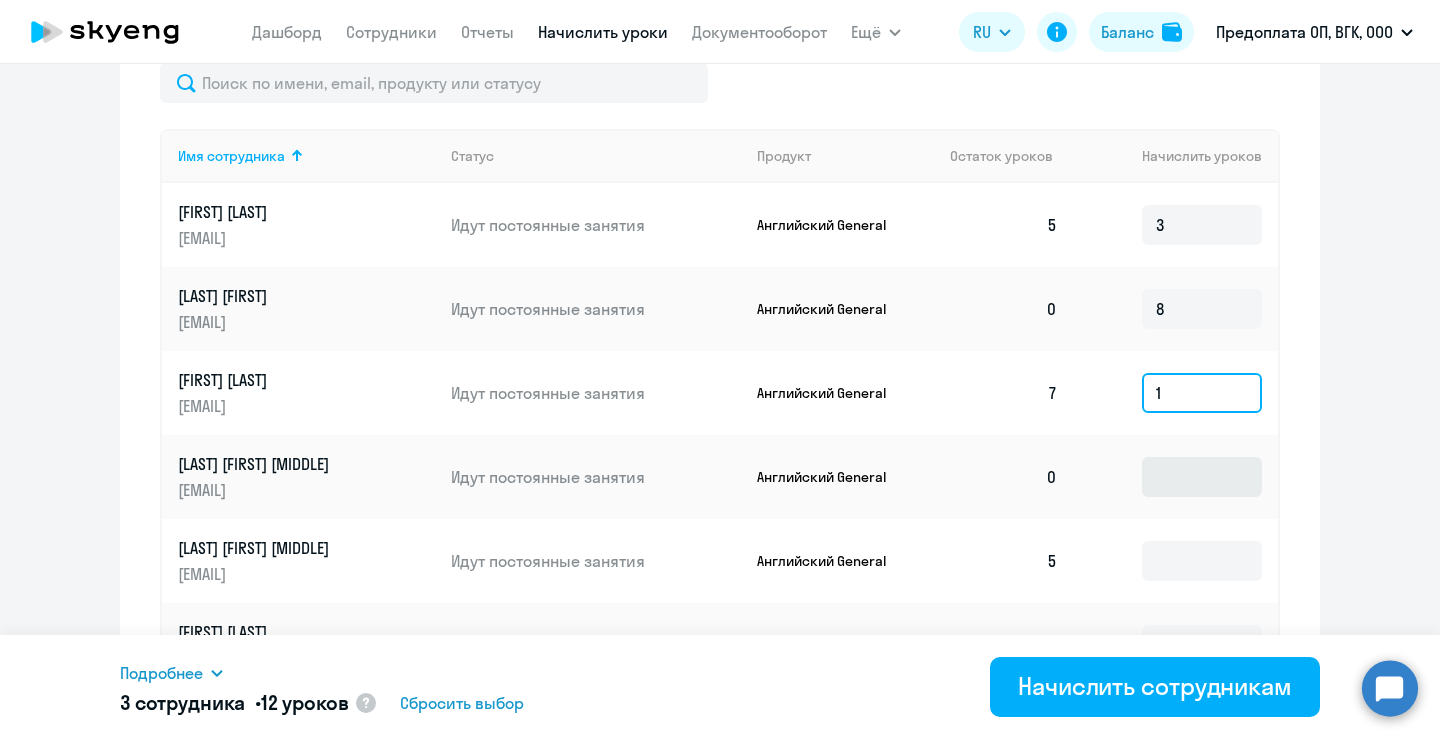 type on "1" 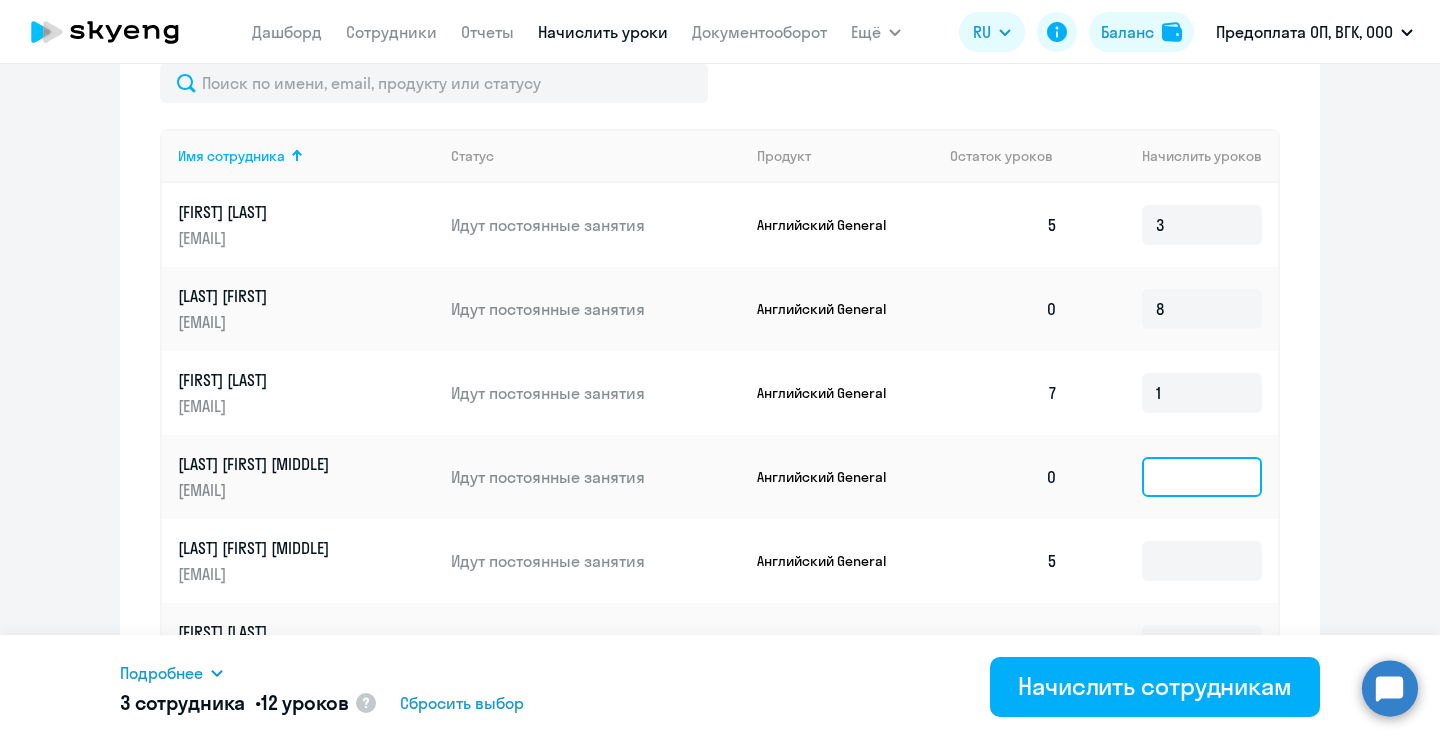 click 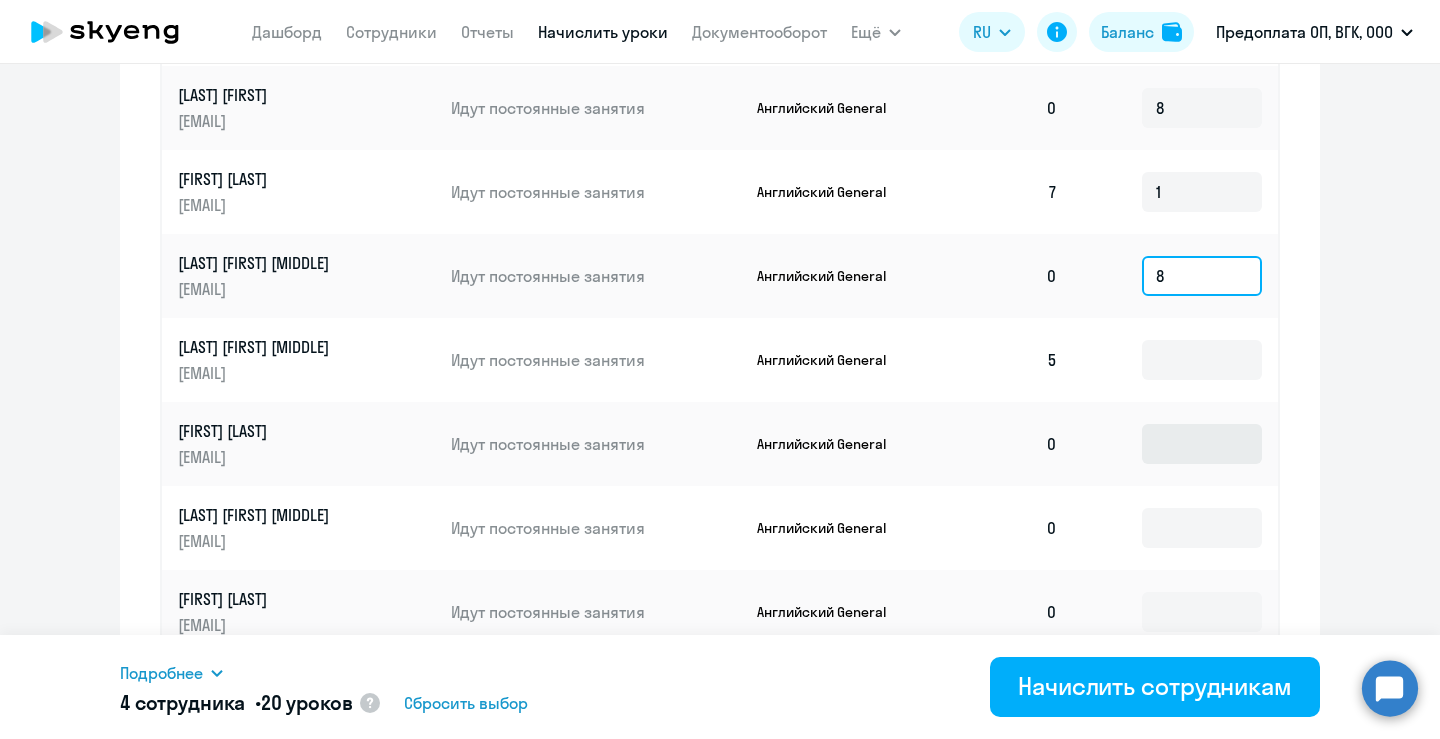 scroll, scrollTop: 1052, scrollLeft: 0, axis: vertical 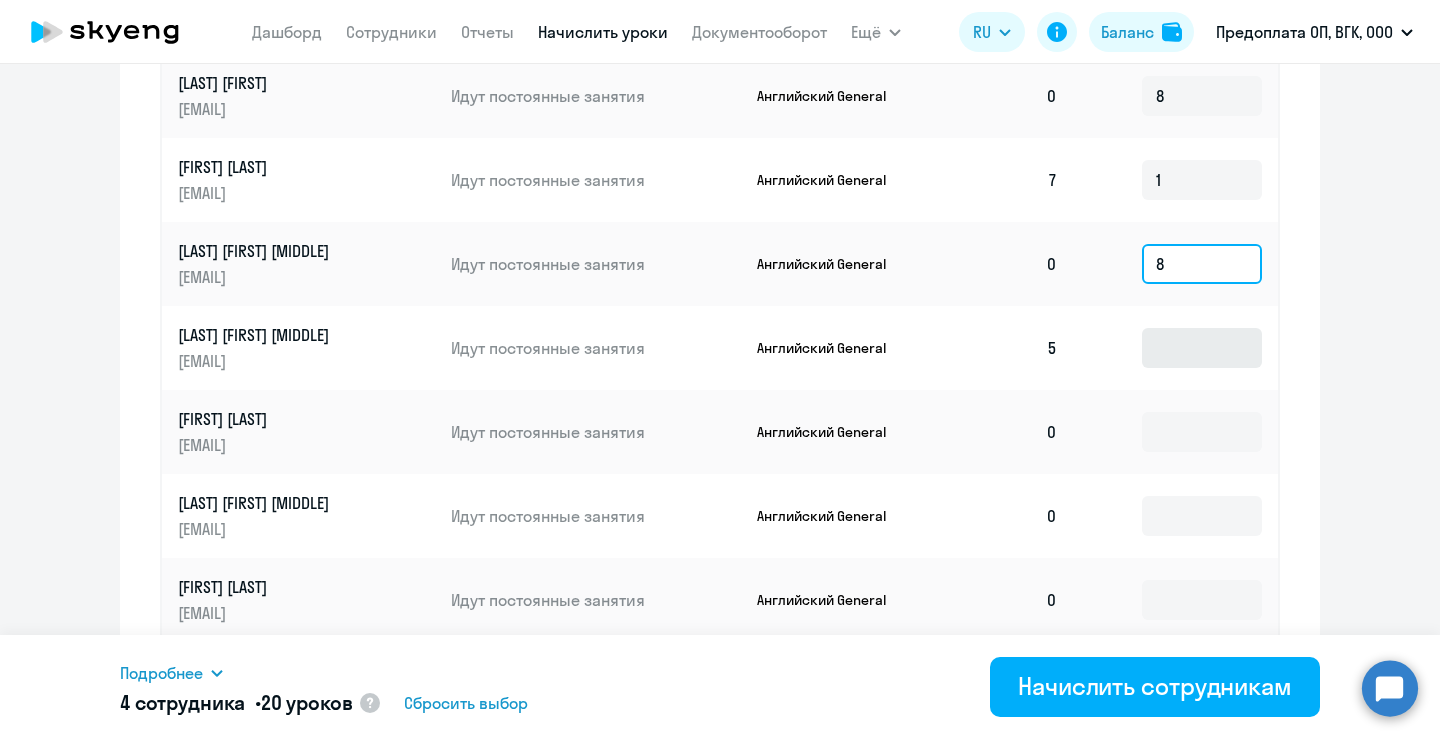 type on "8" 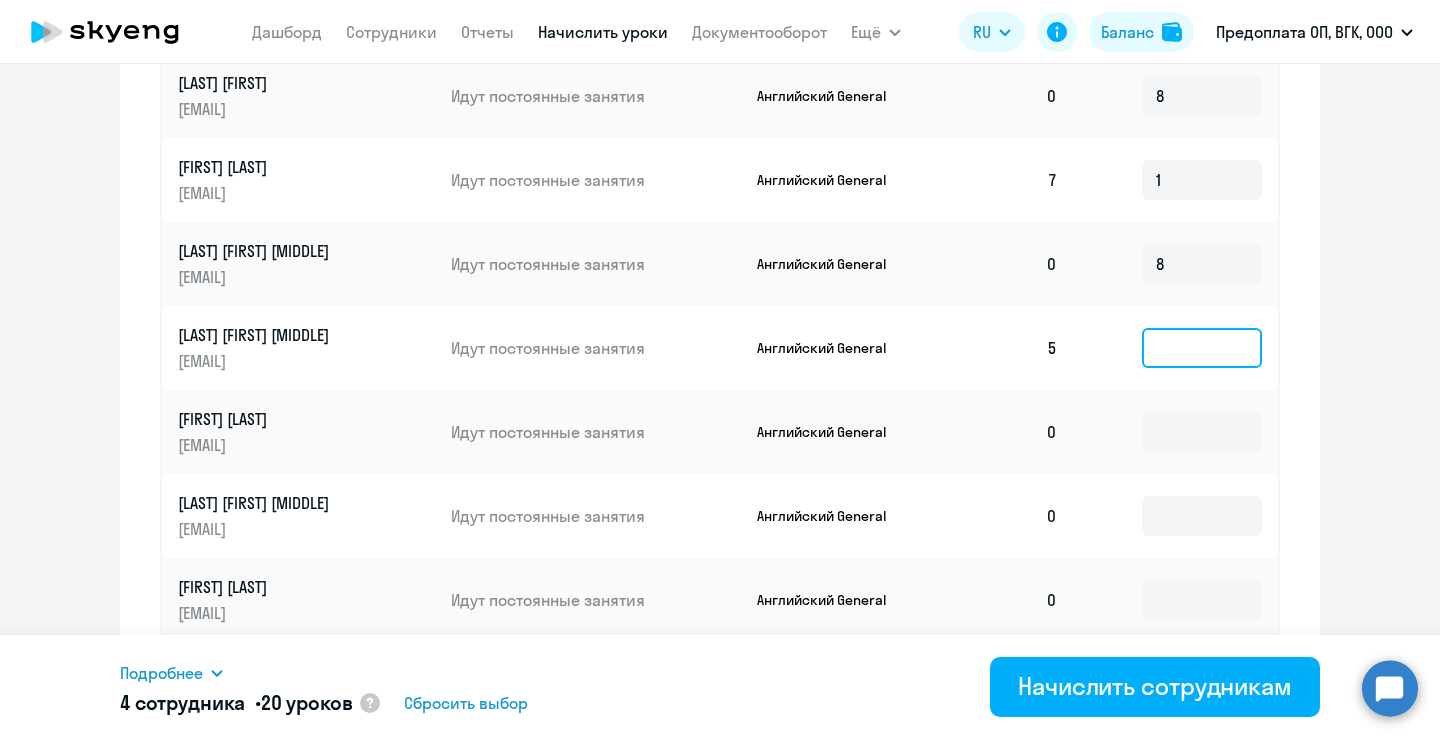 click 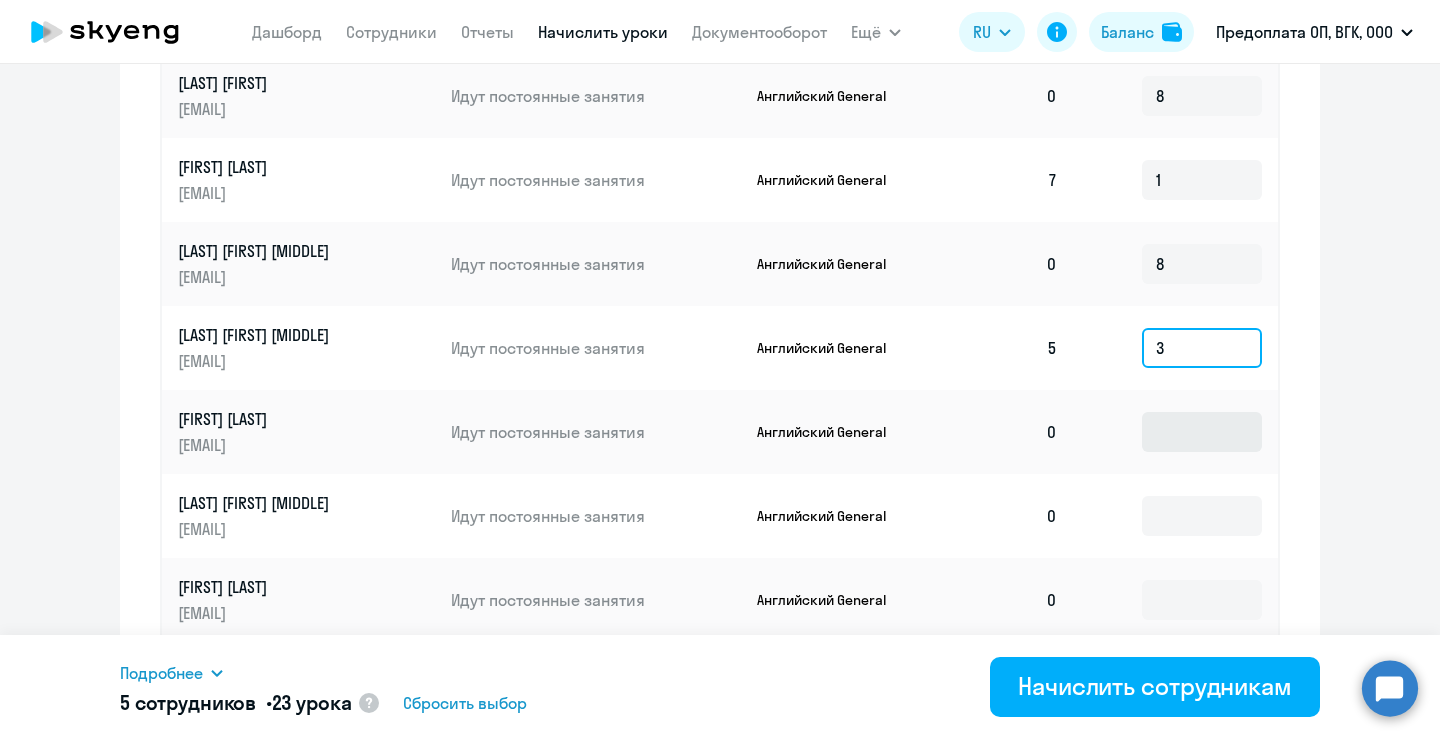 type on "3" 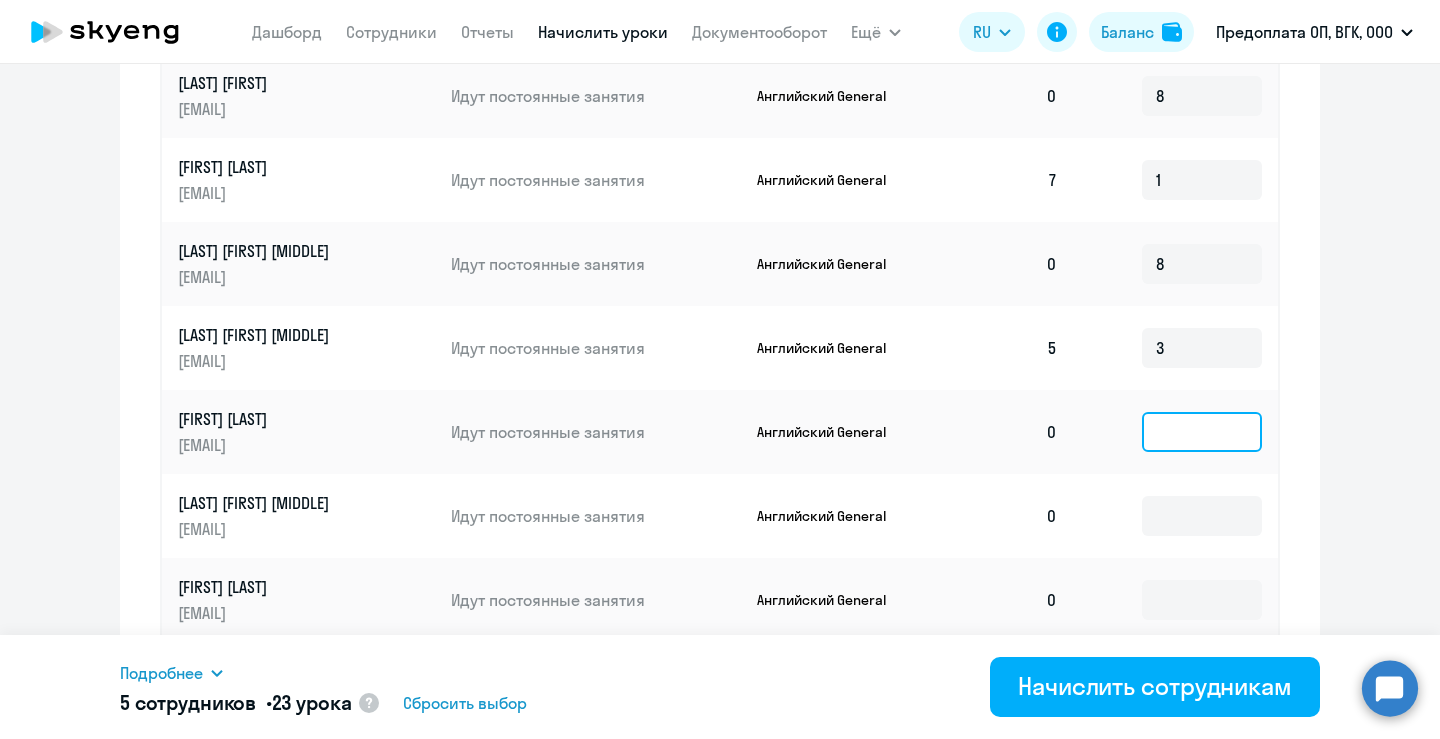 click 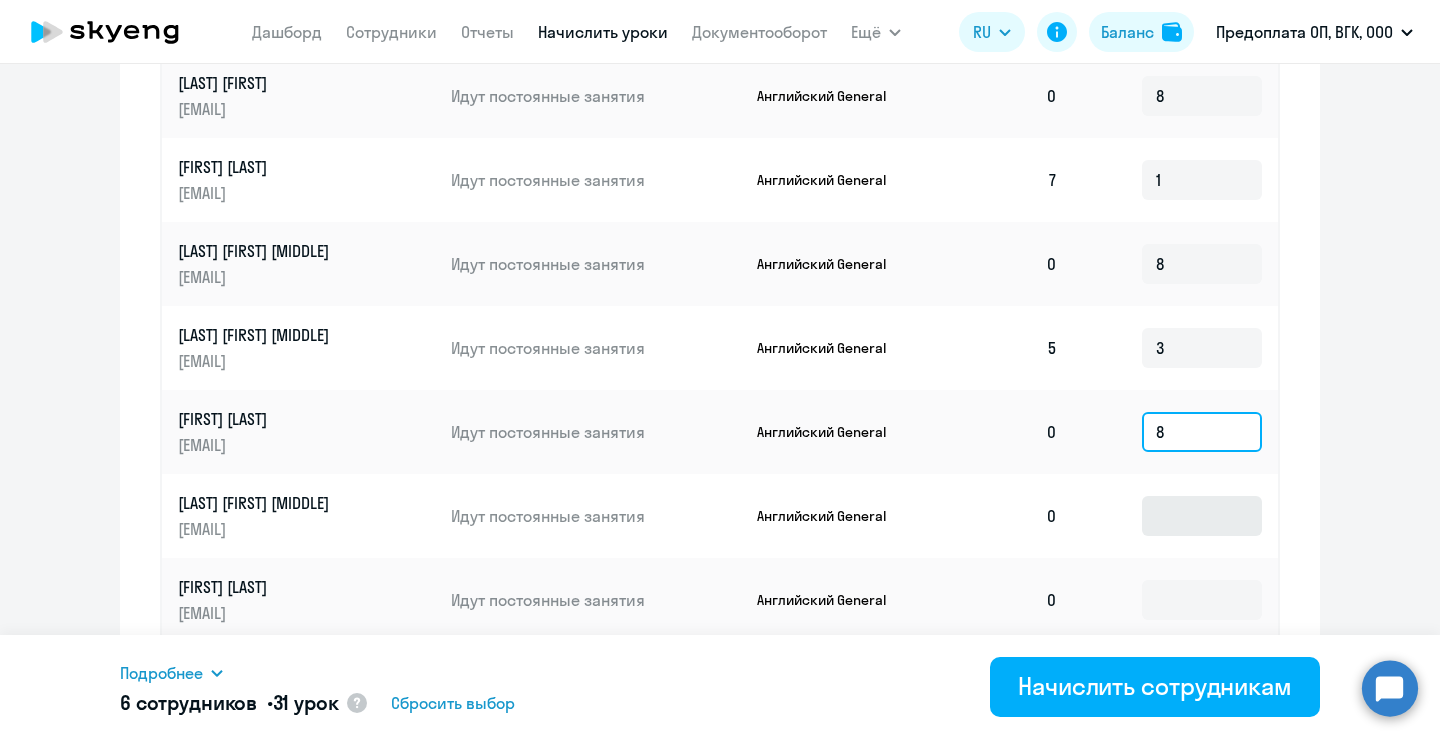 type on "8" 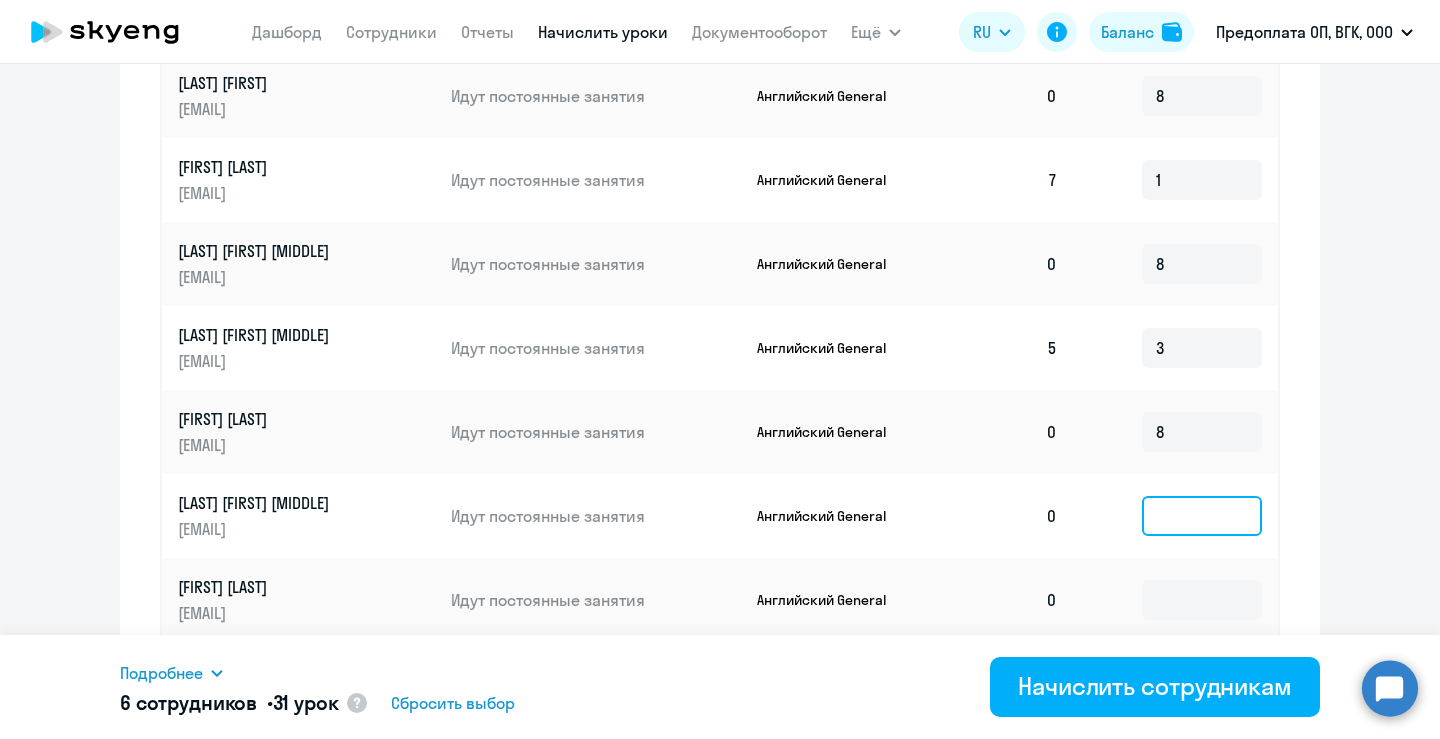 click 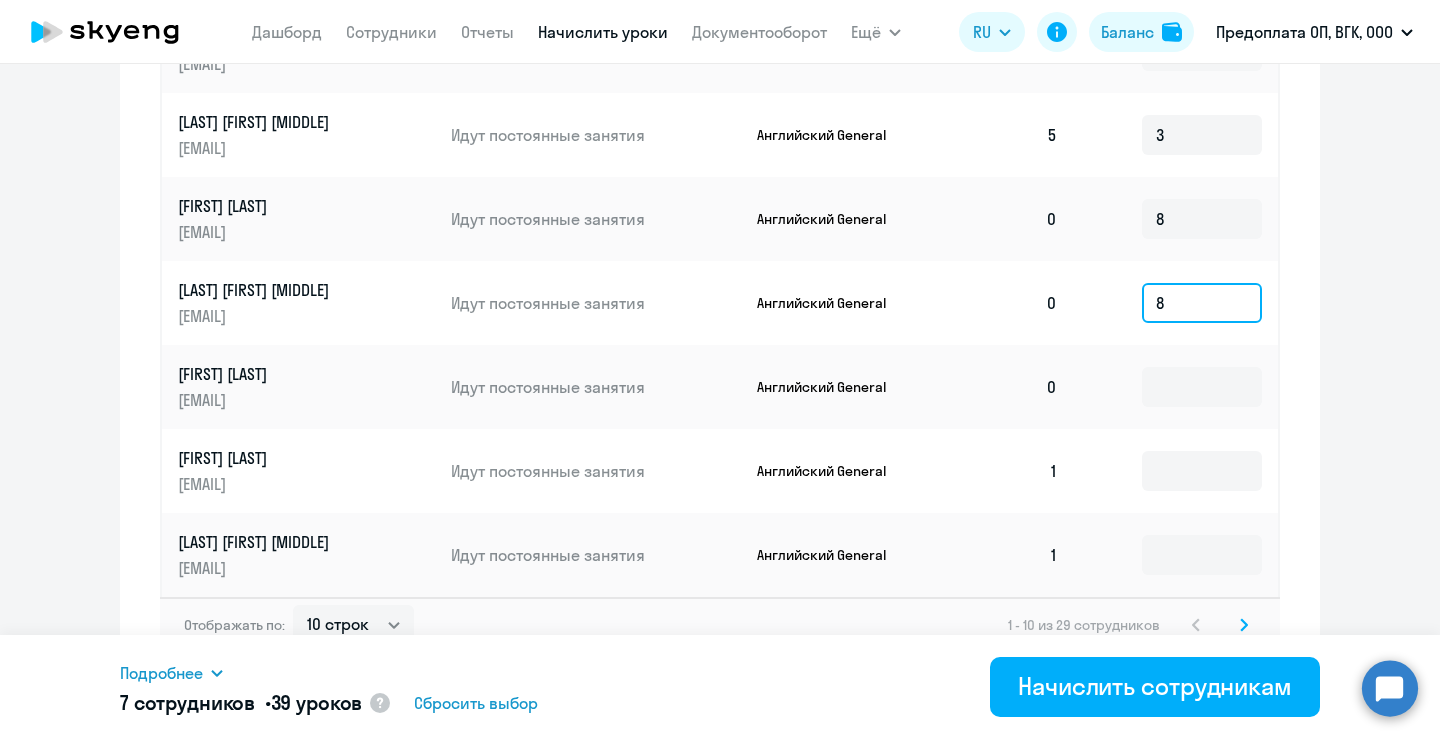 scroll, scrollTop: 1291, scrollLeft: 0, axis: vertical 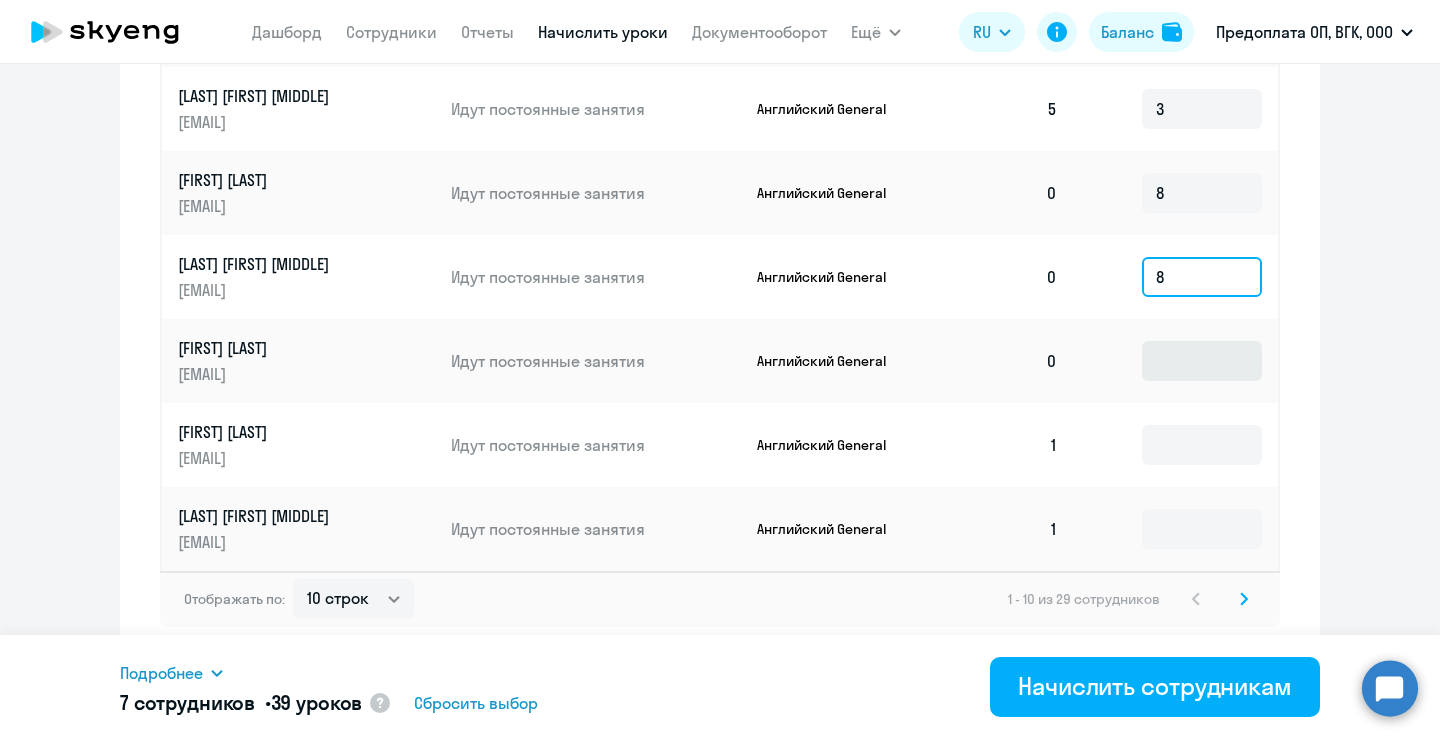 type on "8" 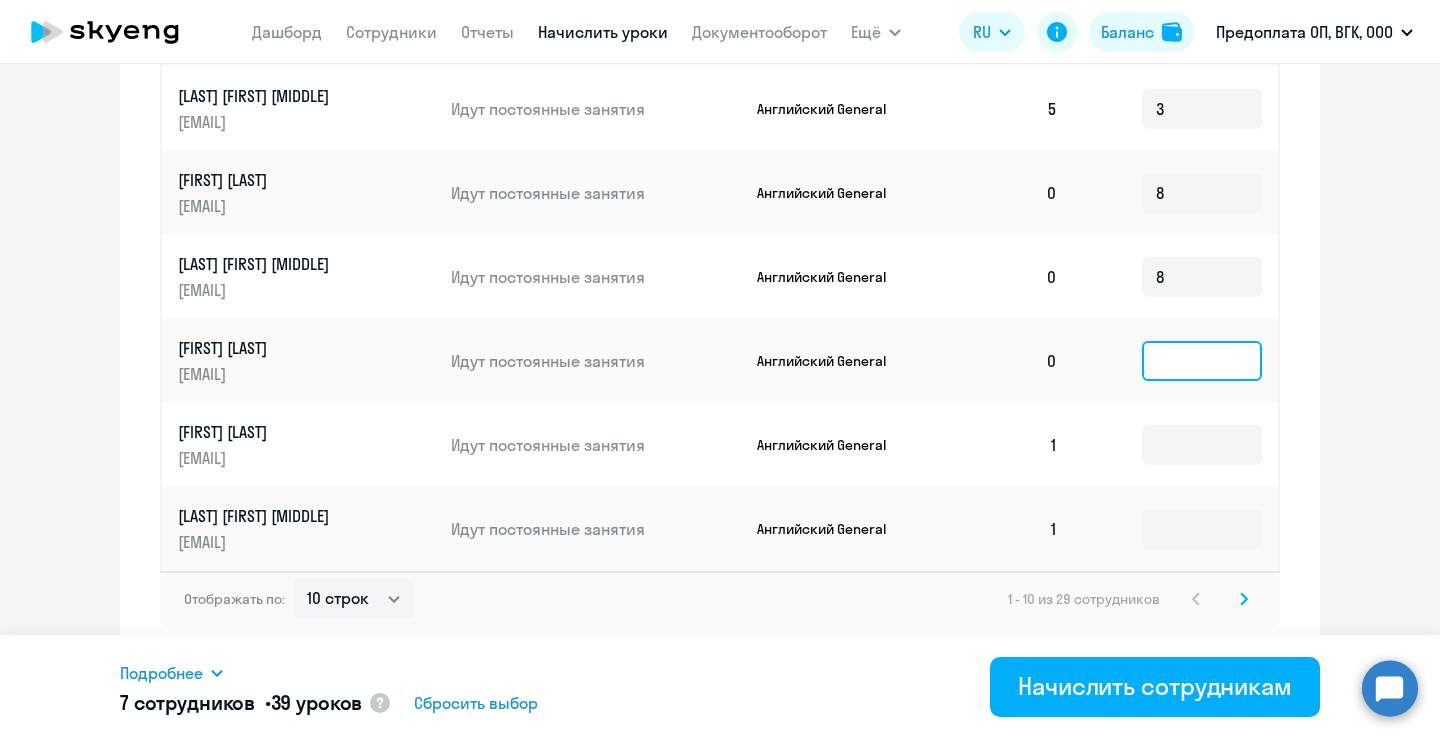 click 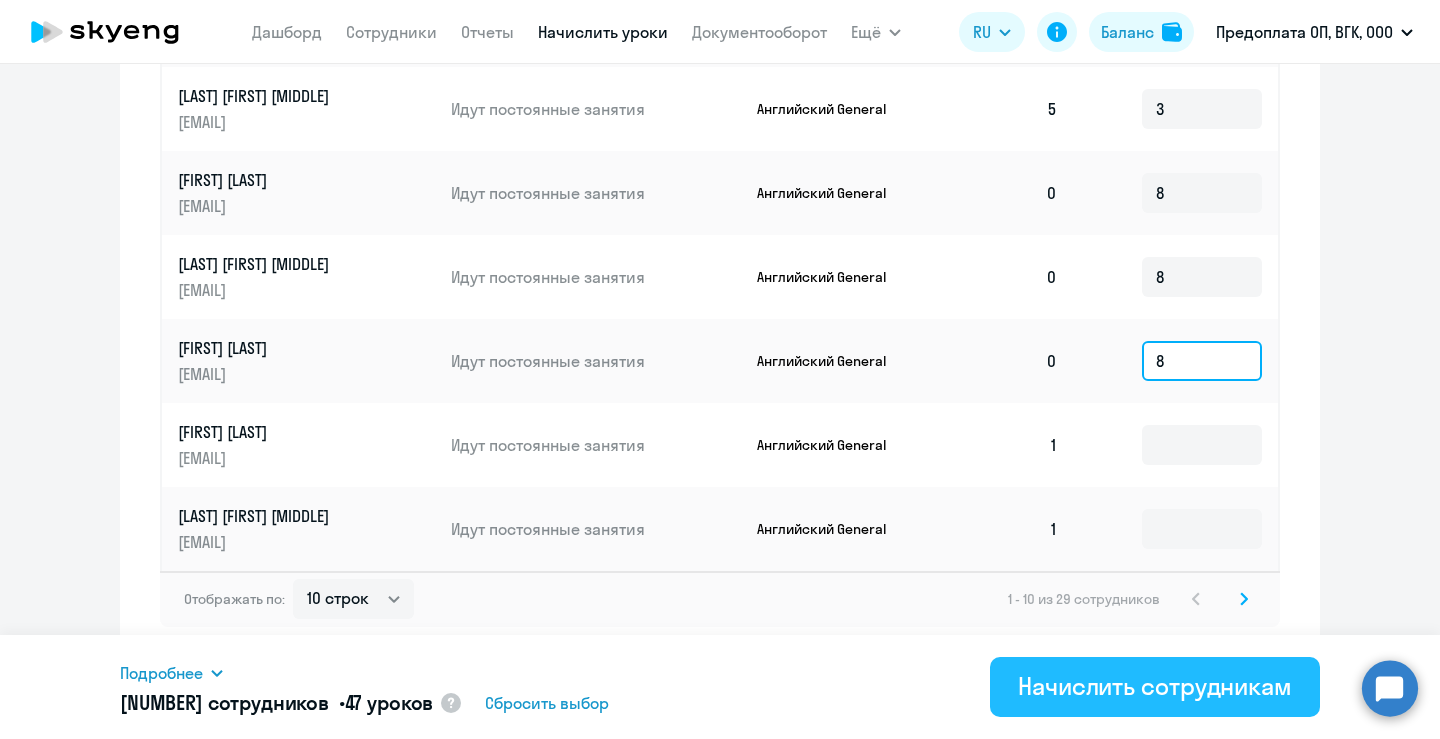 type on "8" 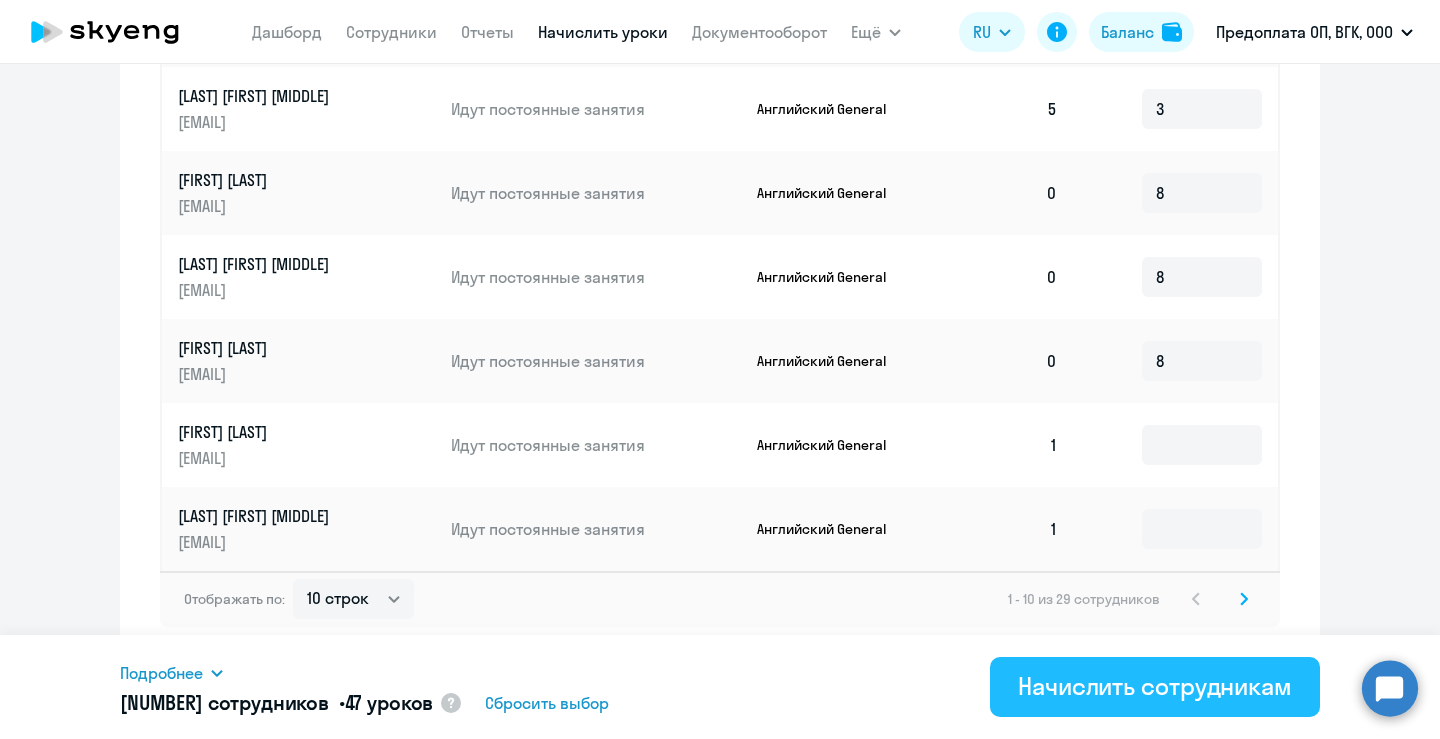 click on "Начислить сотрудникам" at bounding box center [1155, 686] 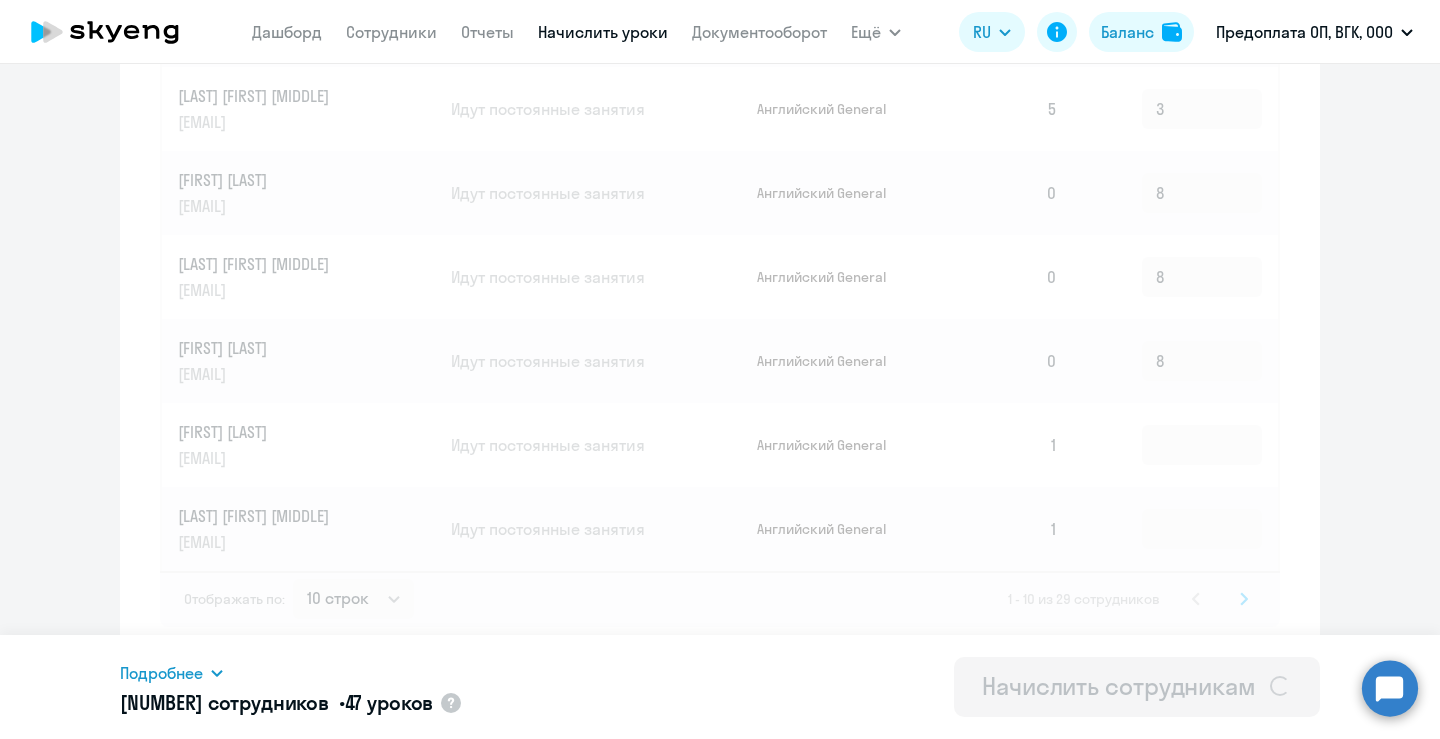 type 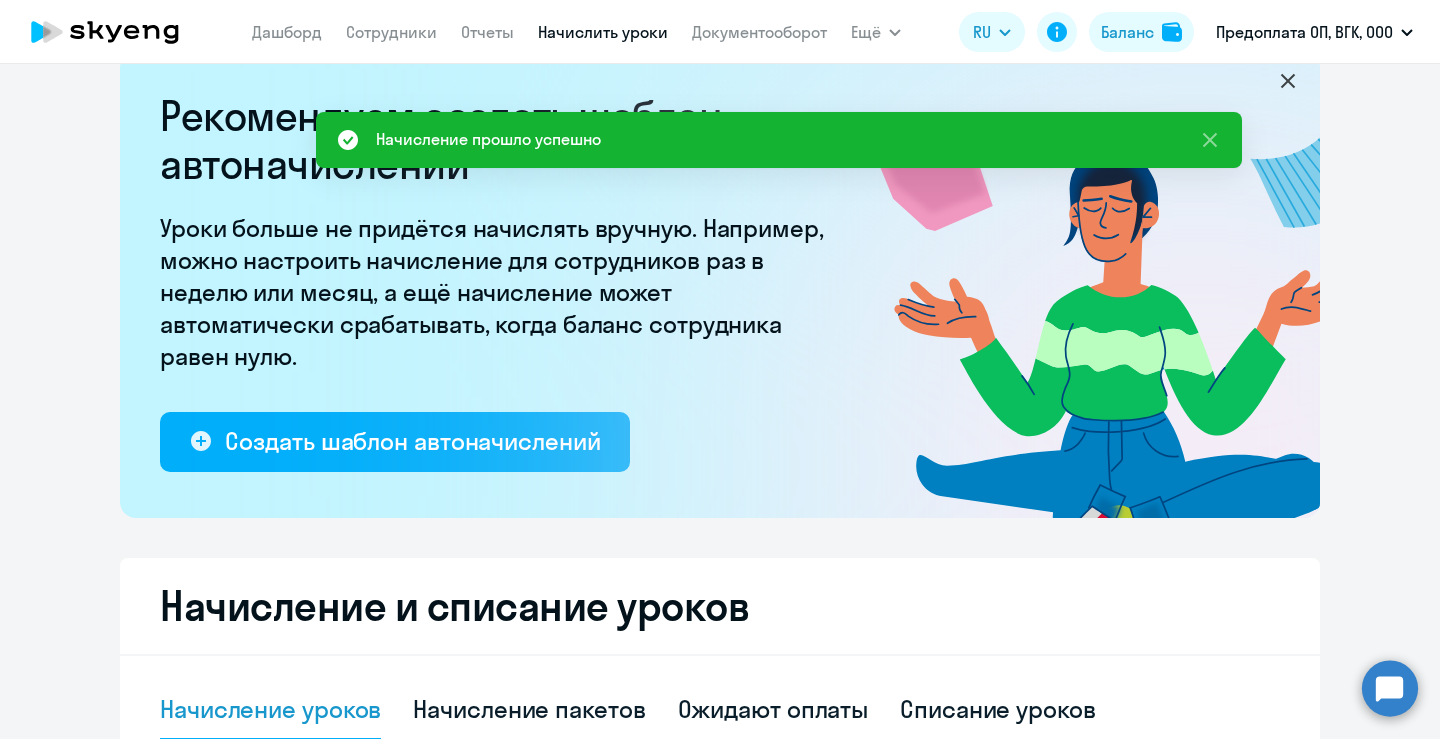 scroll, scrollTop: 0, scrollLeft: 0, axis: both 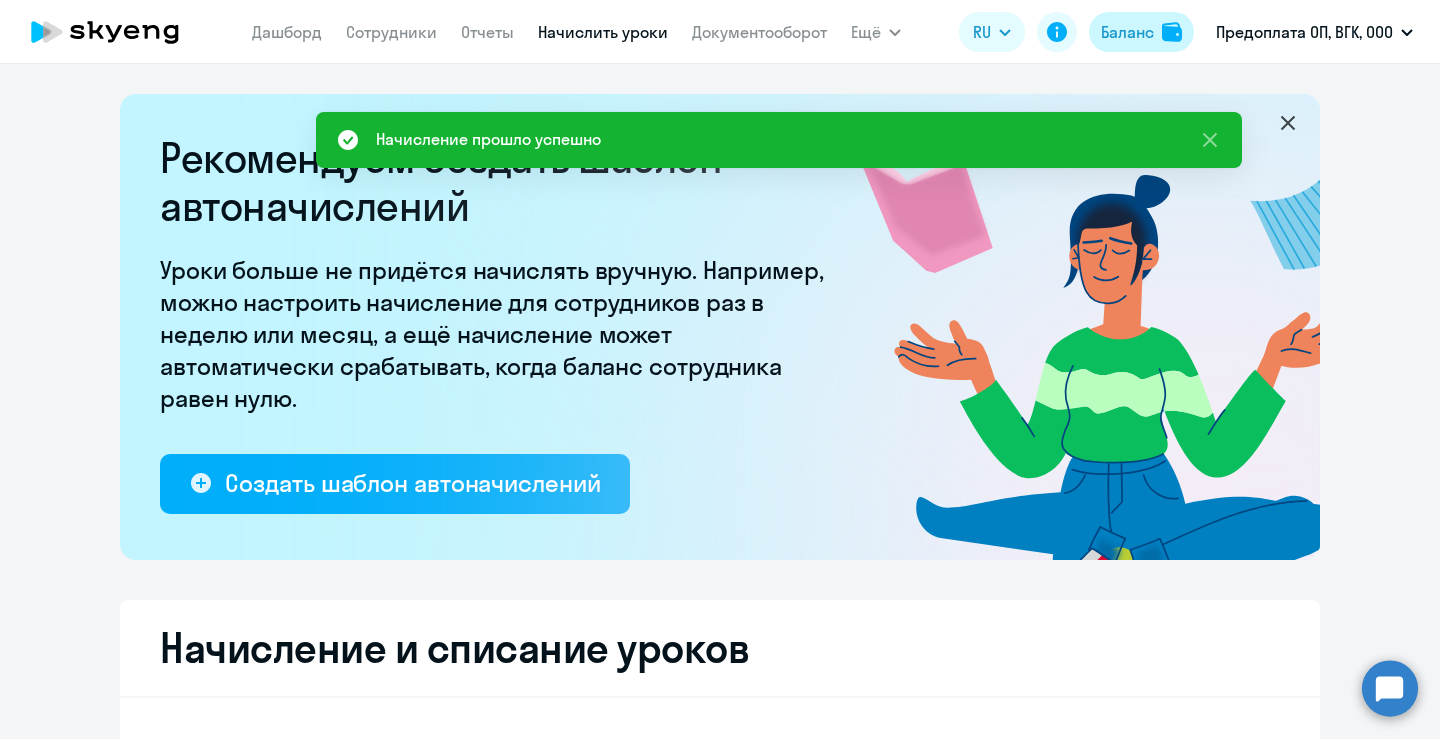 click on "Баланс" 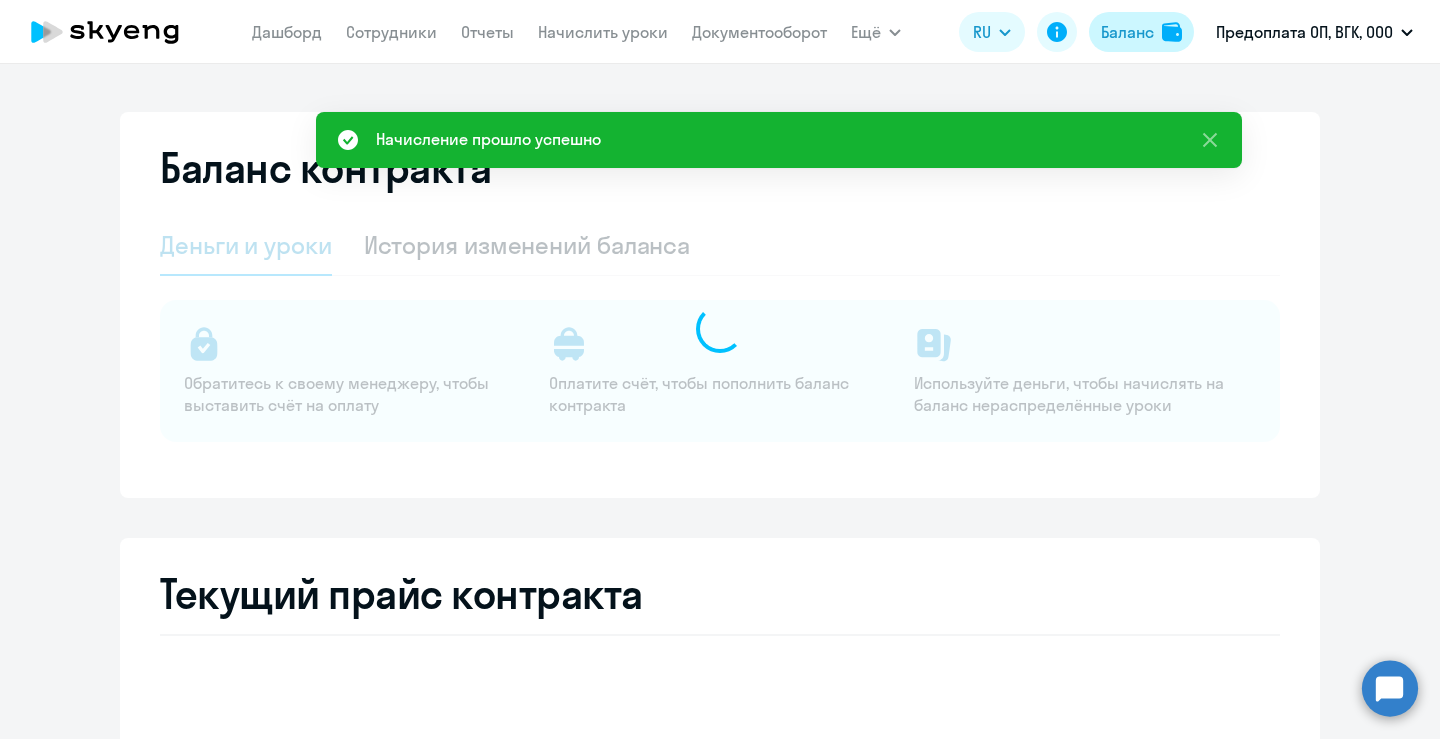 select on "english_adult_not_native_speaker" 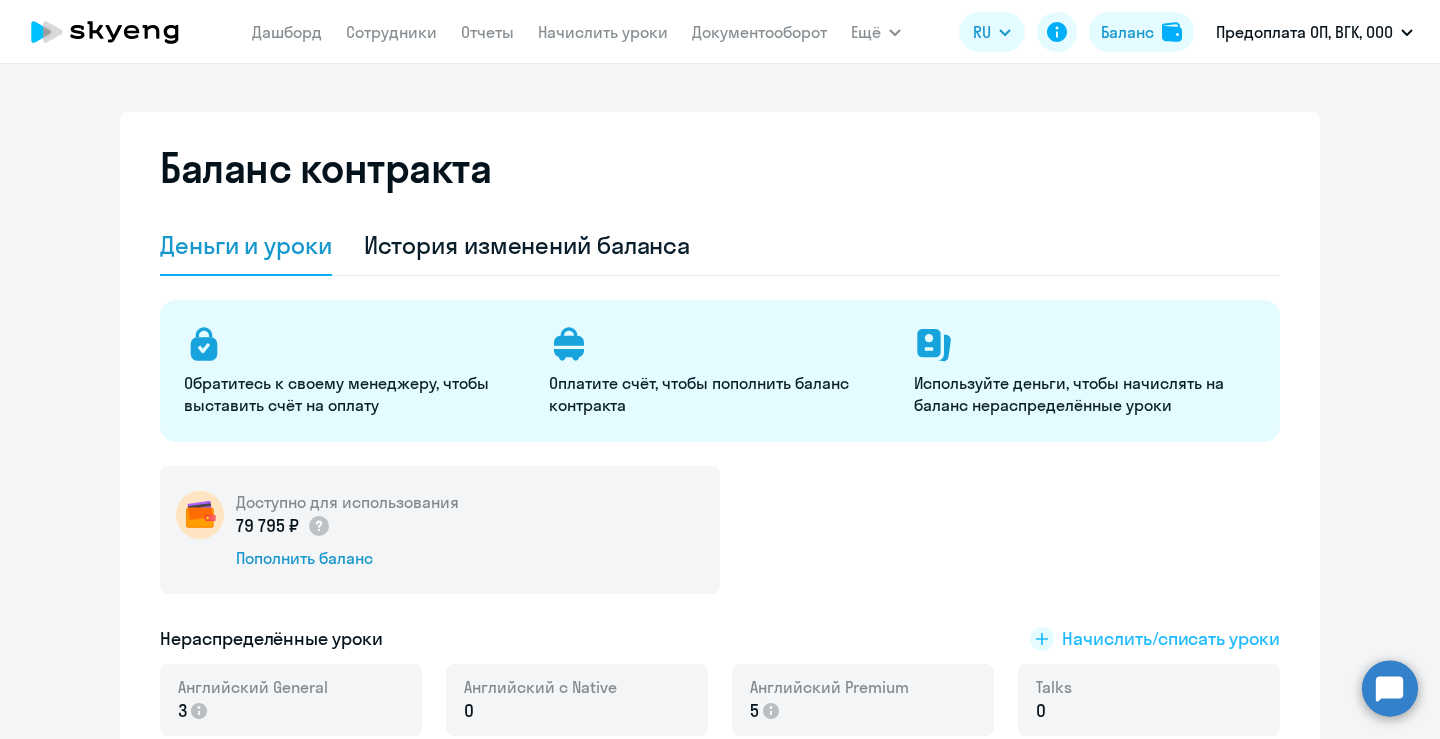 click on "Начислить/списать уроки" 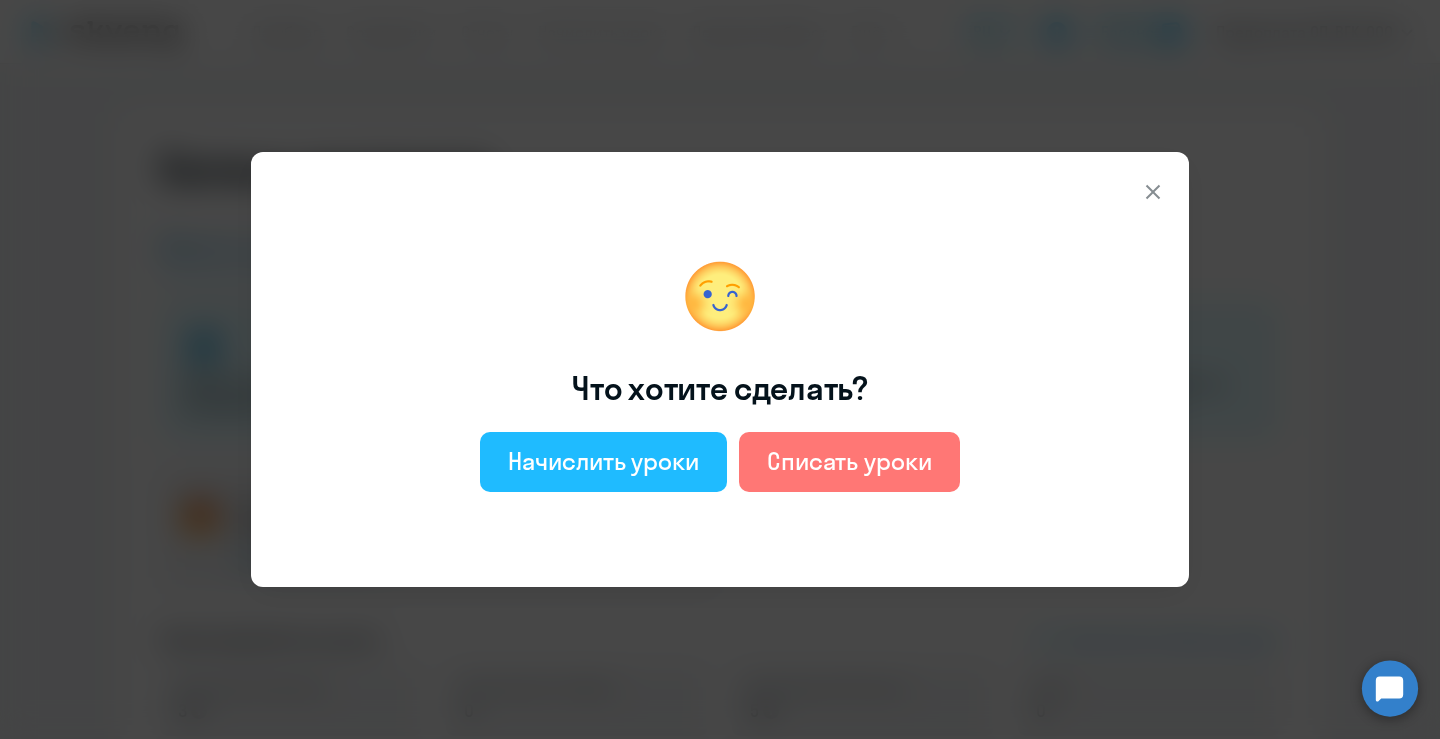 click on "Начислить уроки" at bounding box center [603, 461] 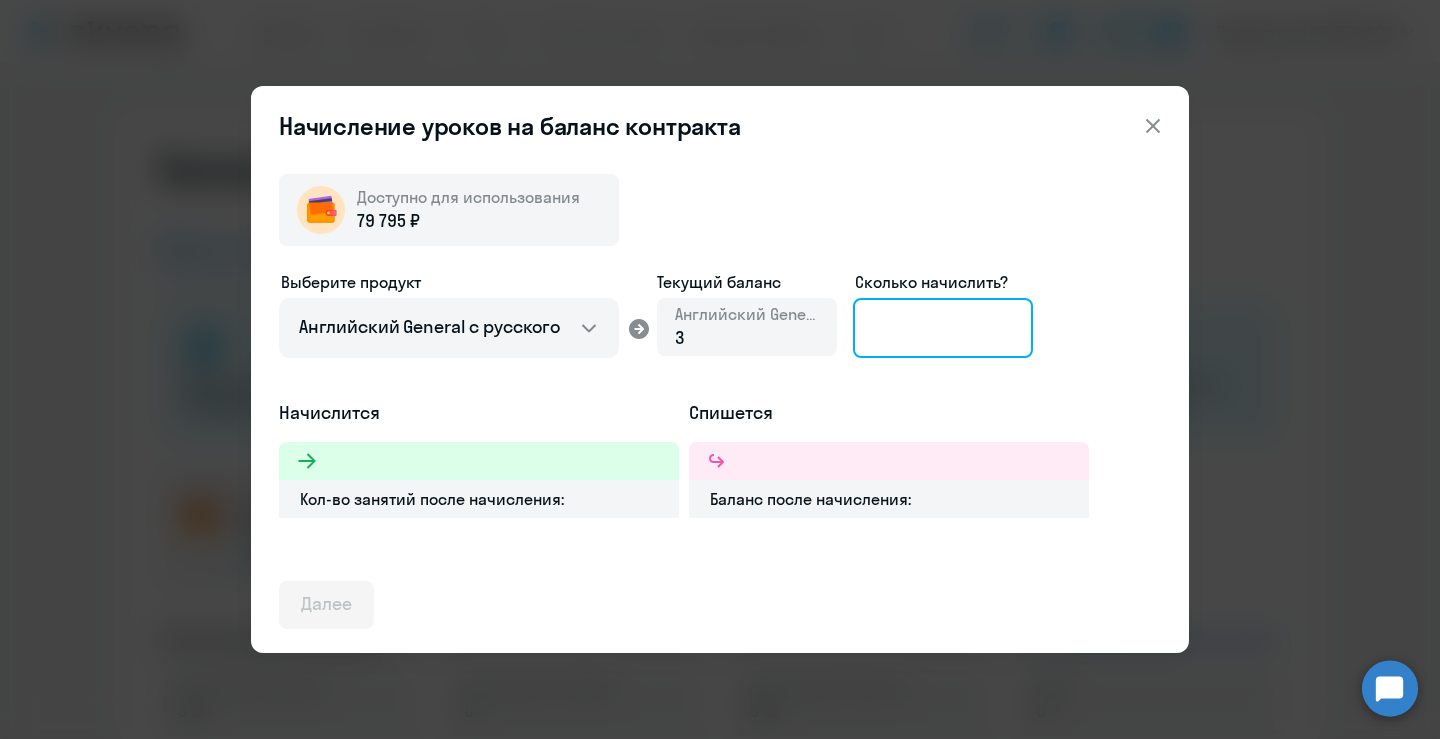 click 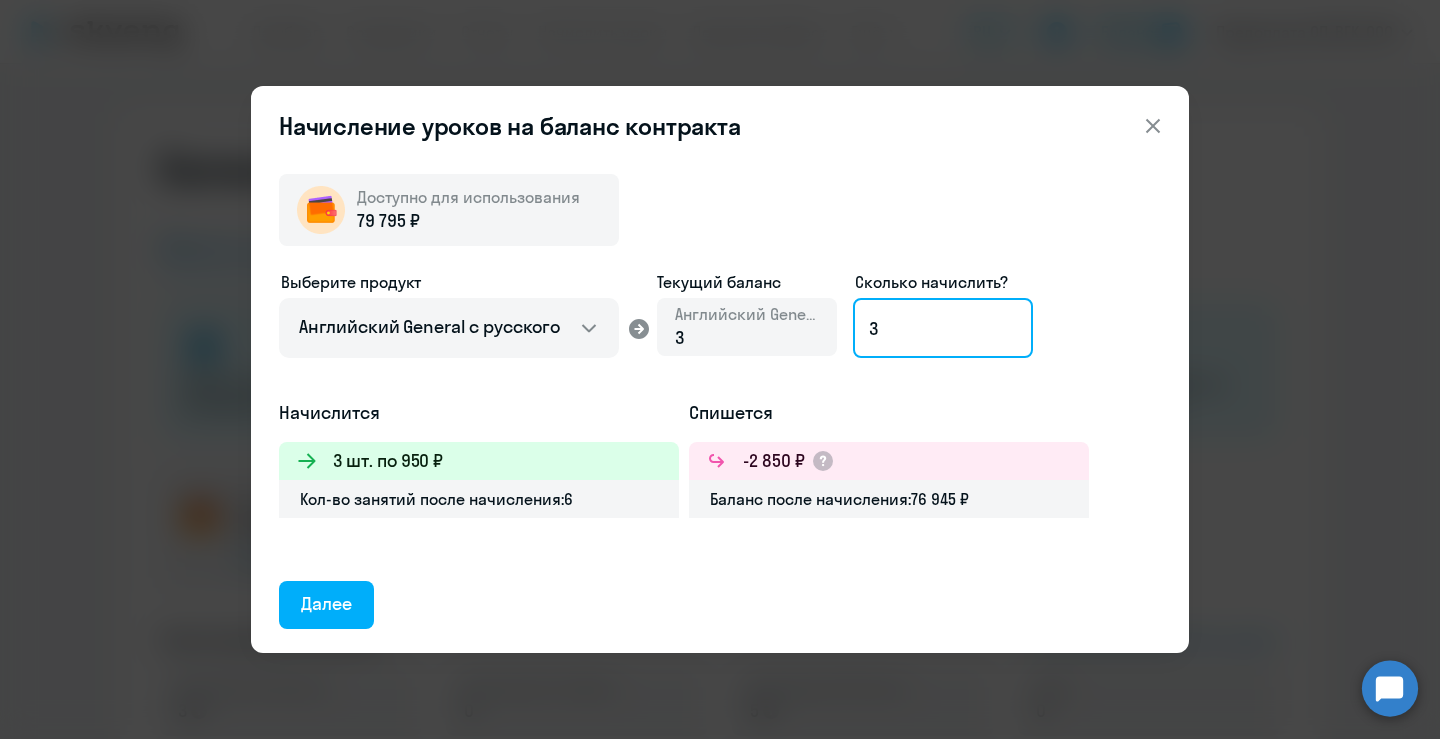type on "30" 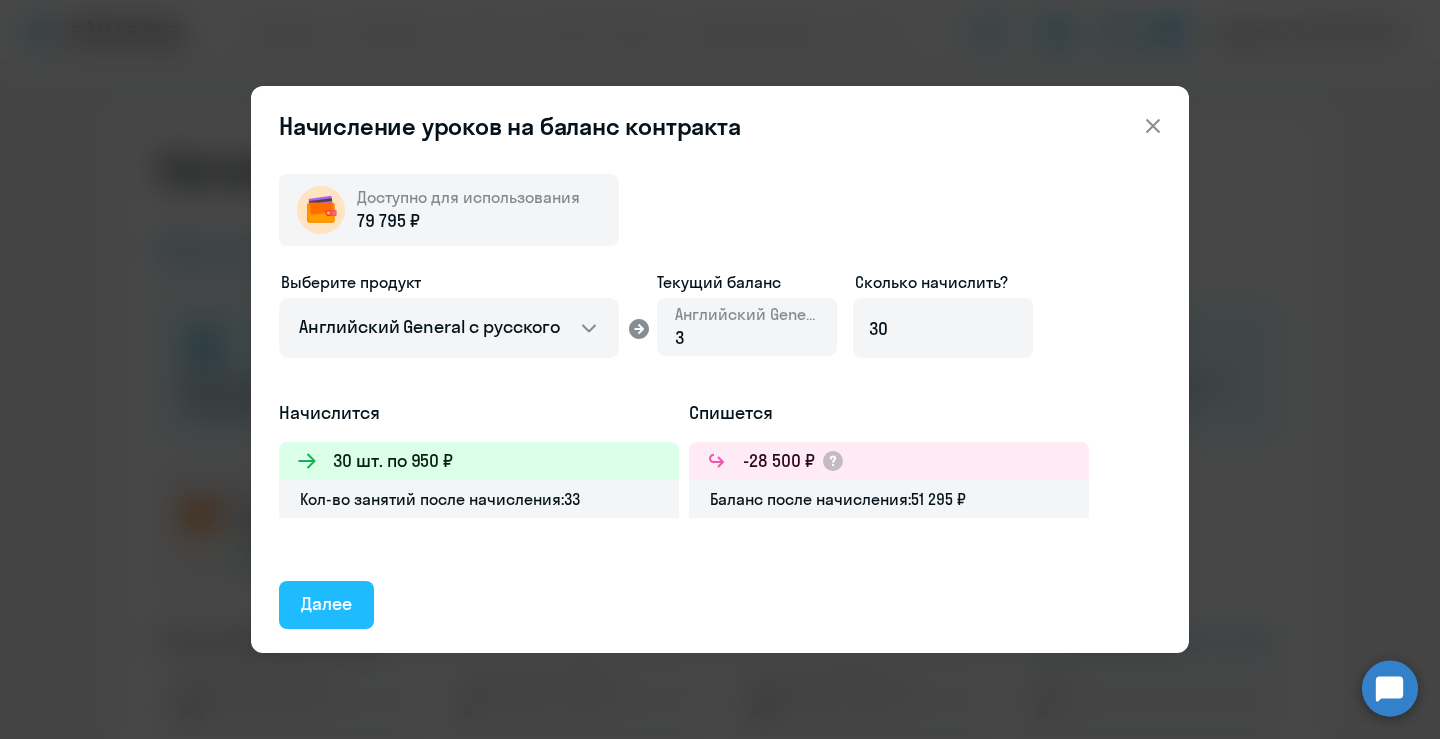click on "Далее" 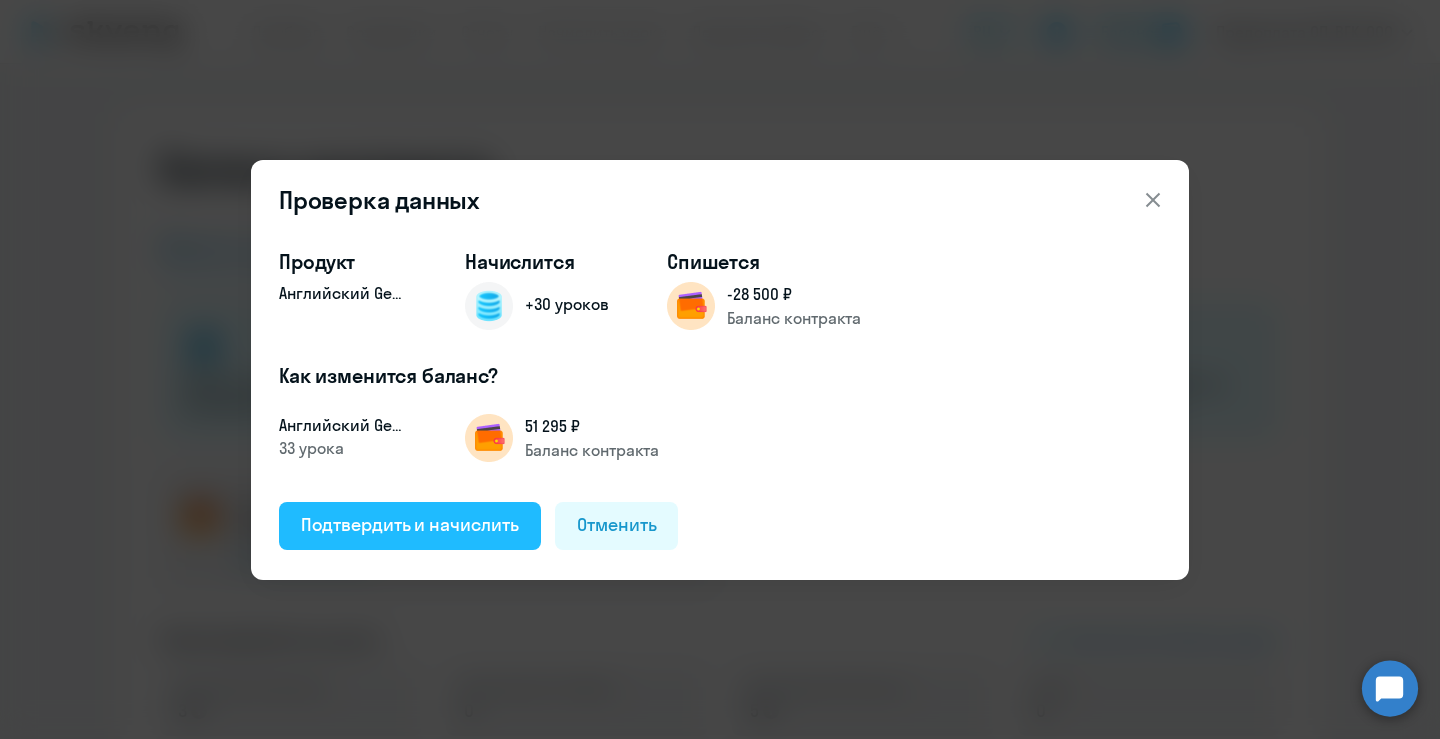 click on "Подтвердить и начислить" at bounding box center (410, 525) 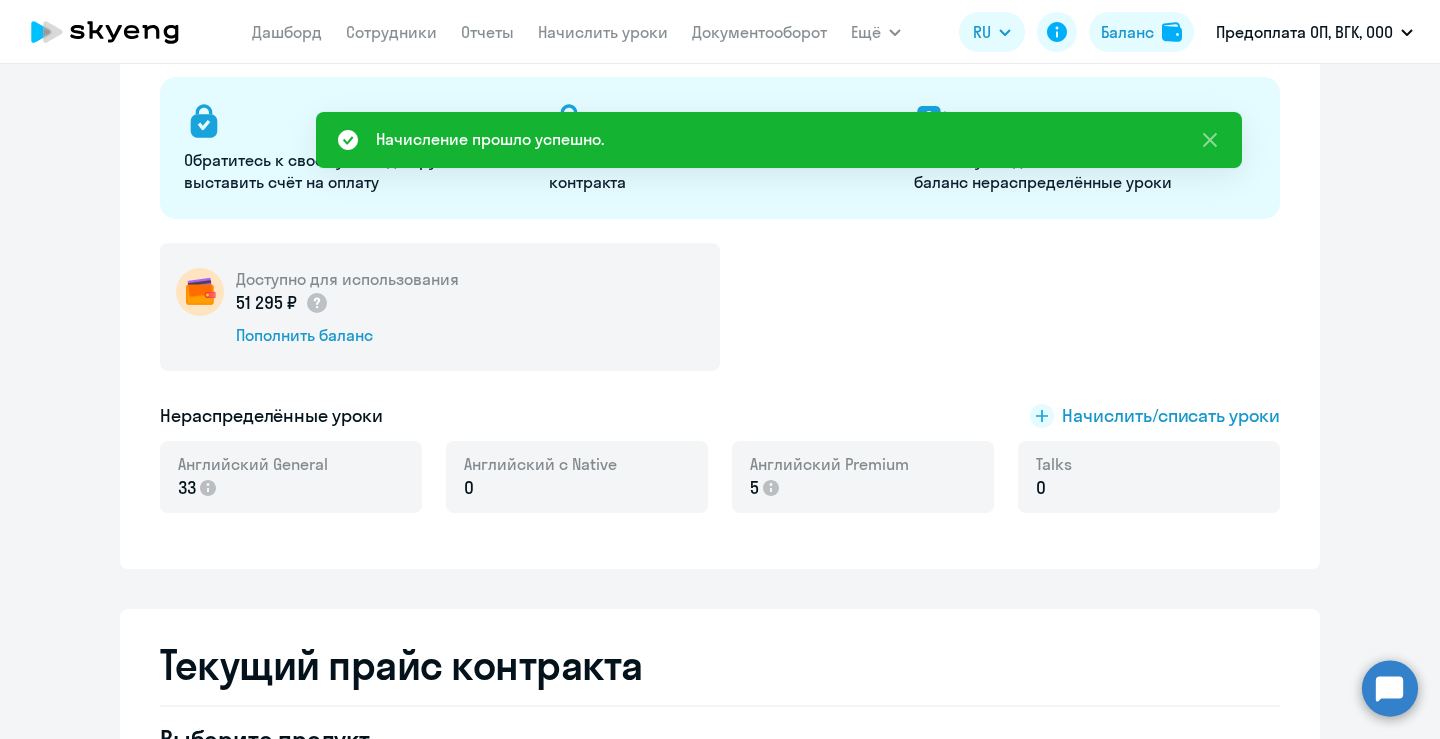 scroll, scrollTop: 0, scrollLeft: 0, axis: both 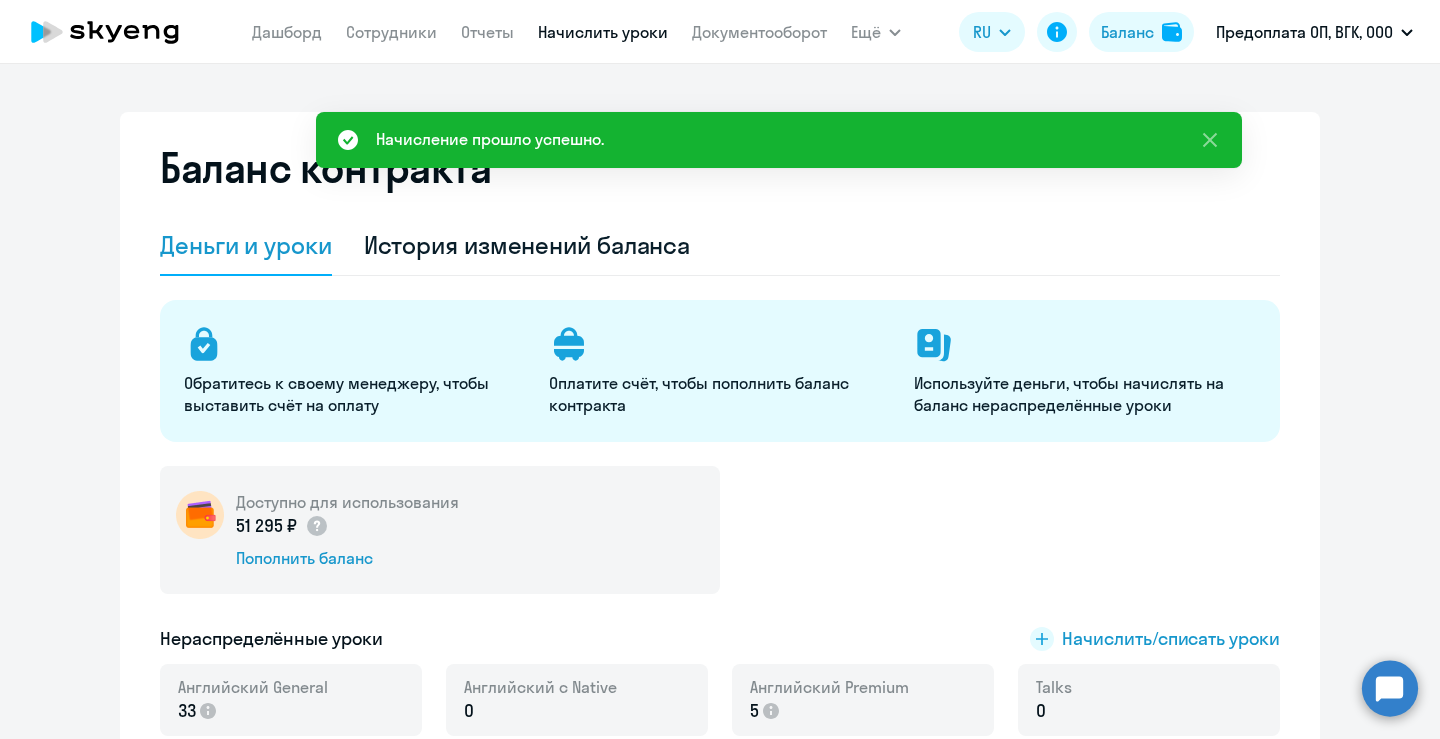 click on "Начислить уроки" at bounding box center (603, 32) 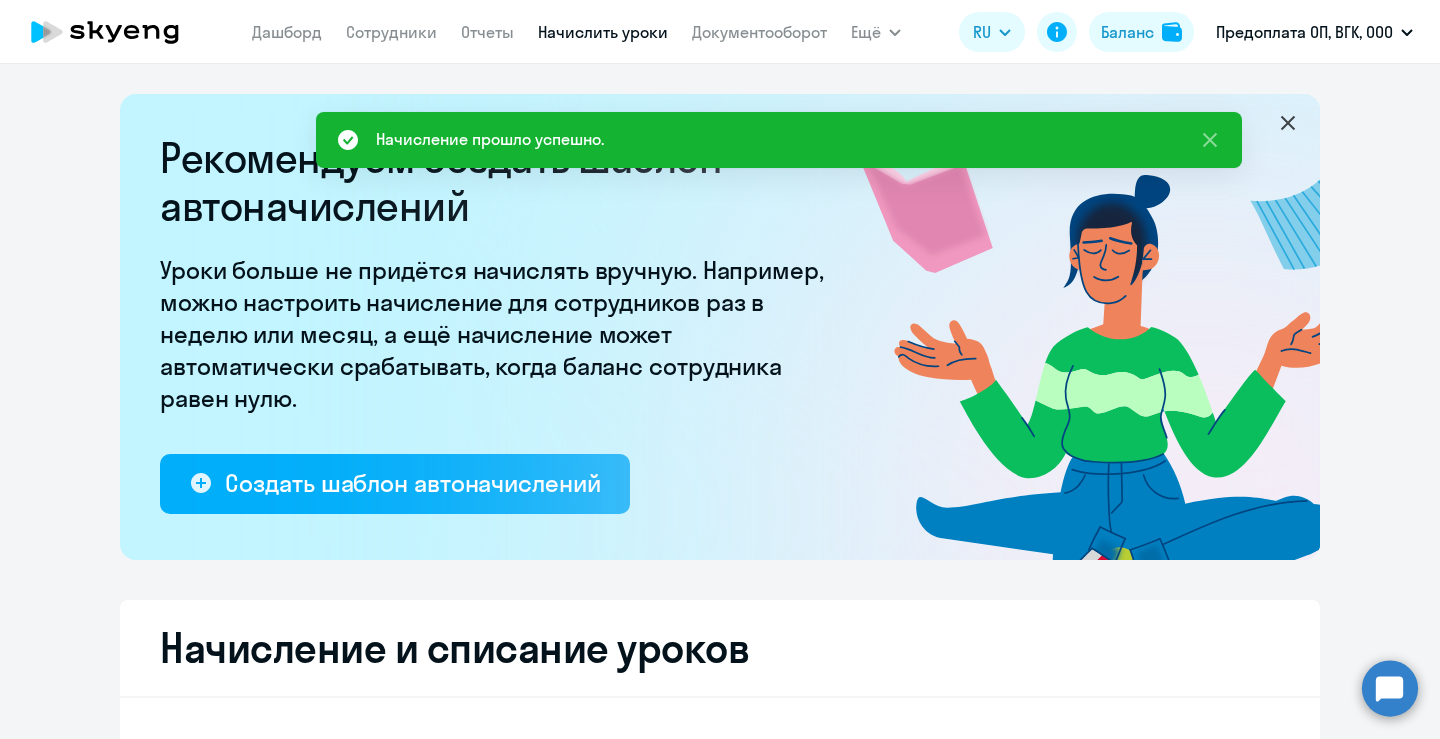 select on "10" 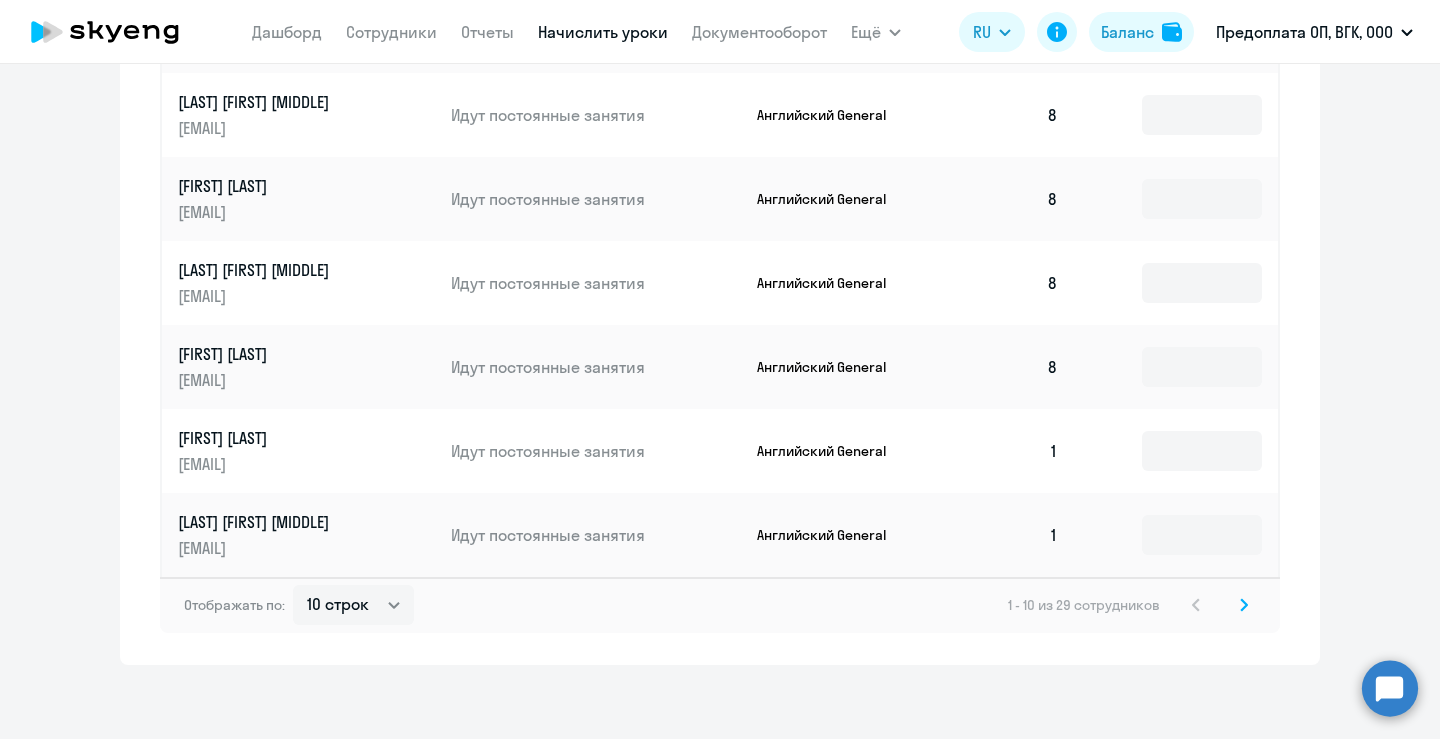 scroll, scrollTop: 1291, scrollLeft: 0, axis: vertical 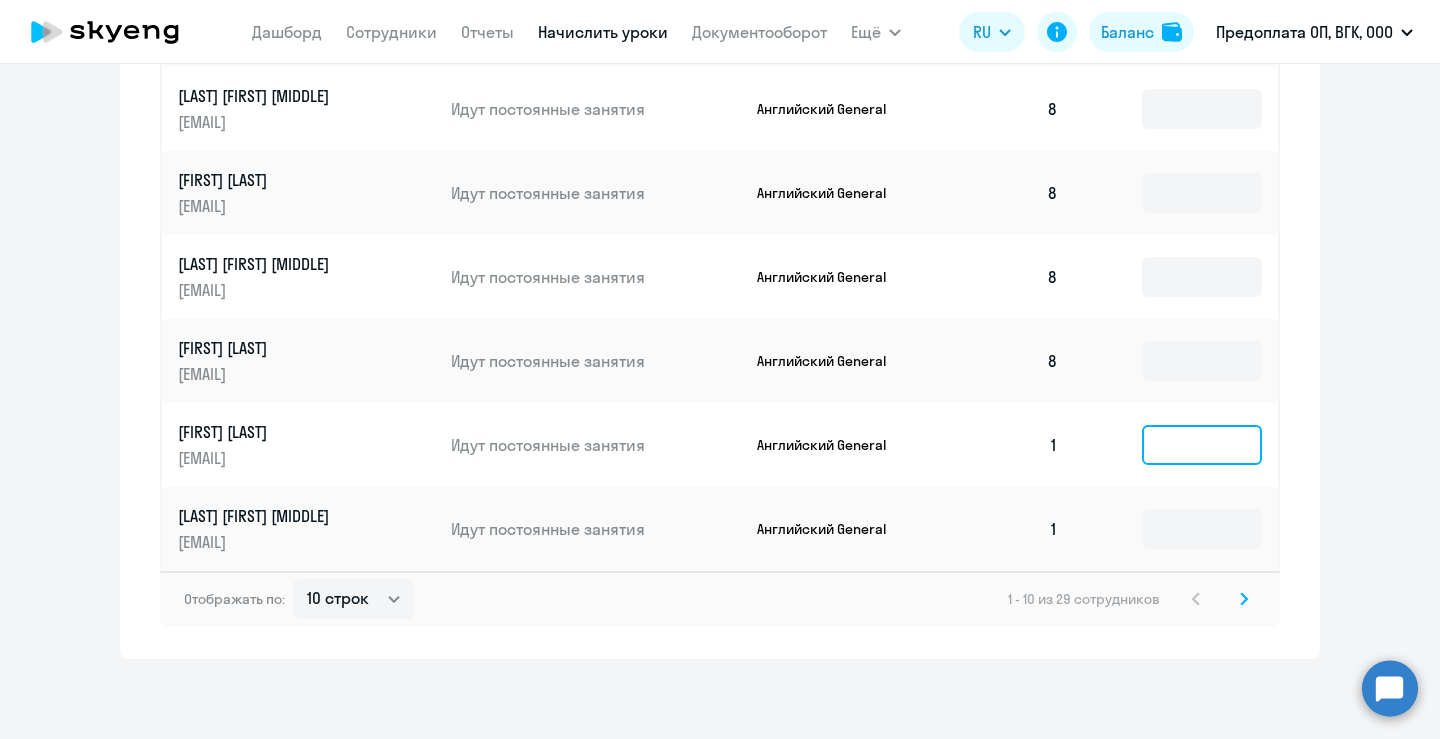 click 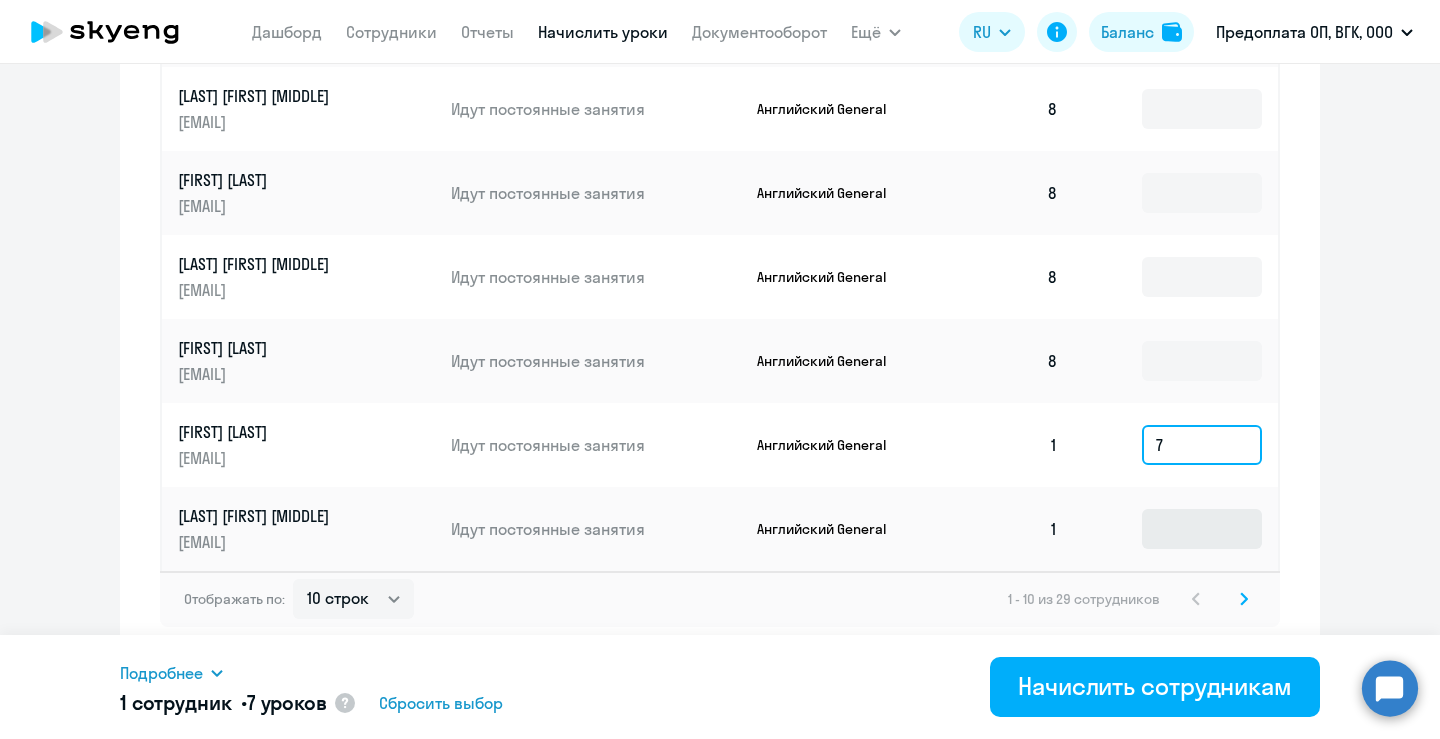 type on "7" 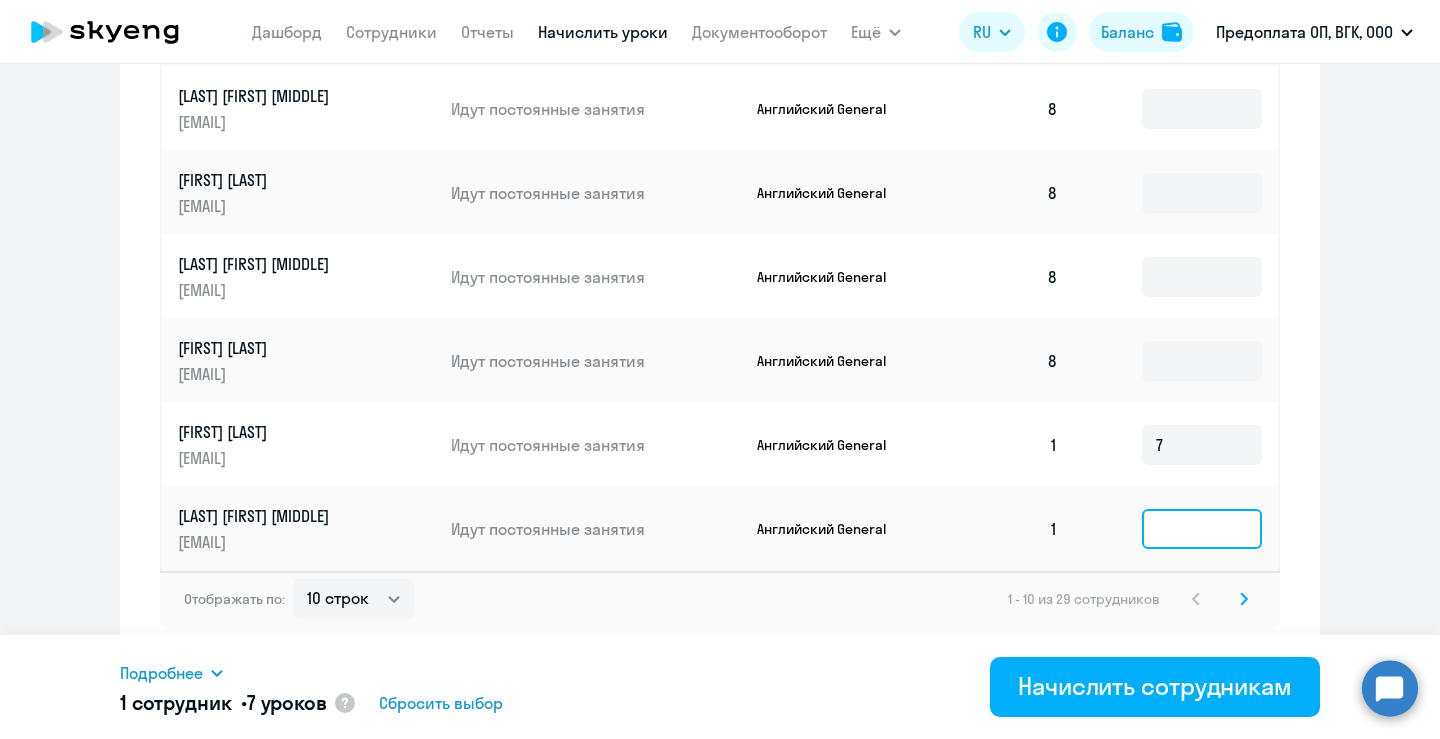 click 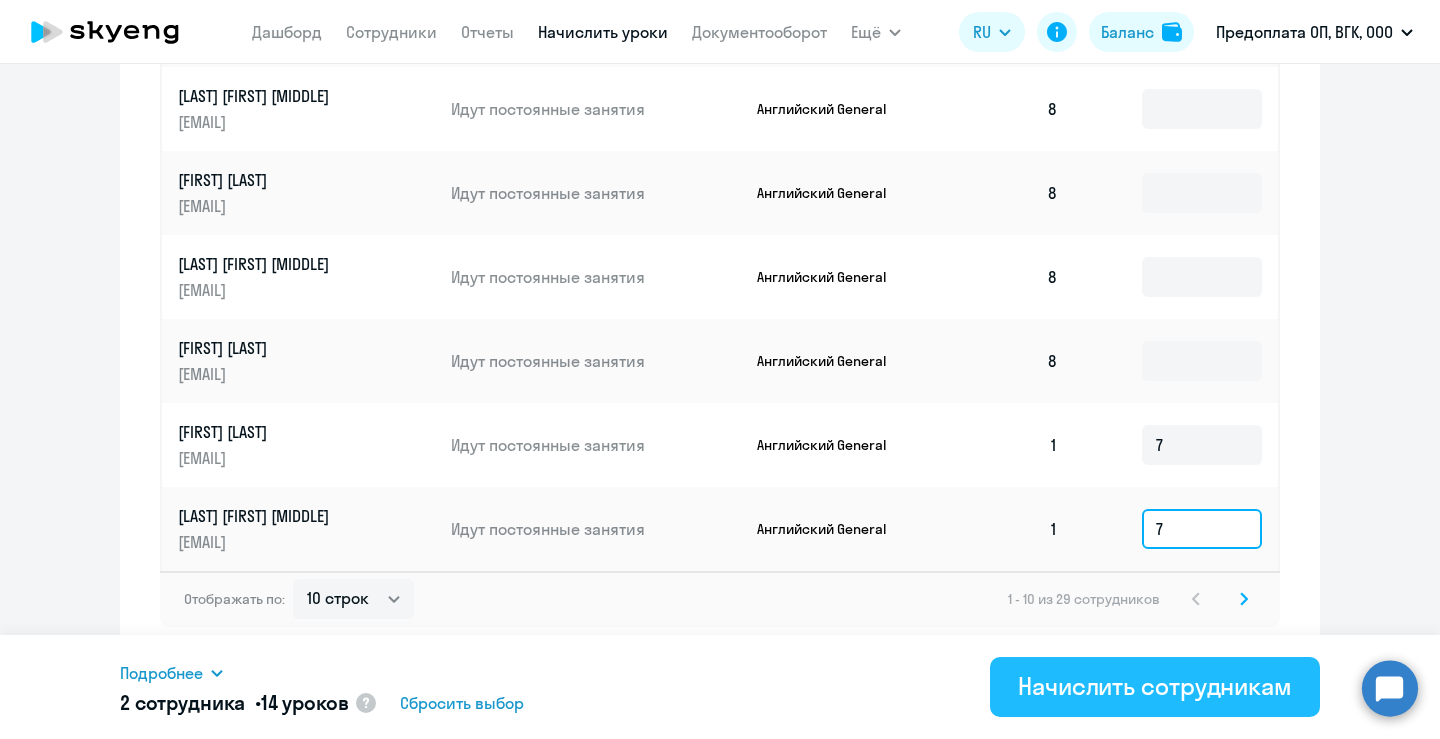 type on "7" 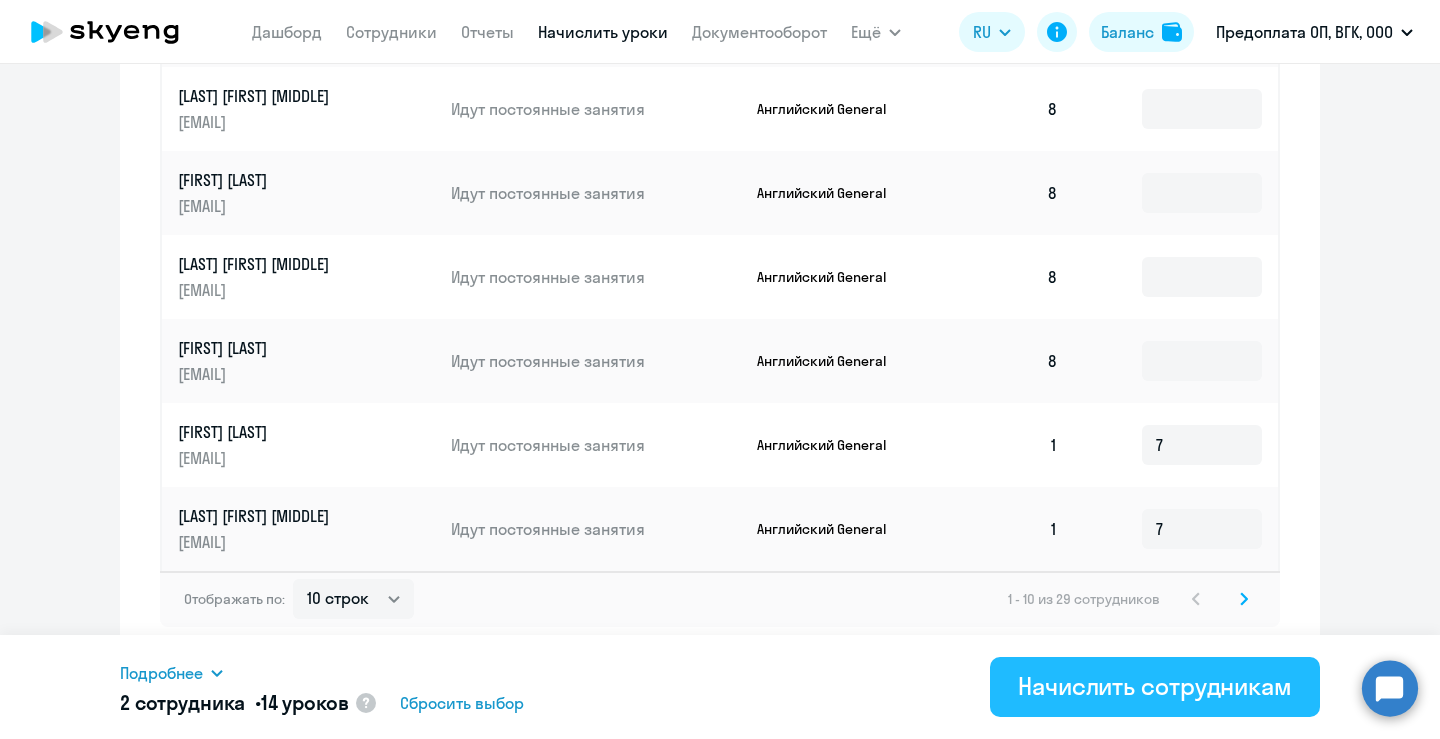 click on "Начислить сотрудникам" at bounding box center [1155, 686] 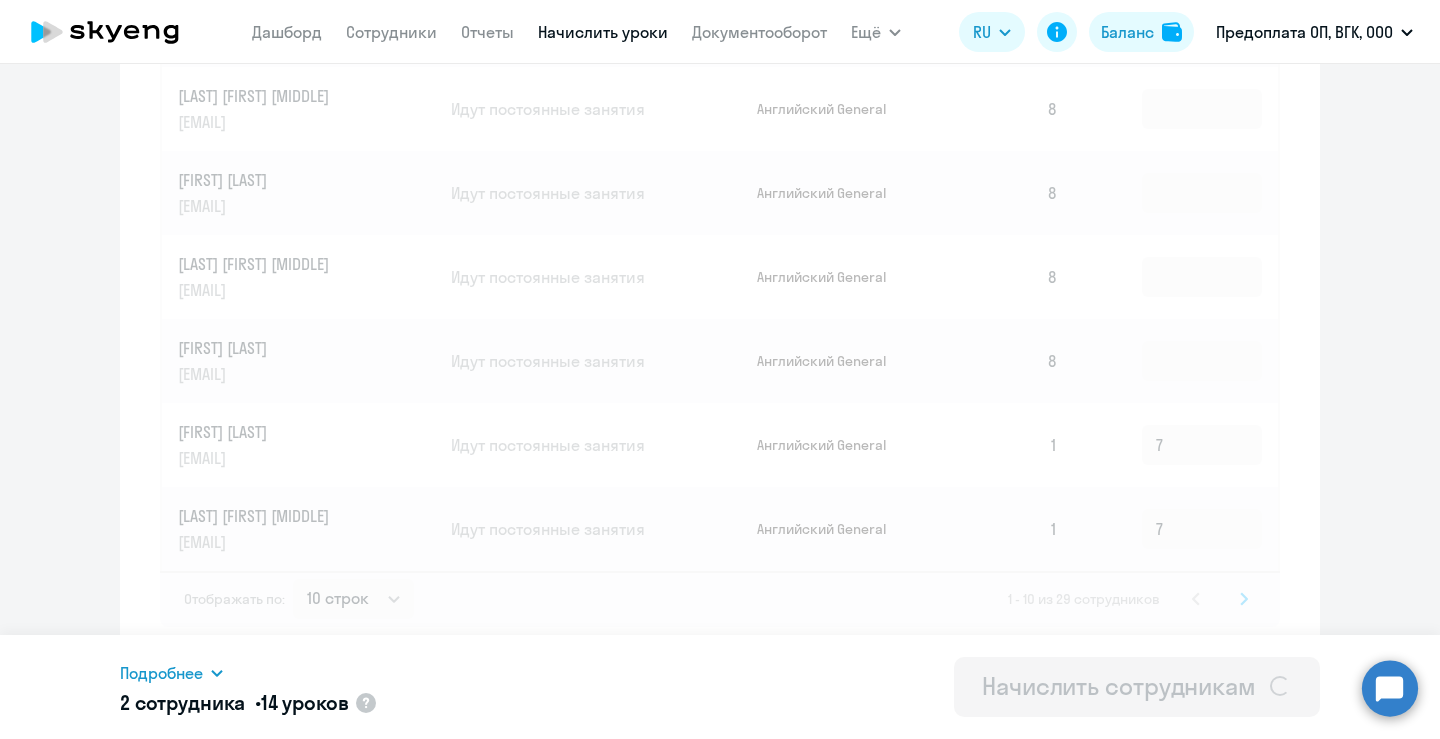 type 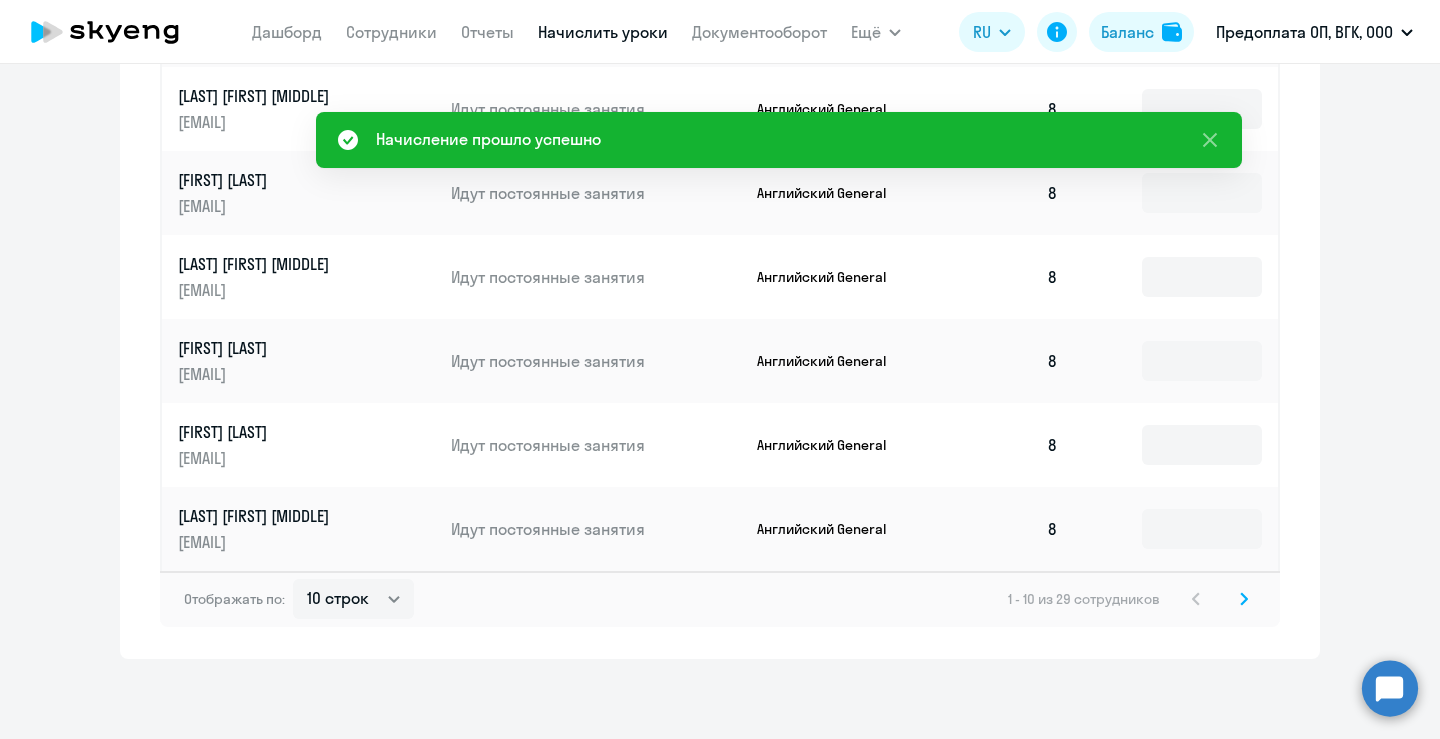 click 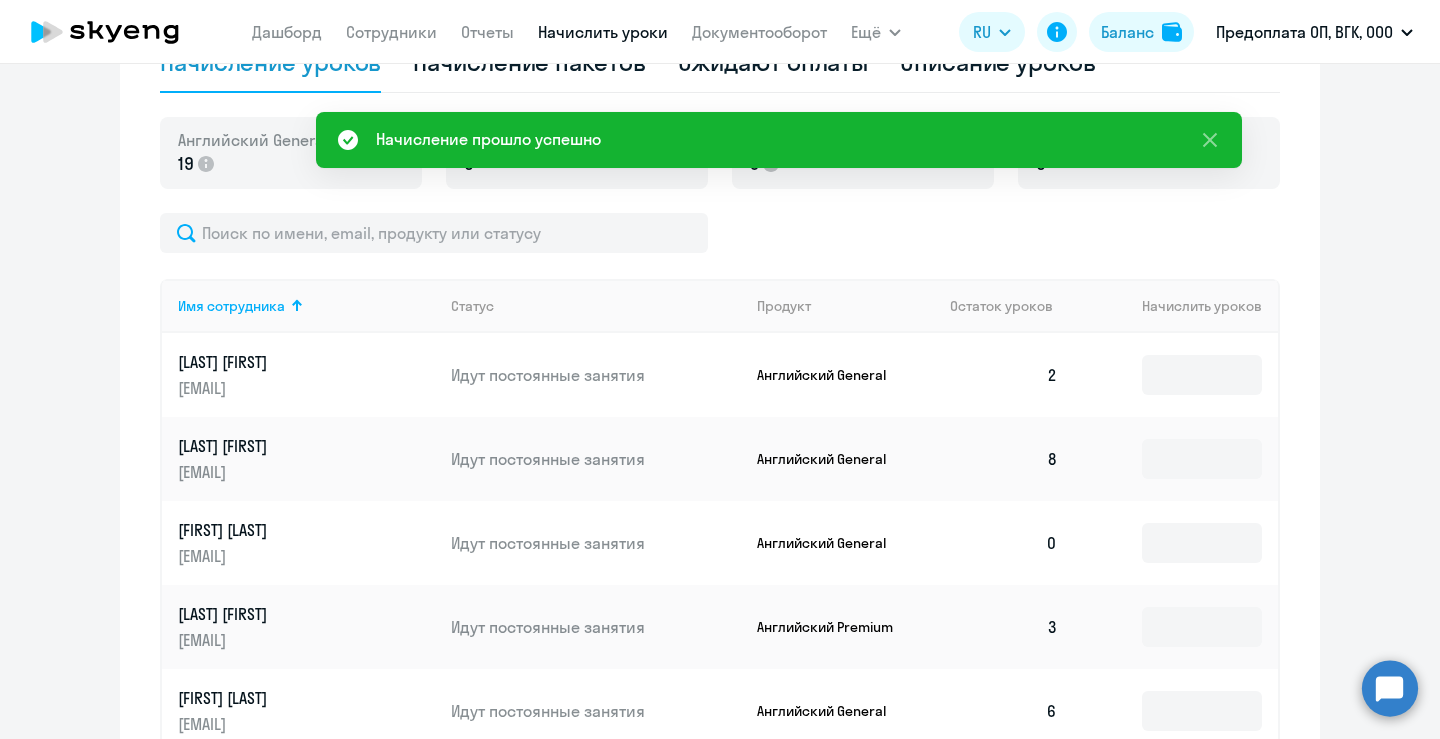 scroll, scrollTop: 678, scrollLeft: 0, axis: vertical 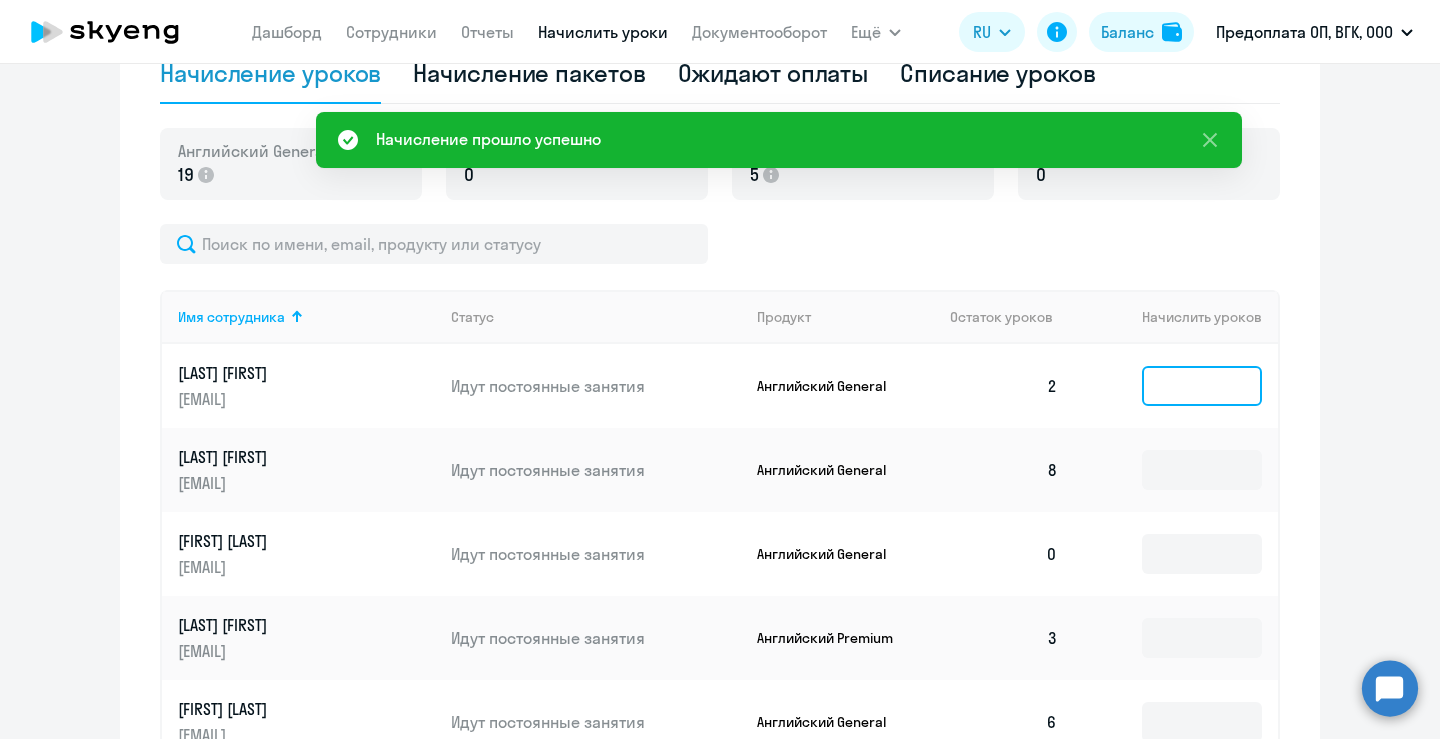 click 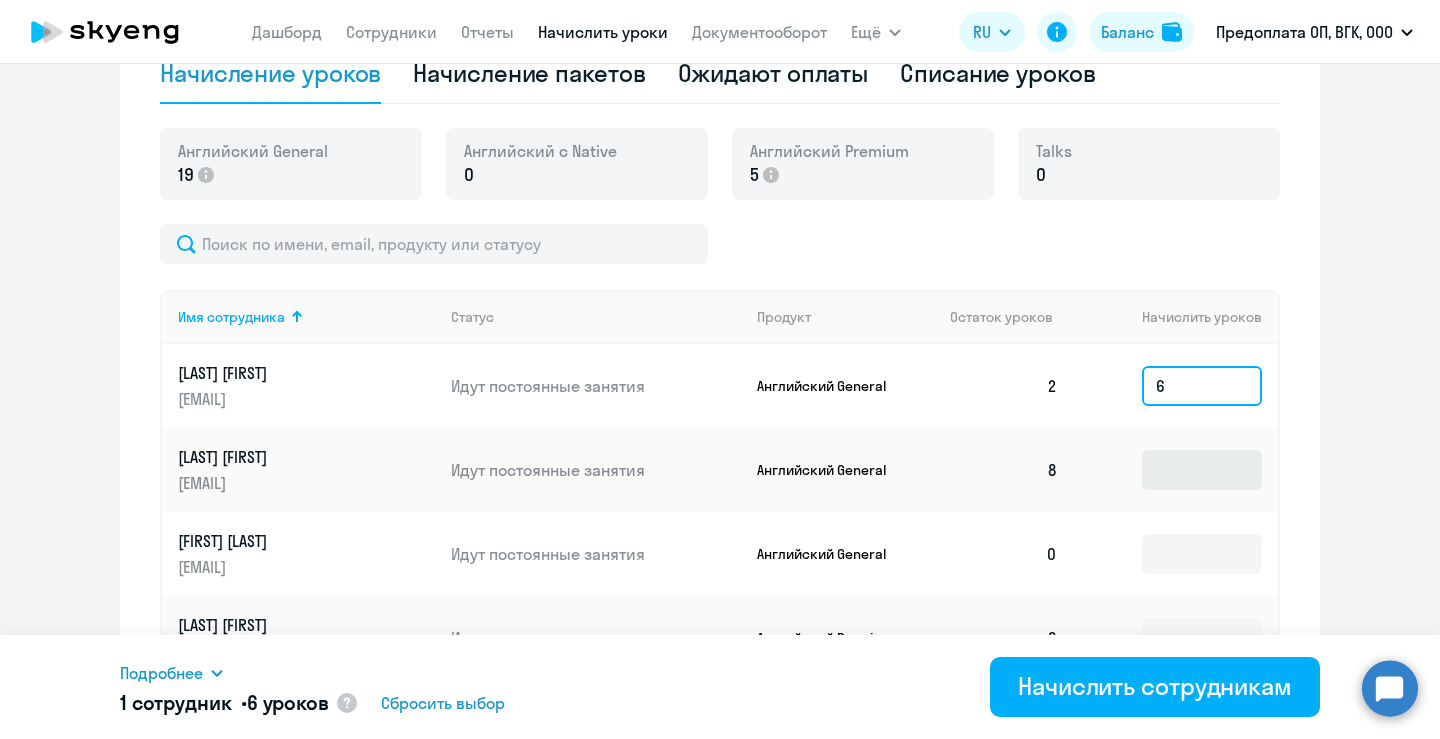 type on "6" 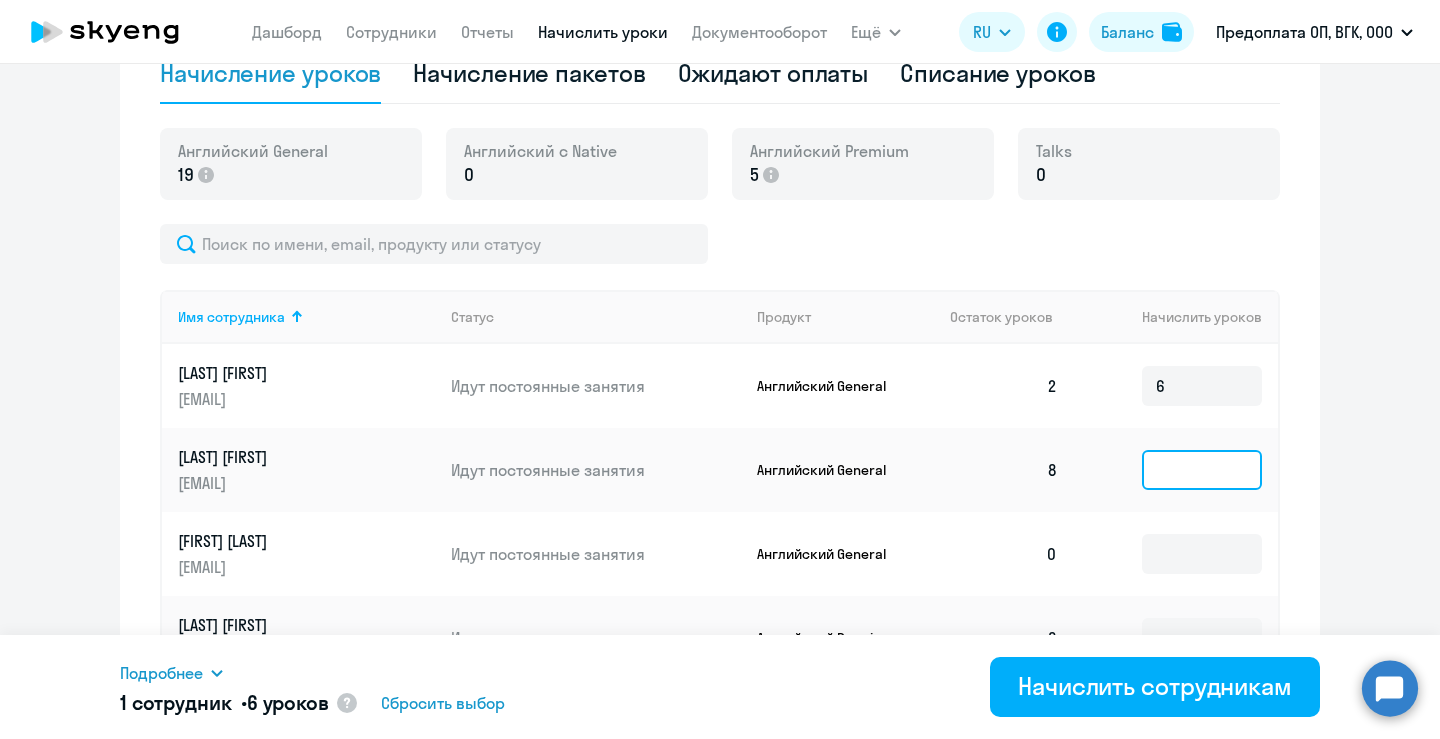 click 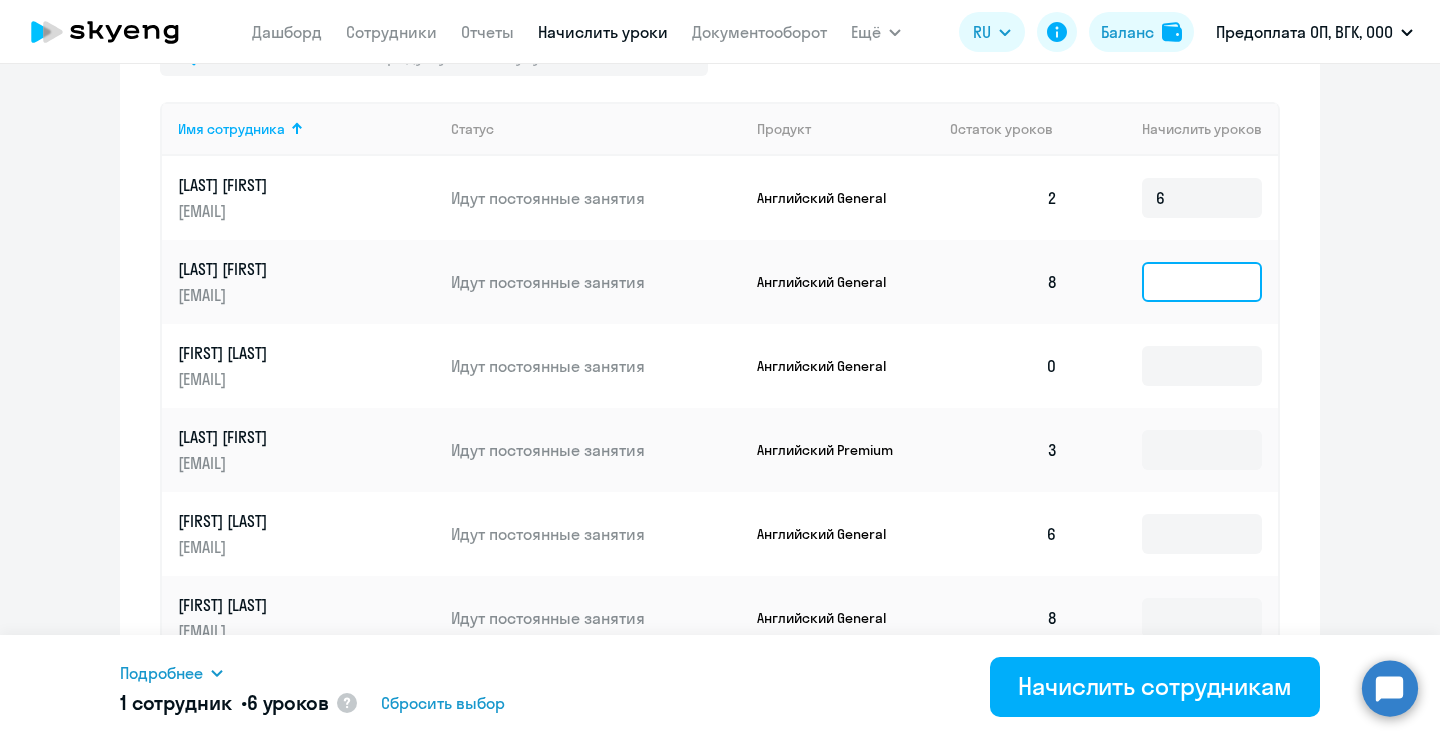 scroll, scrollTop: 876, scrollLeft: 0, axis: vertical 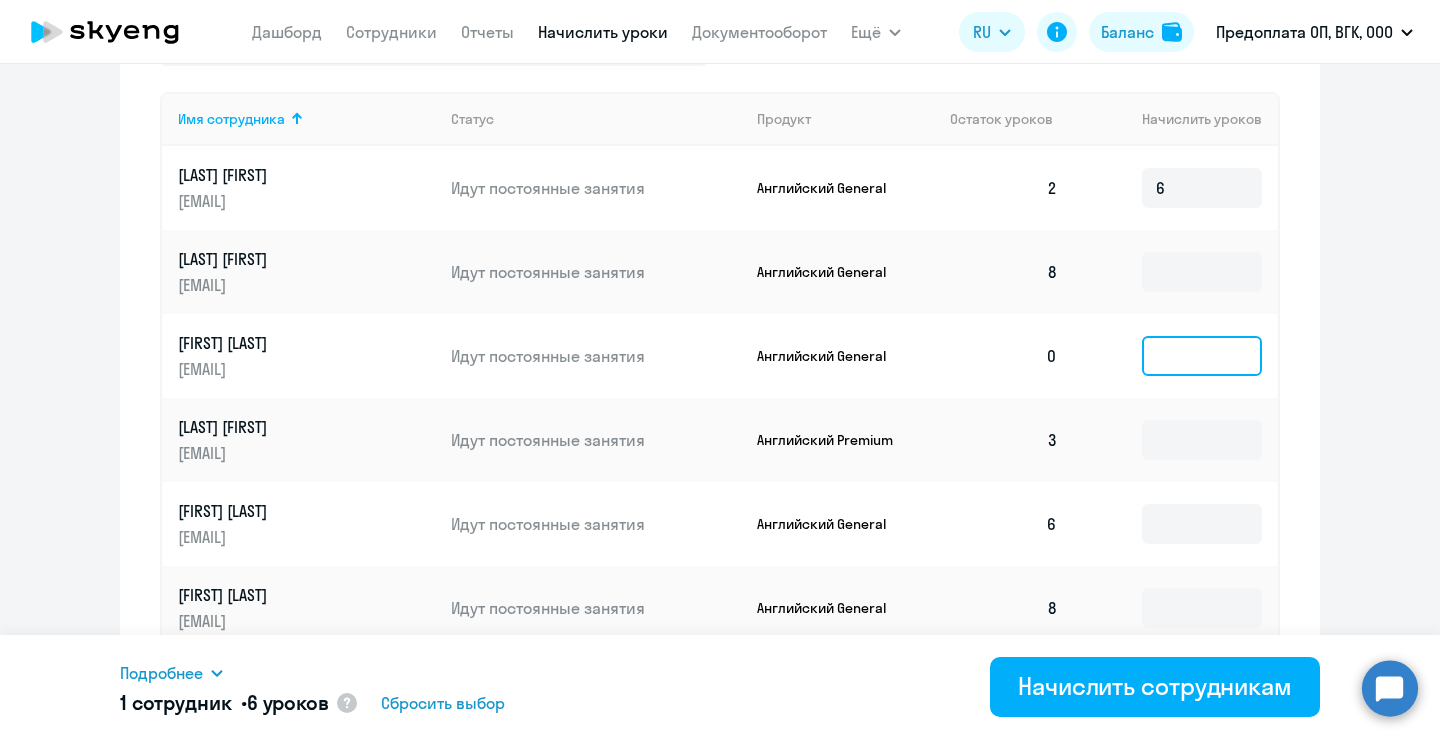 click 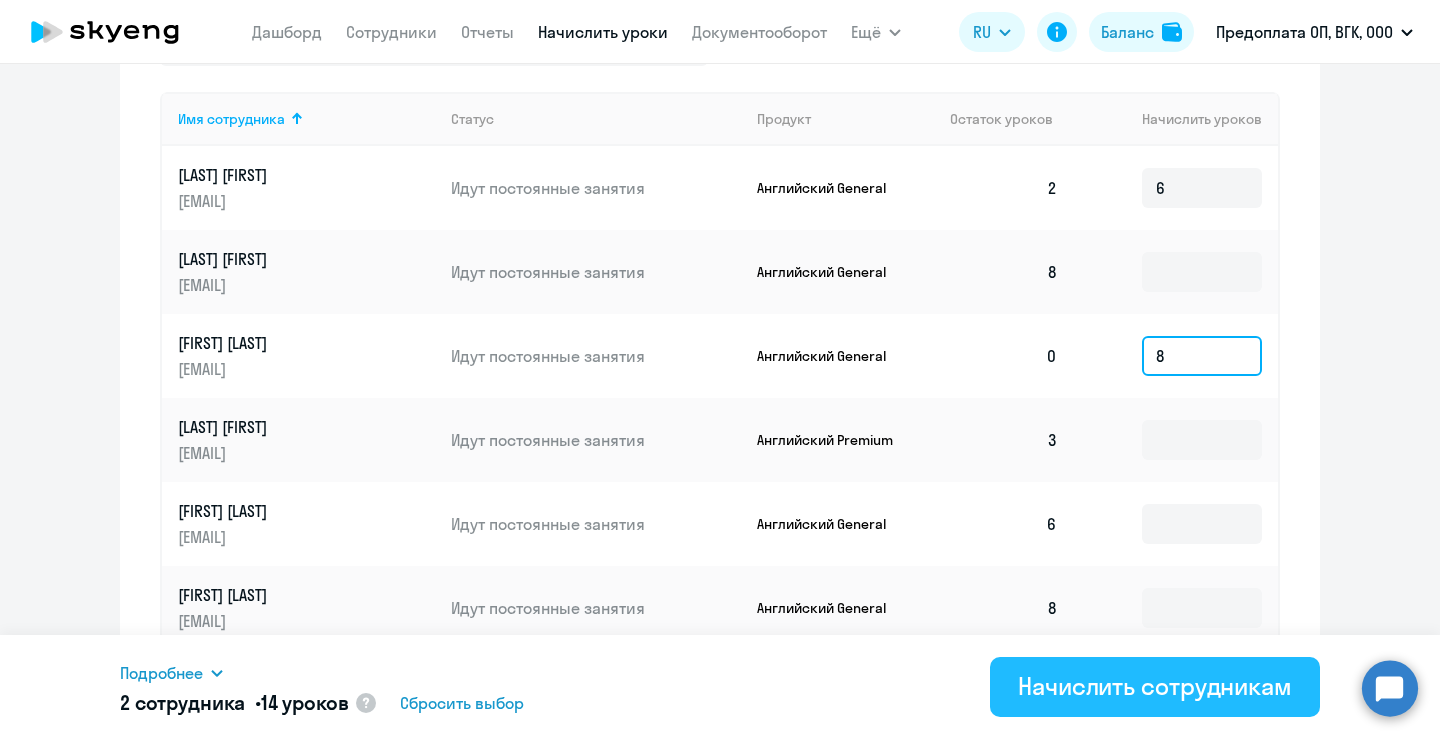 type on "8" 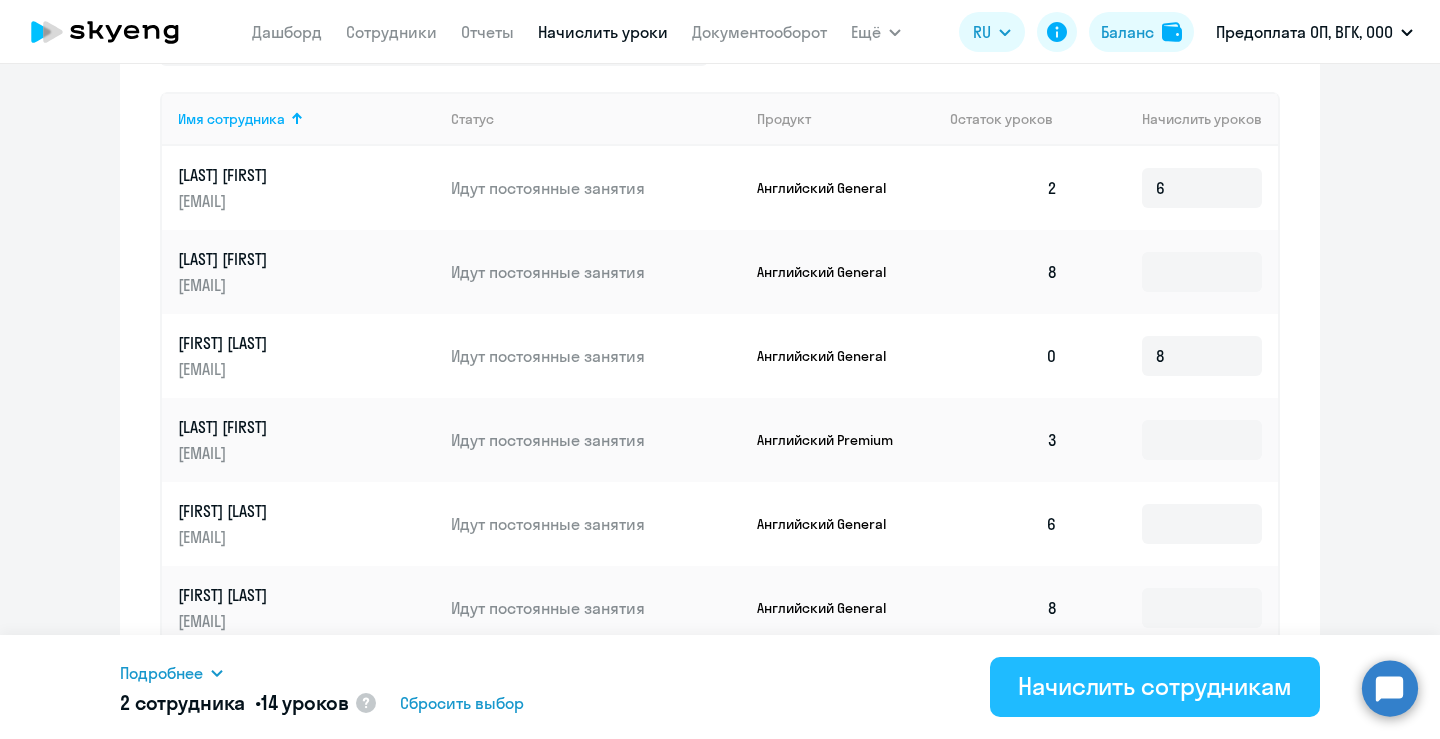 click on "Начислить сотрудникам" at bounding box center [1155, 686] 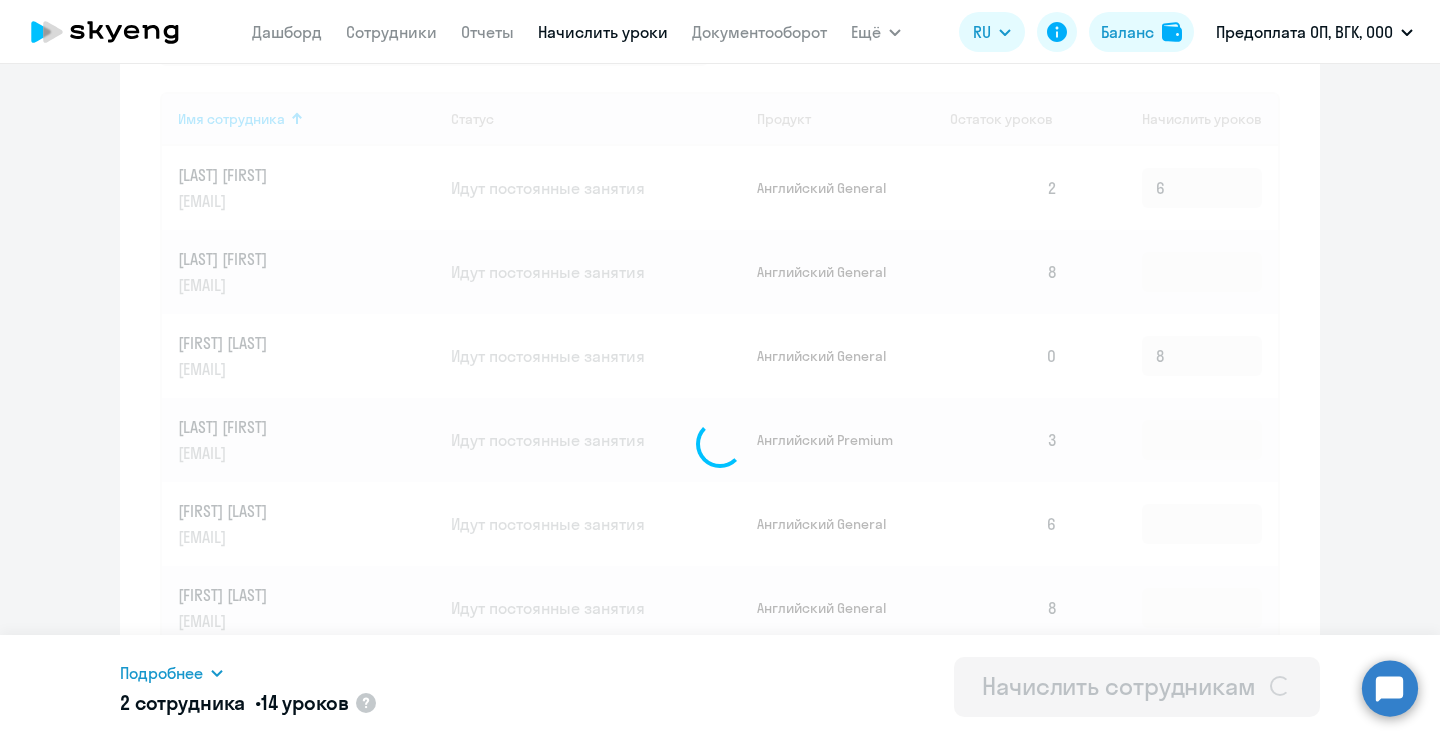 type 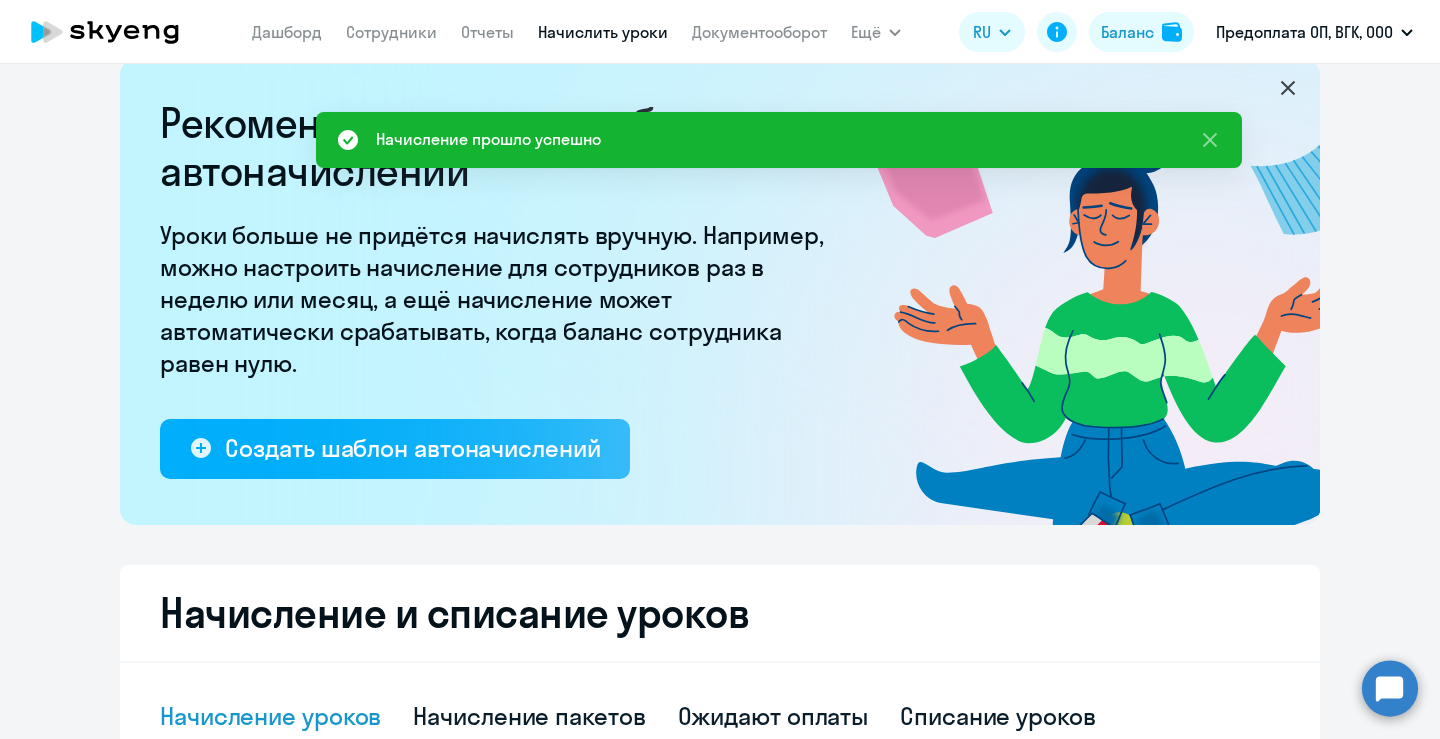 scroll, scrollTop: 0, scrollLeft: 0, axis: both 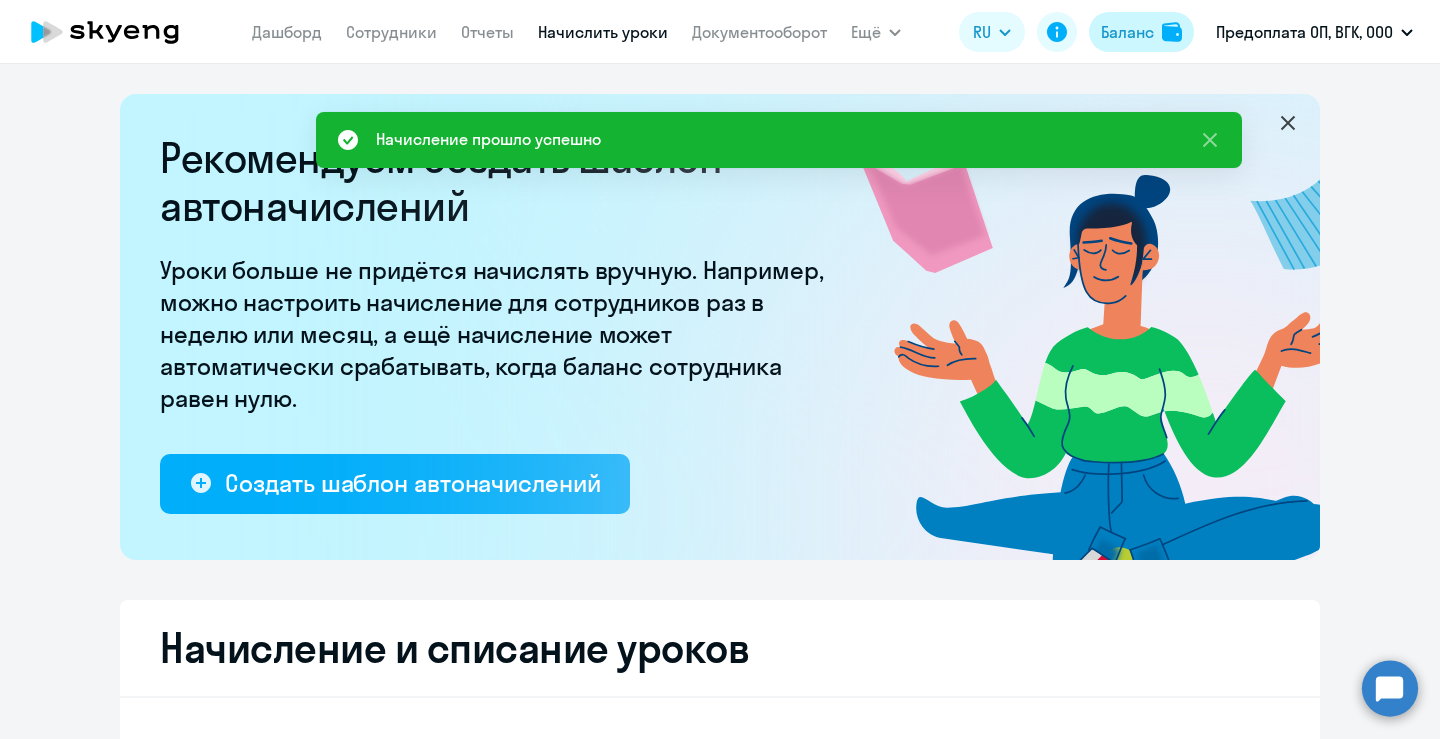 click on "Баланс" 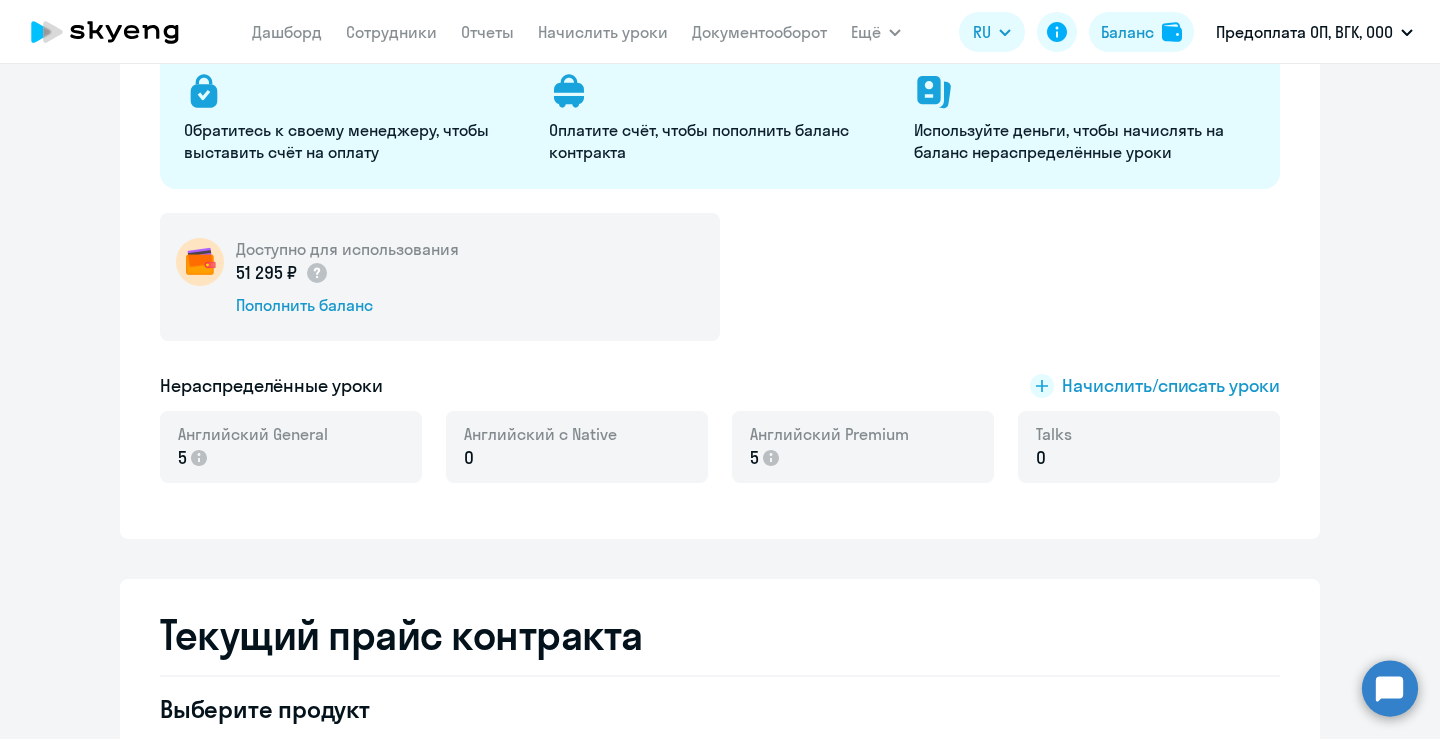 scroll, scrollTop: 254, scrollLeft: 0, axis: vertical 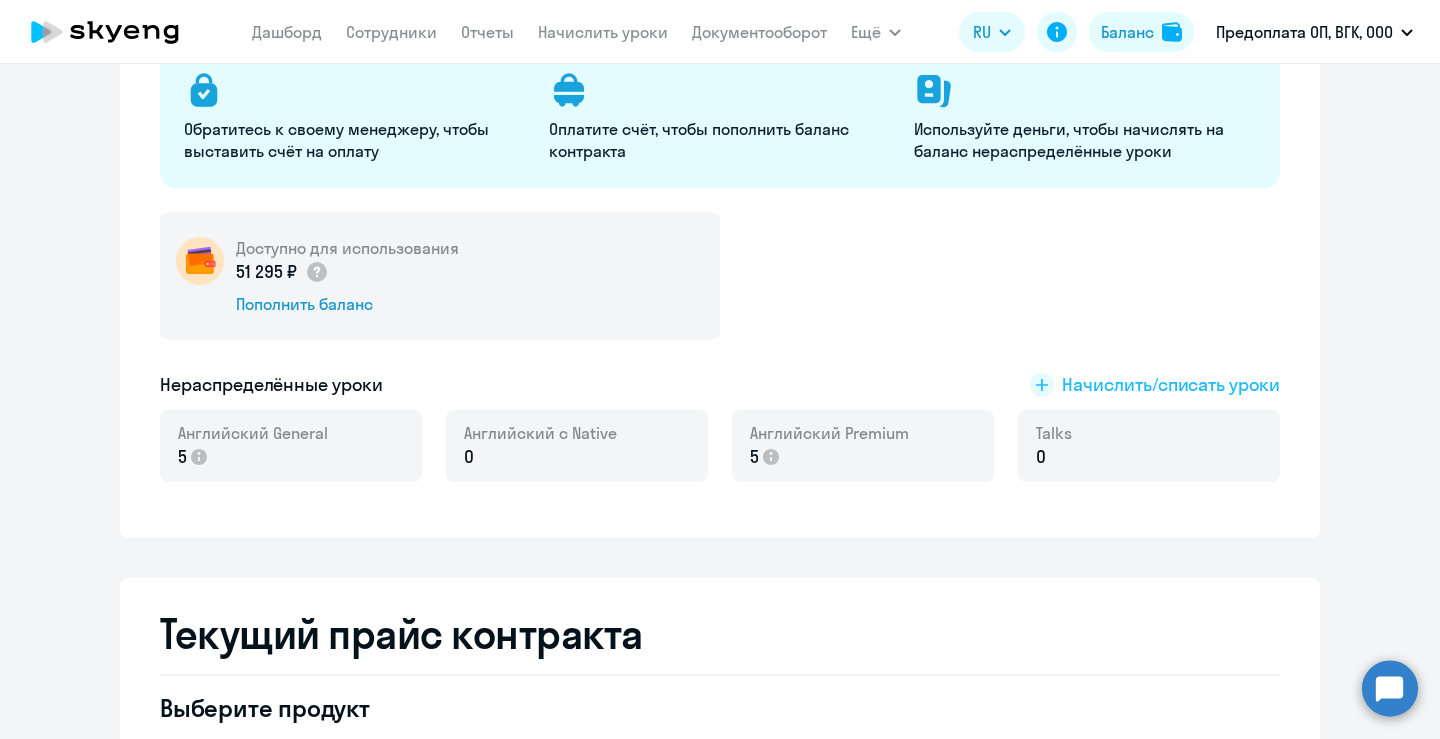 click on "Начислить/списать уроки" 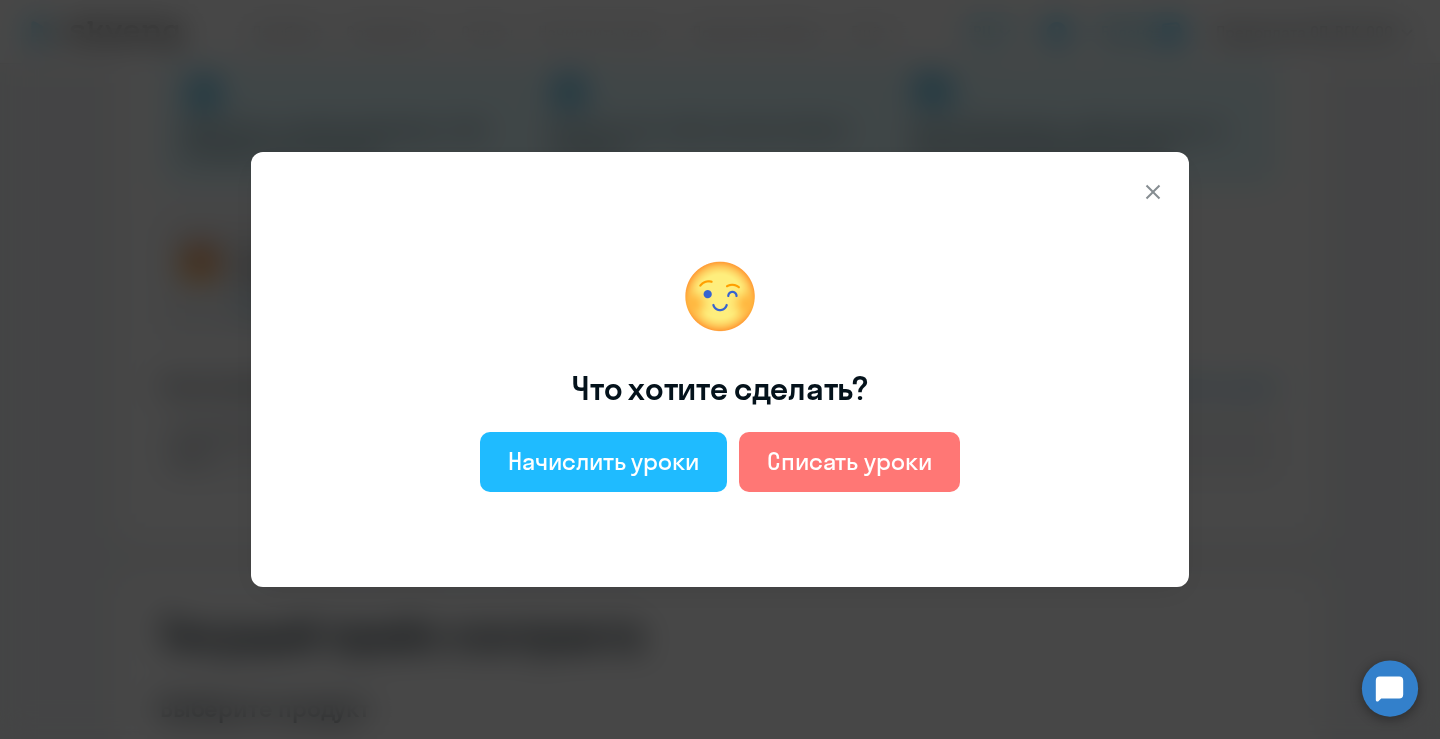 click on "Начислить уроки" at bounding box center [603, 461] 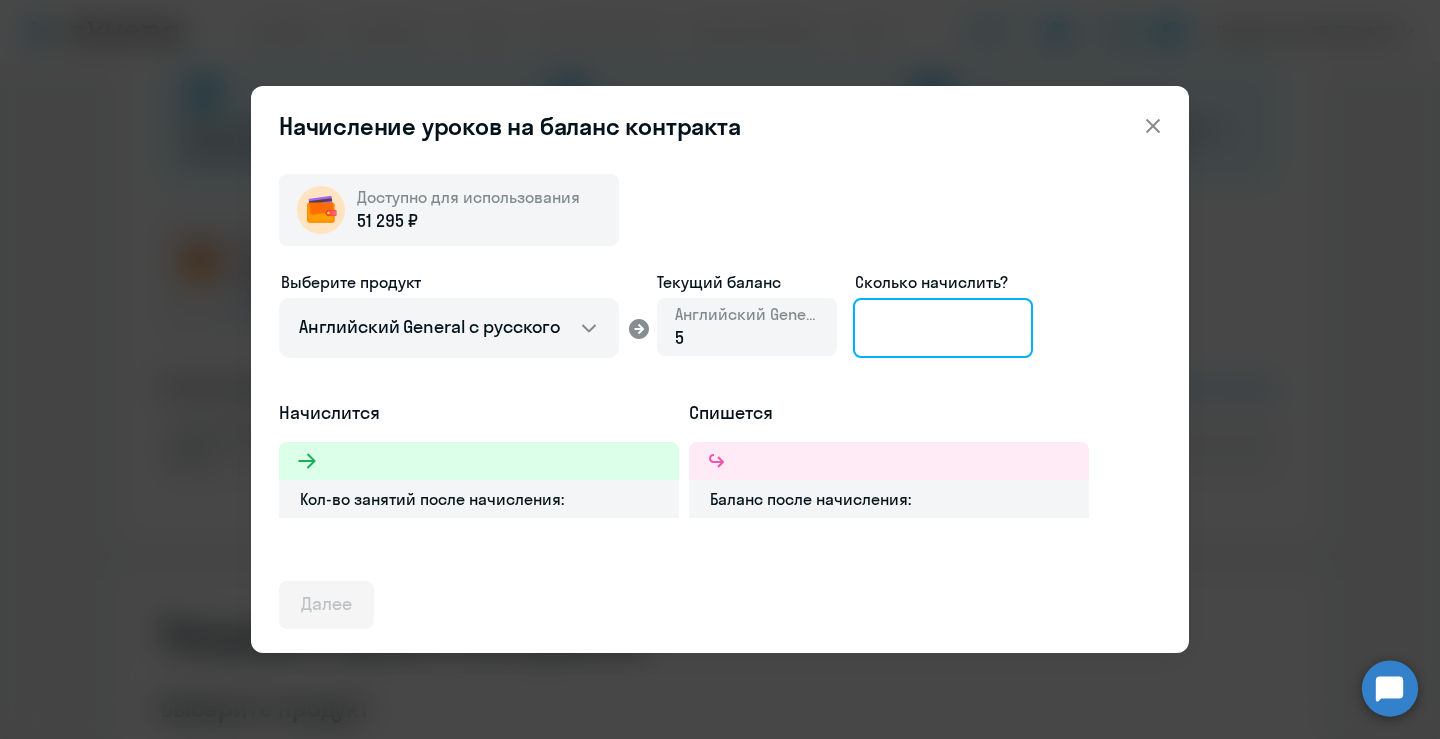 click 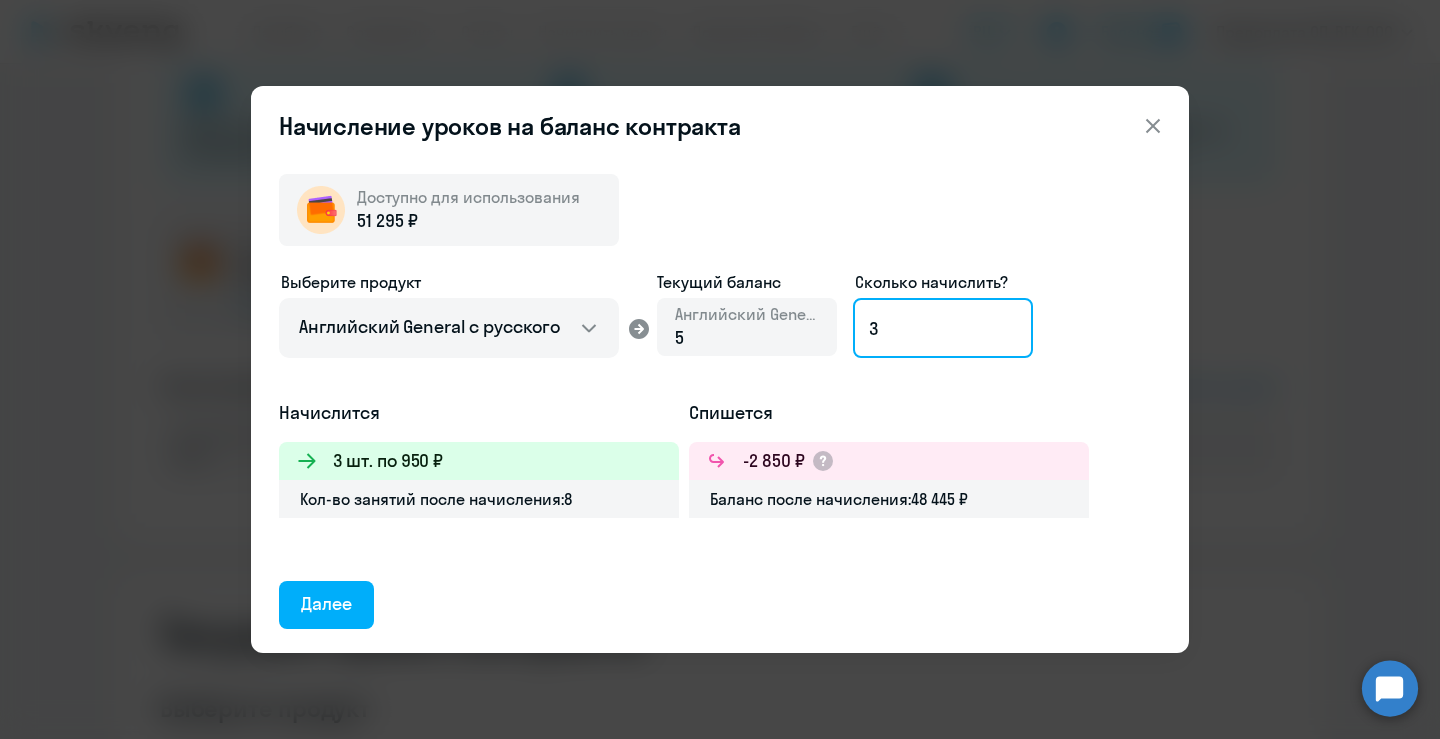 type on "30" 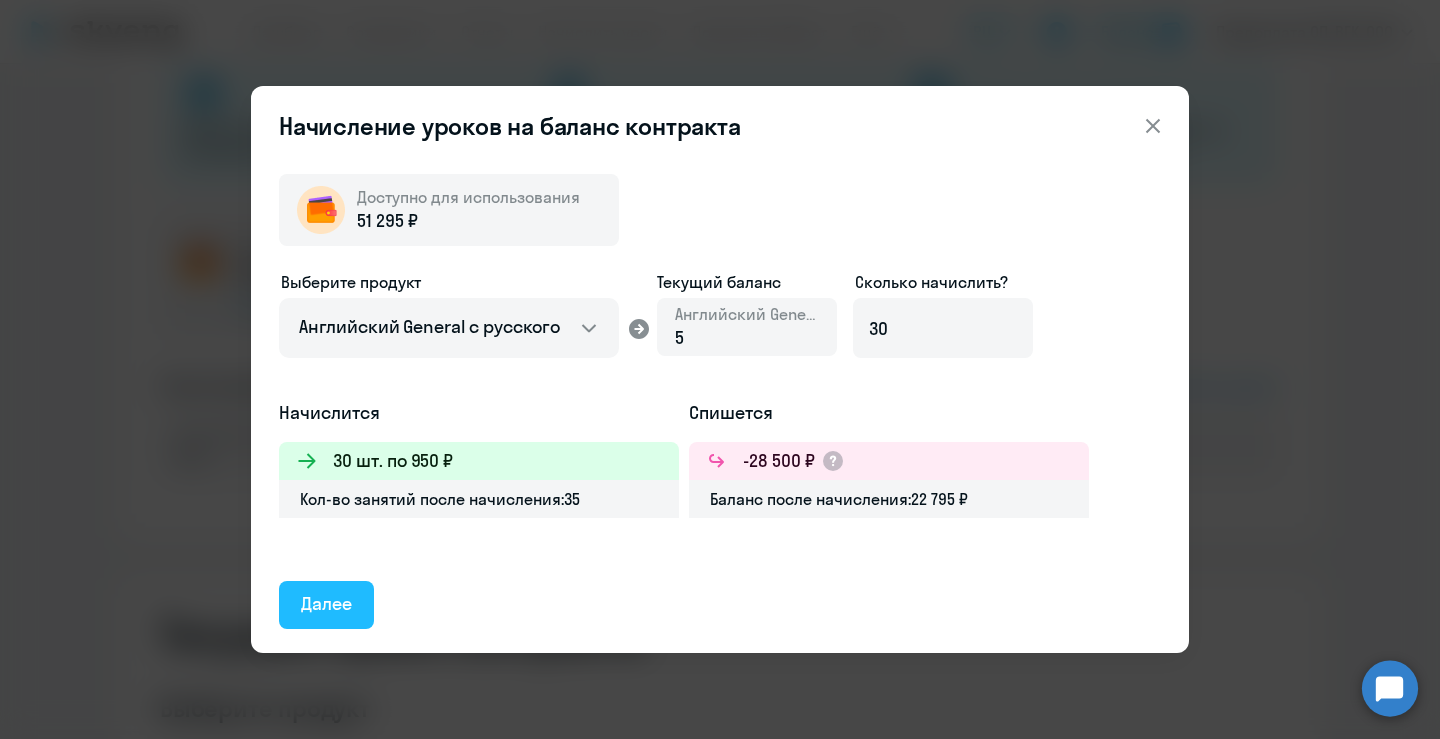 click on "Далее" 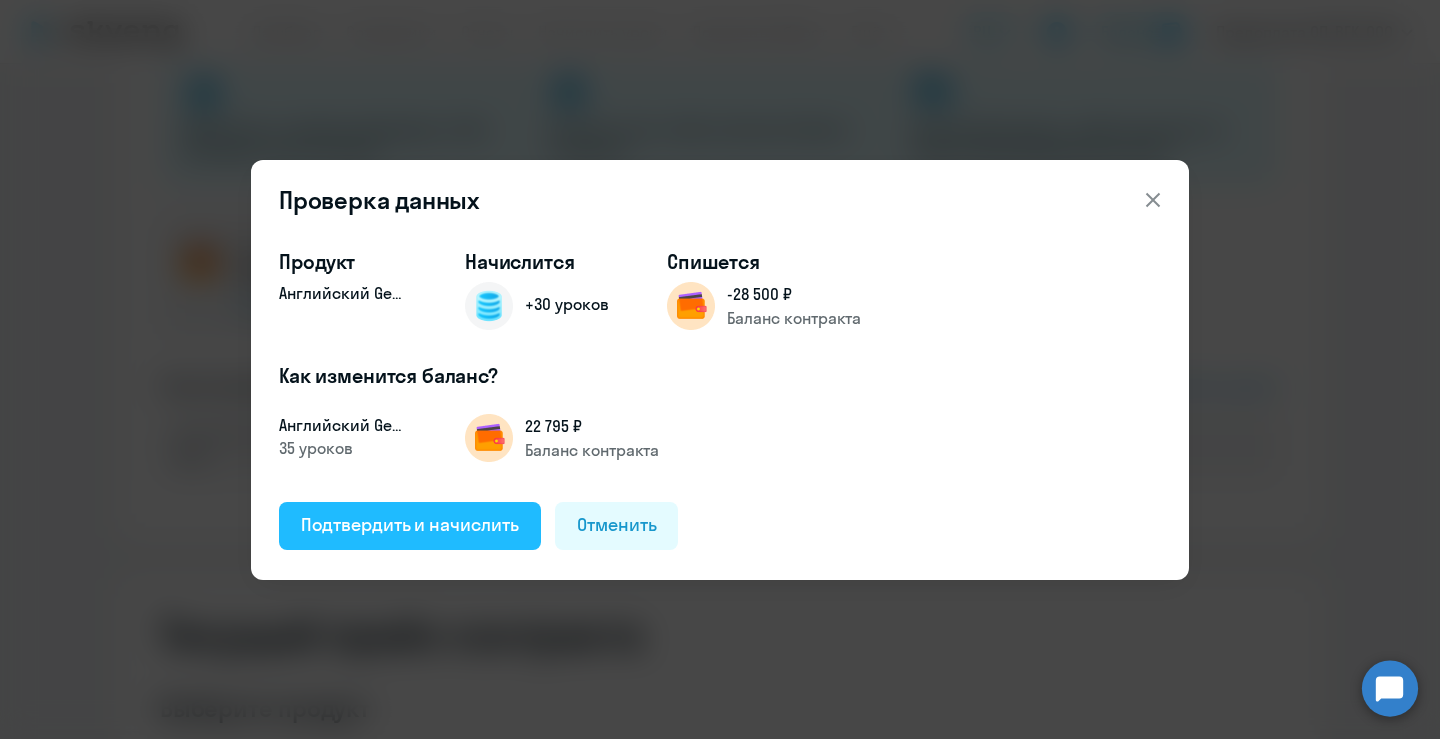 click on "Подтвердить и начислить" at bounding box center (410, 526) 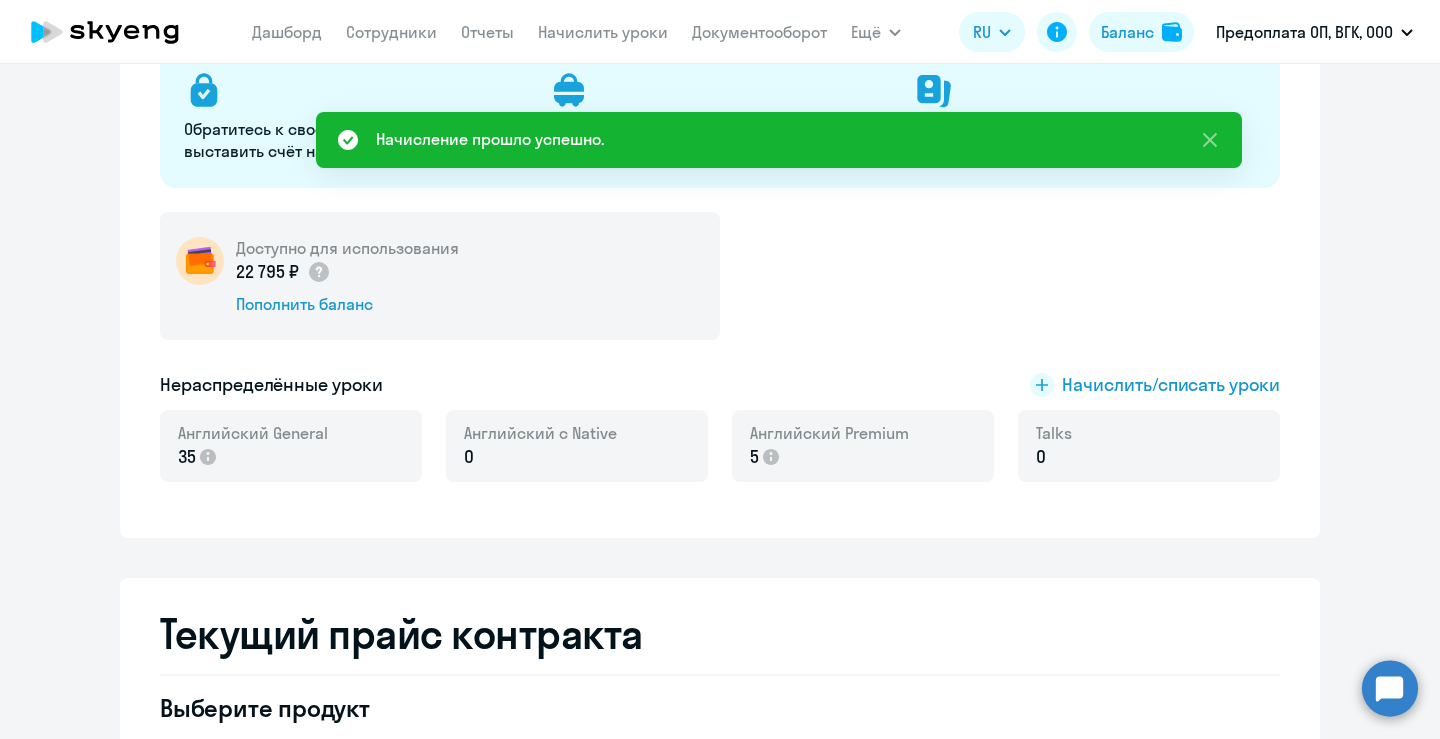 scroll, scrollTop: 0, scrollLeft: 0, axis: both 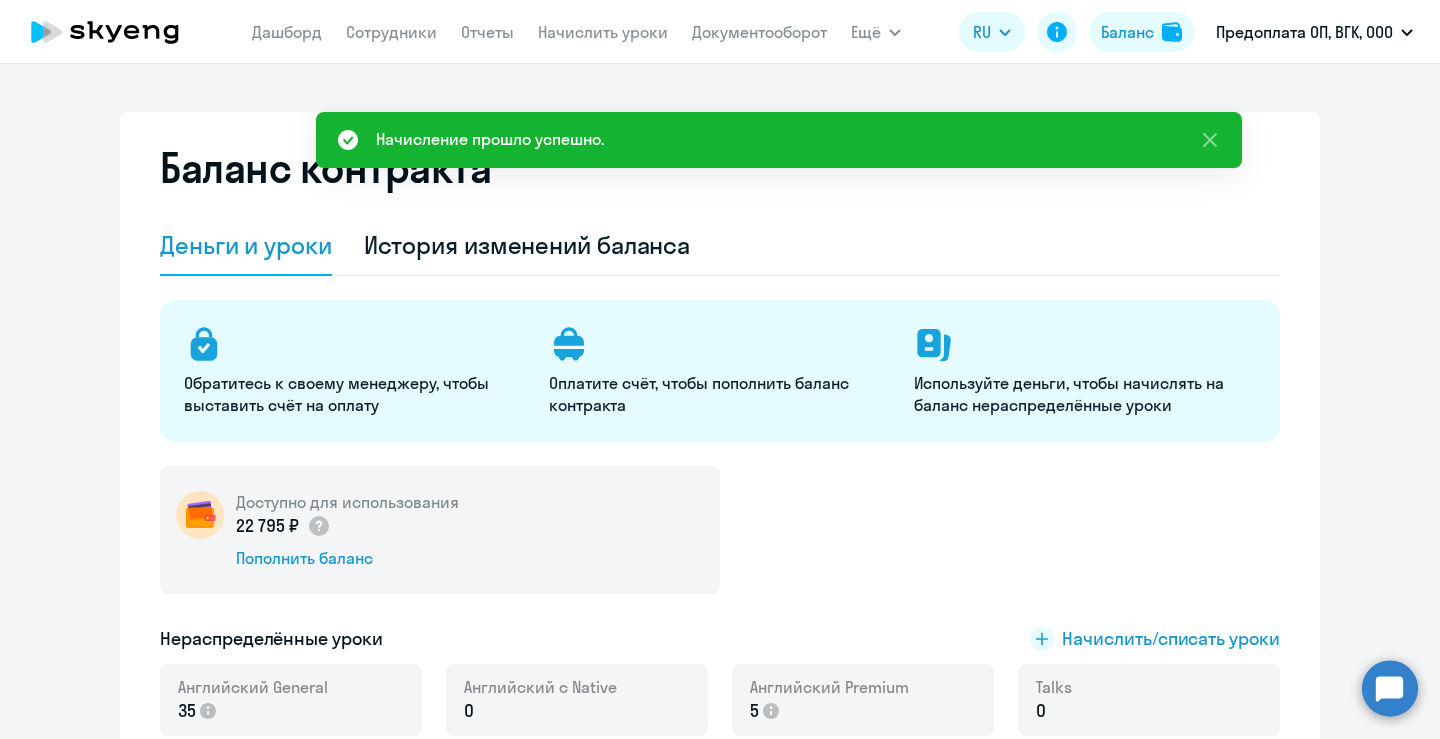 click on "Начислить уроки" at bounding box center (603, 32) 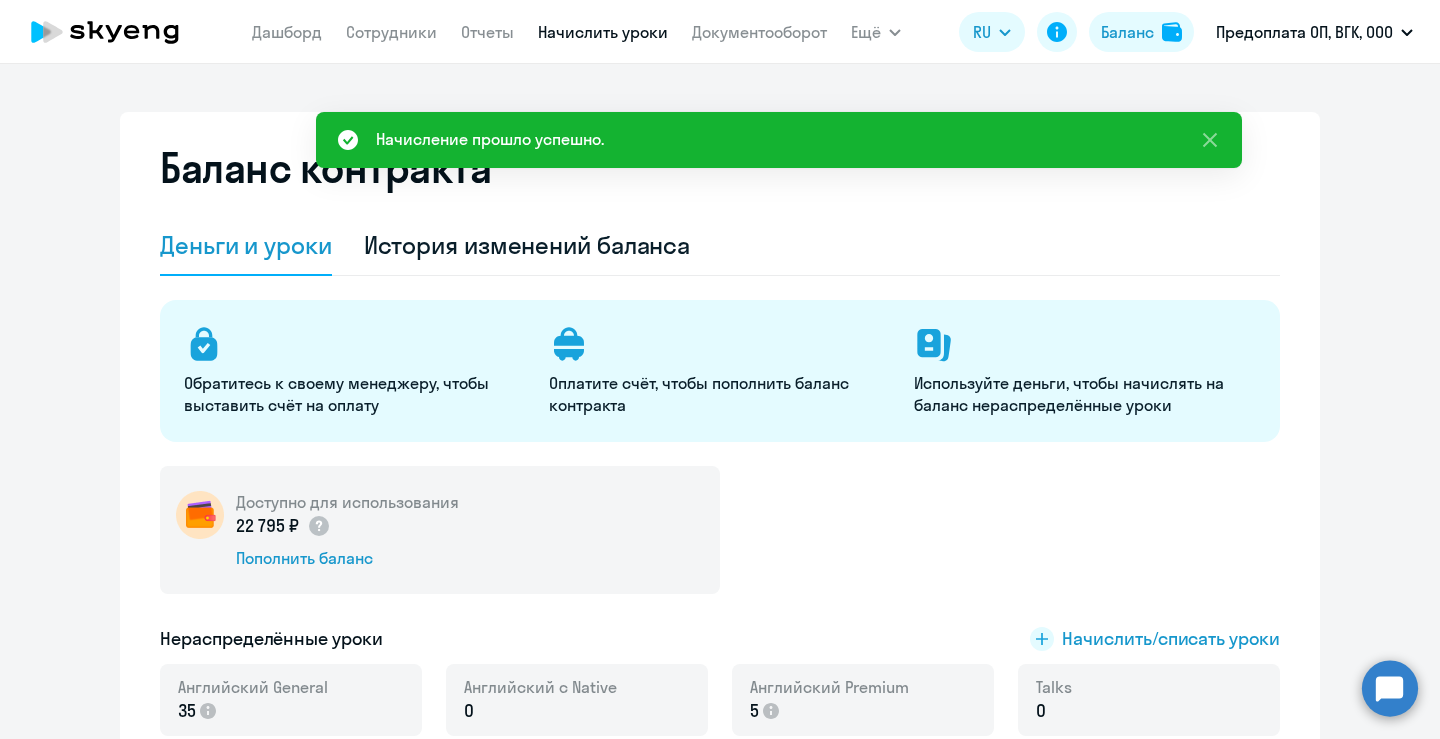 click on "Начислить уроки" at bounding box center (603, 32) 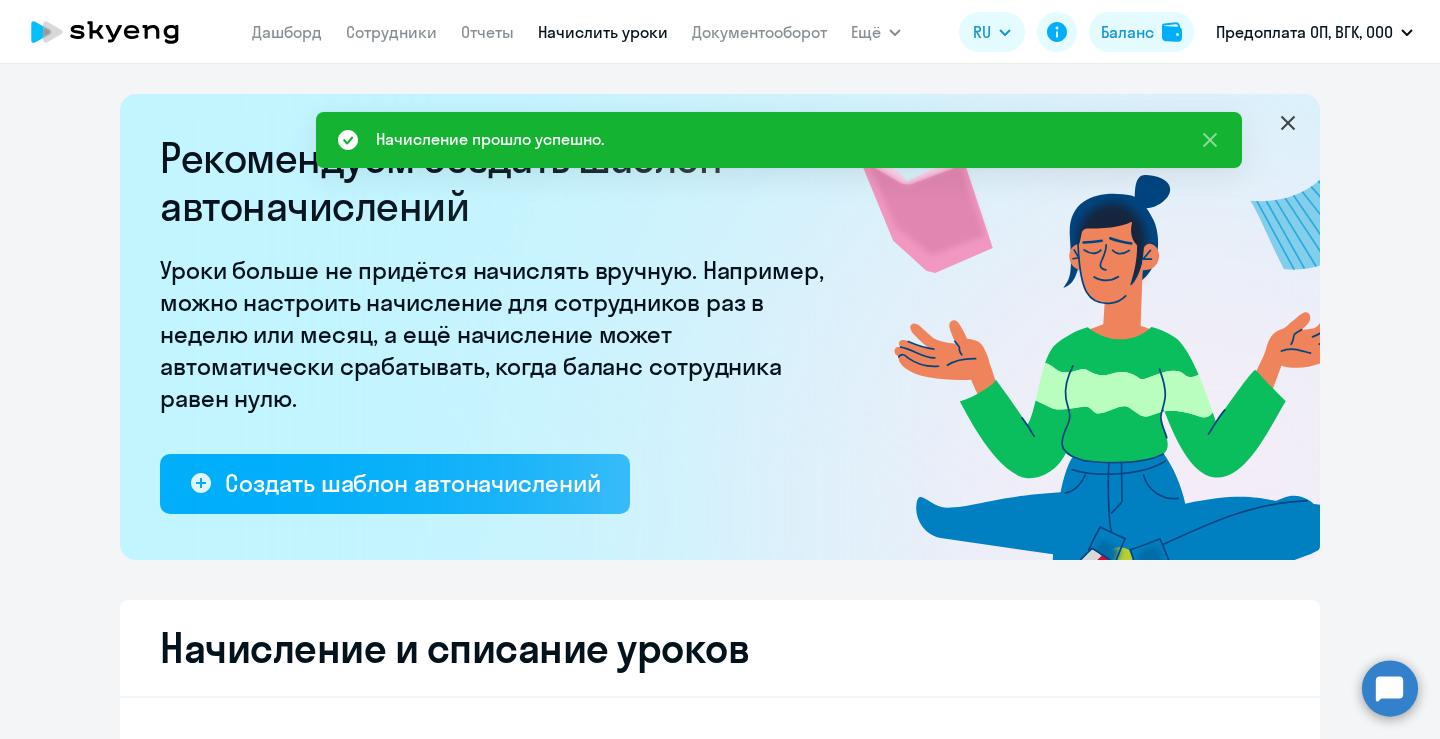 select on "10" 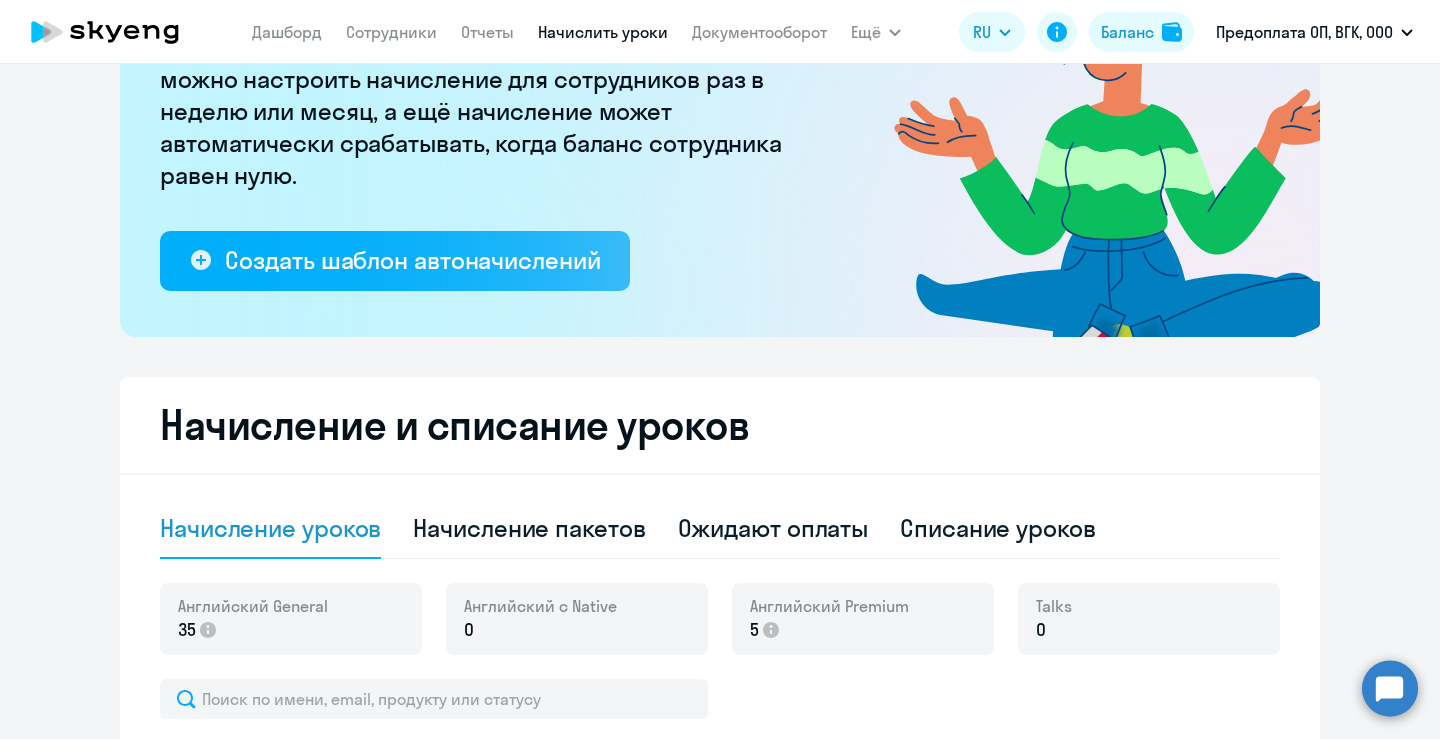 scroll, scrollTop: 1291, scrollLeft: 0, axis: vertical 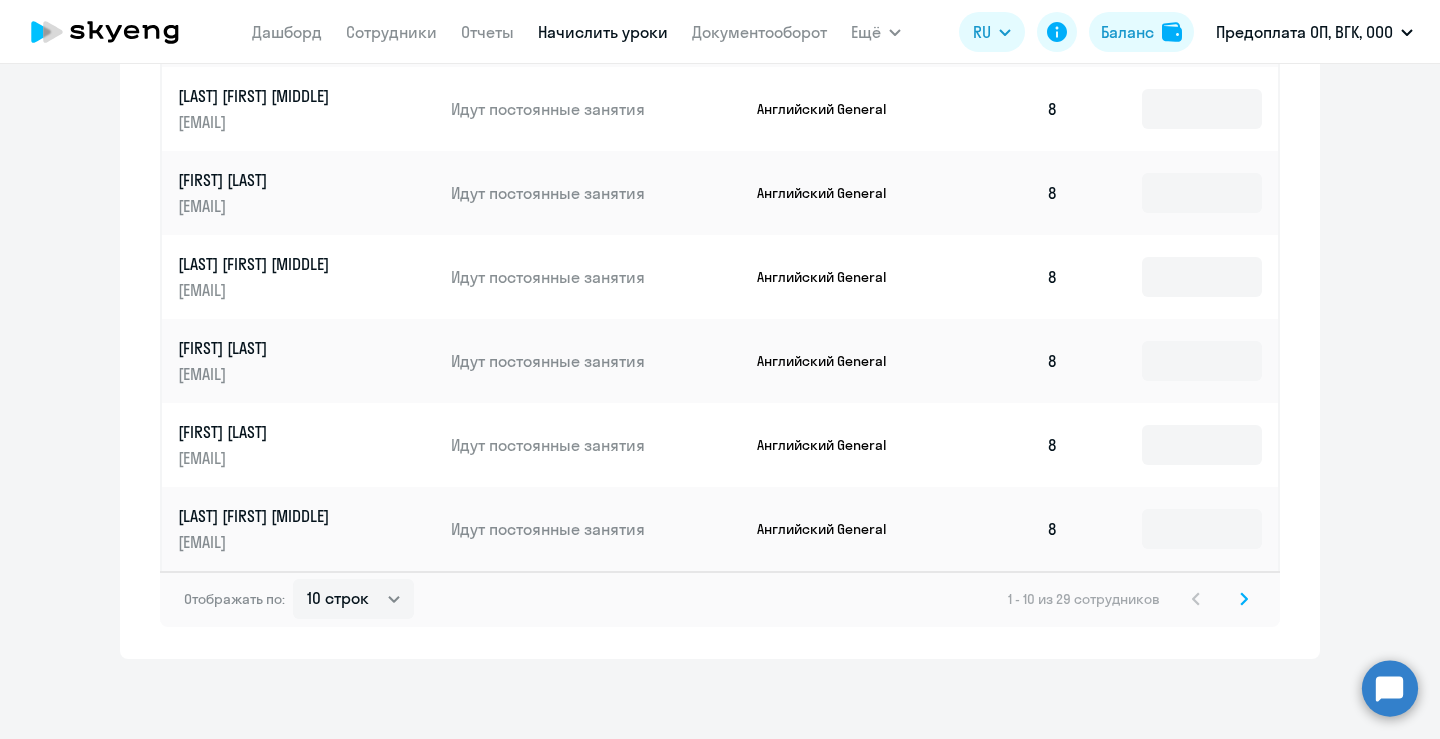 click 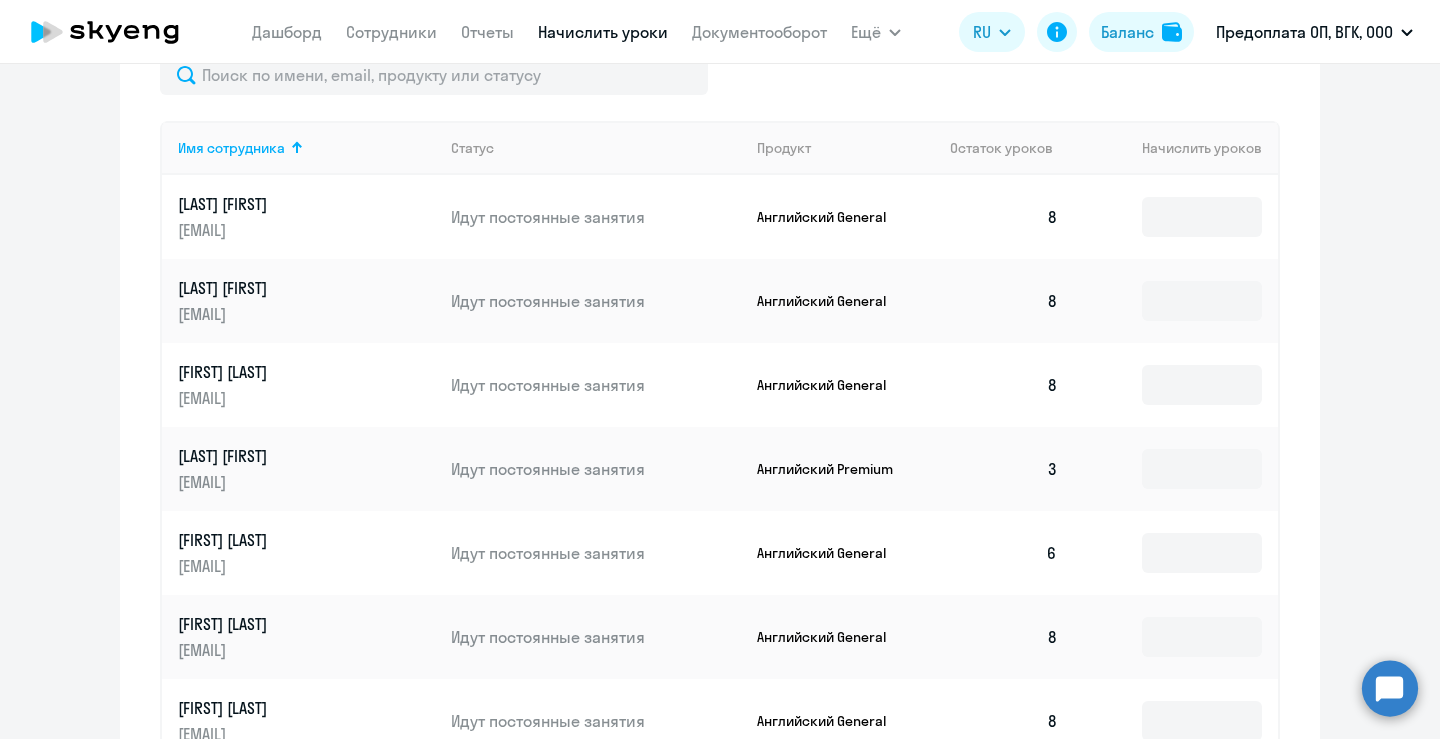 scroll, scrollTop: 844, scrollLeft: 0, axis: vertical 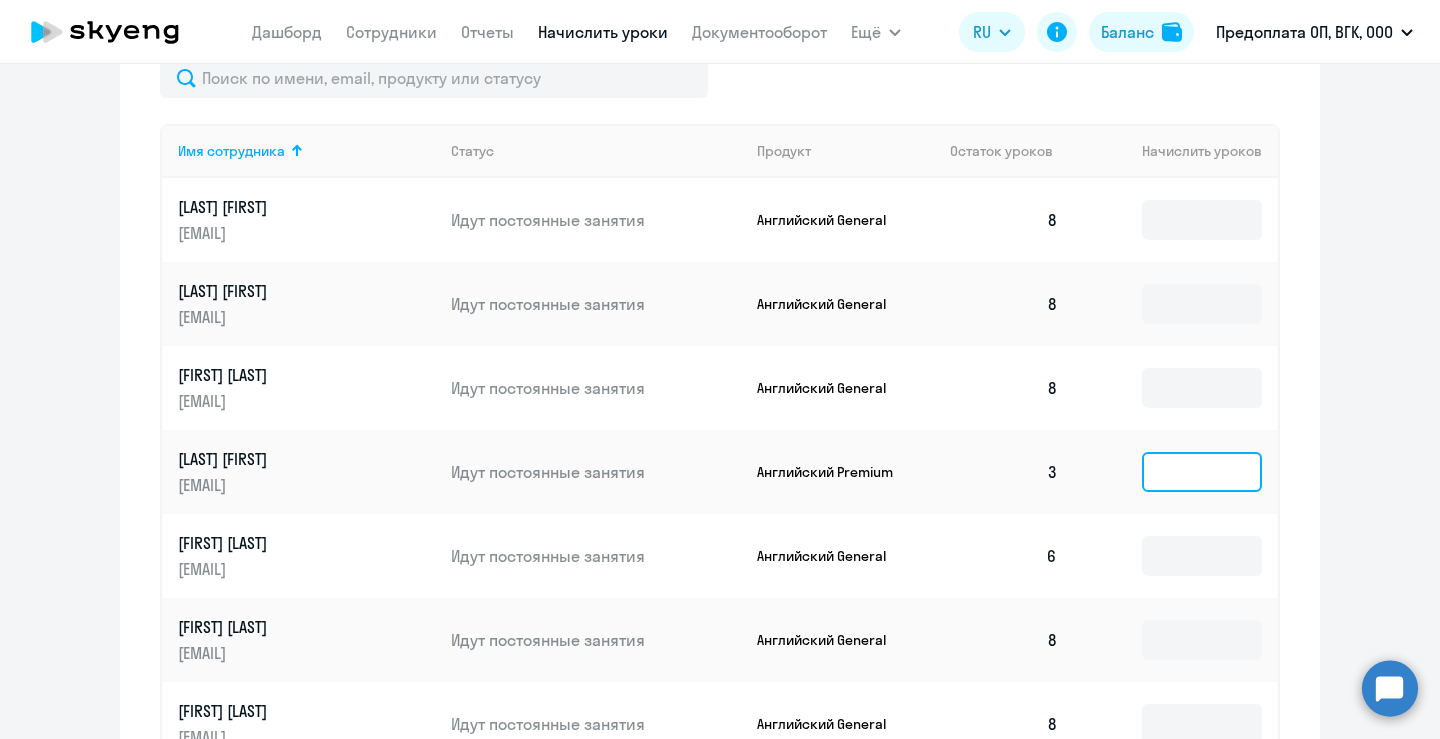 click 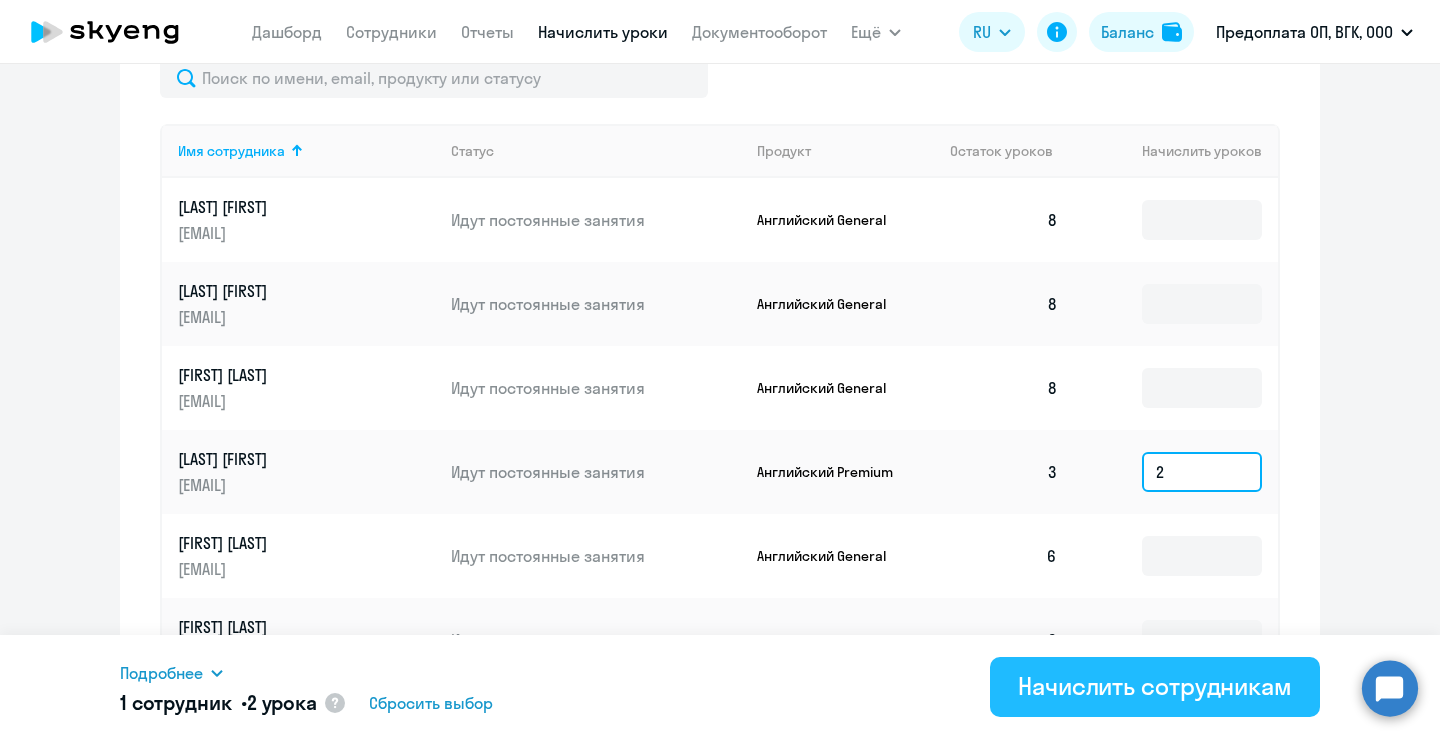 type on "2" 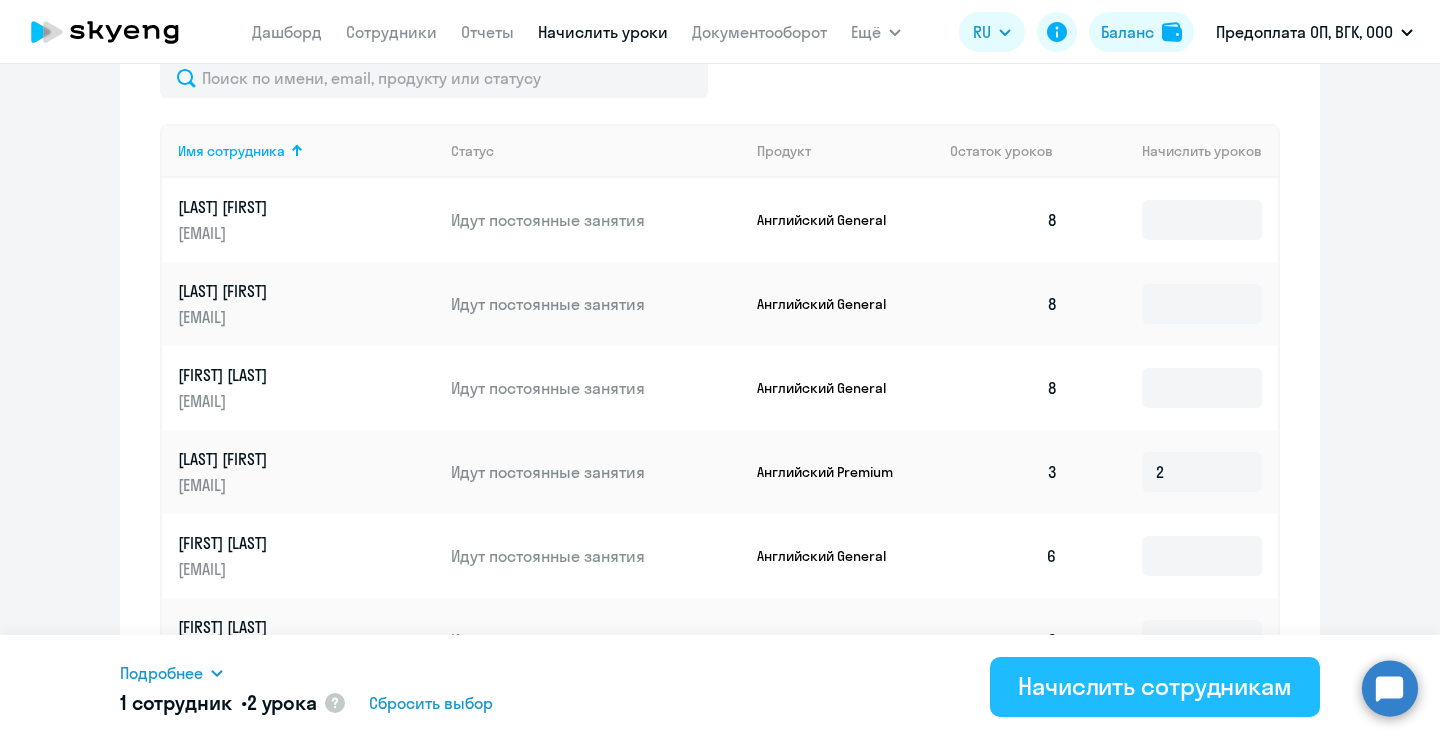 click on "Начислить сотрудникам" at bounding box center [1155, 686] 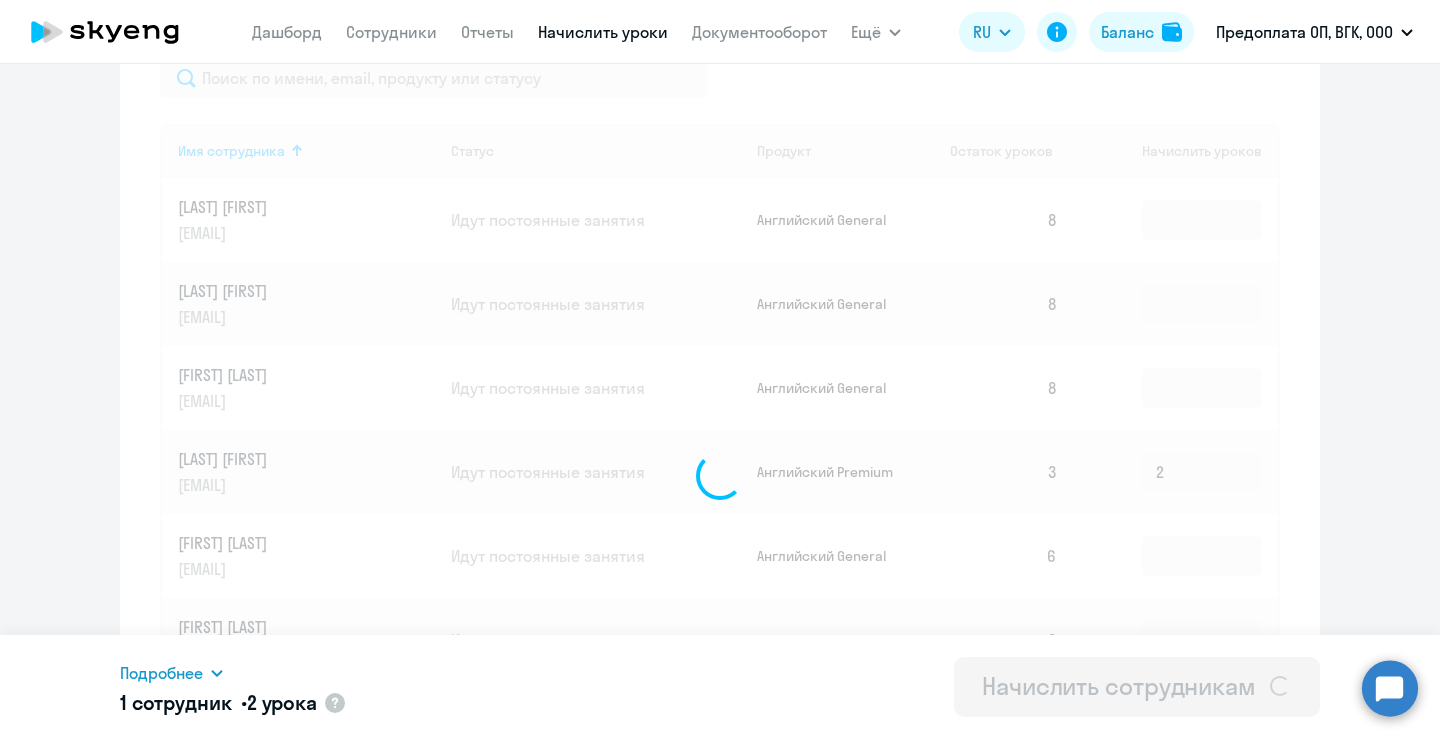 type 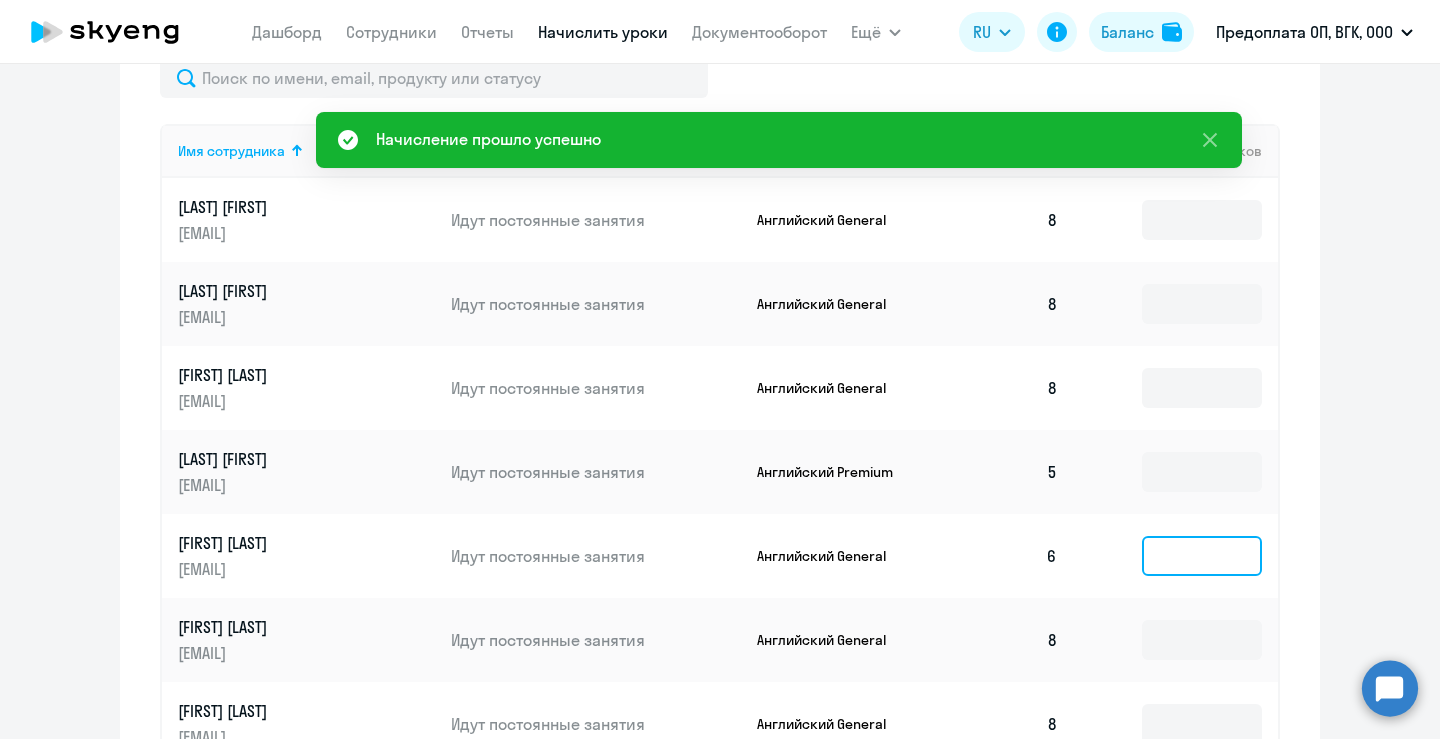 click 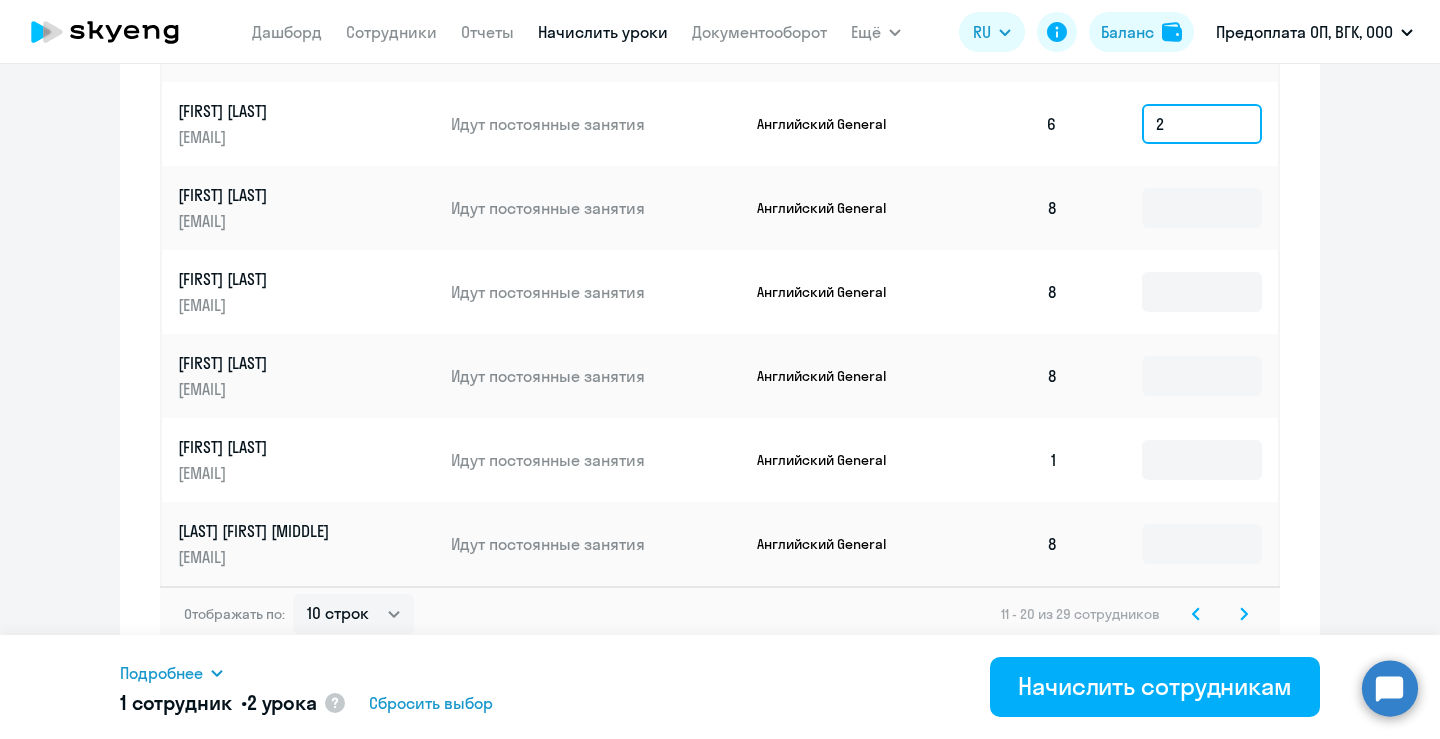 scroll, scrollTop: 1291, scrollLeft: 0, axis: vertical 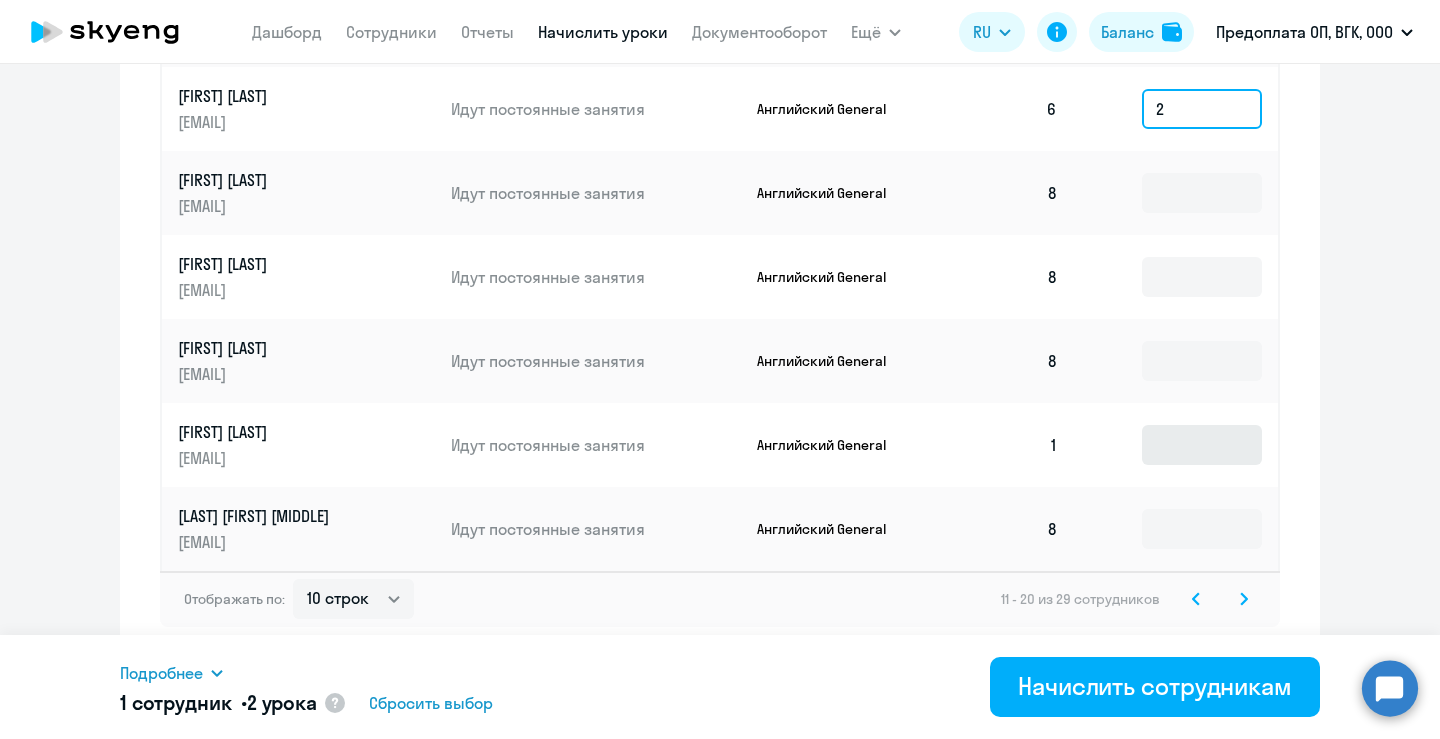 type on "2" 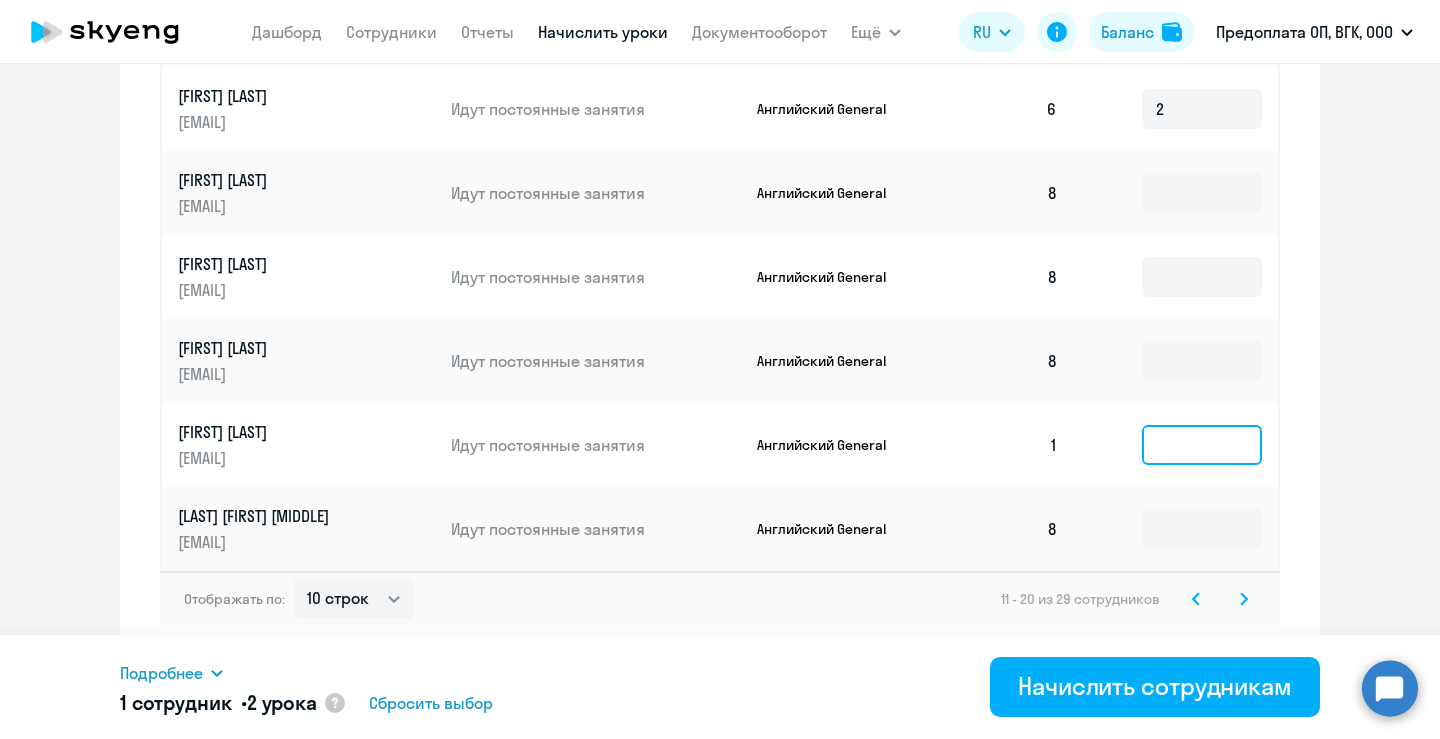 click 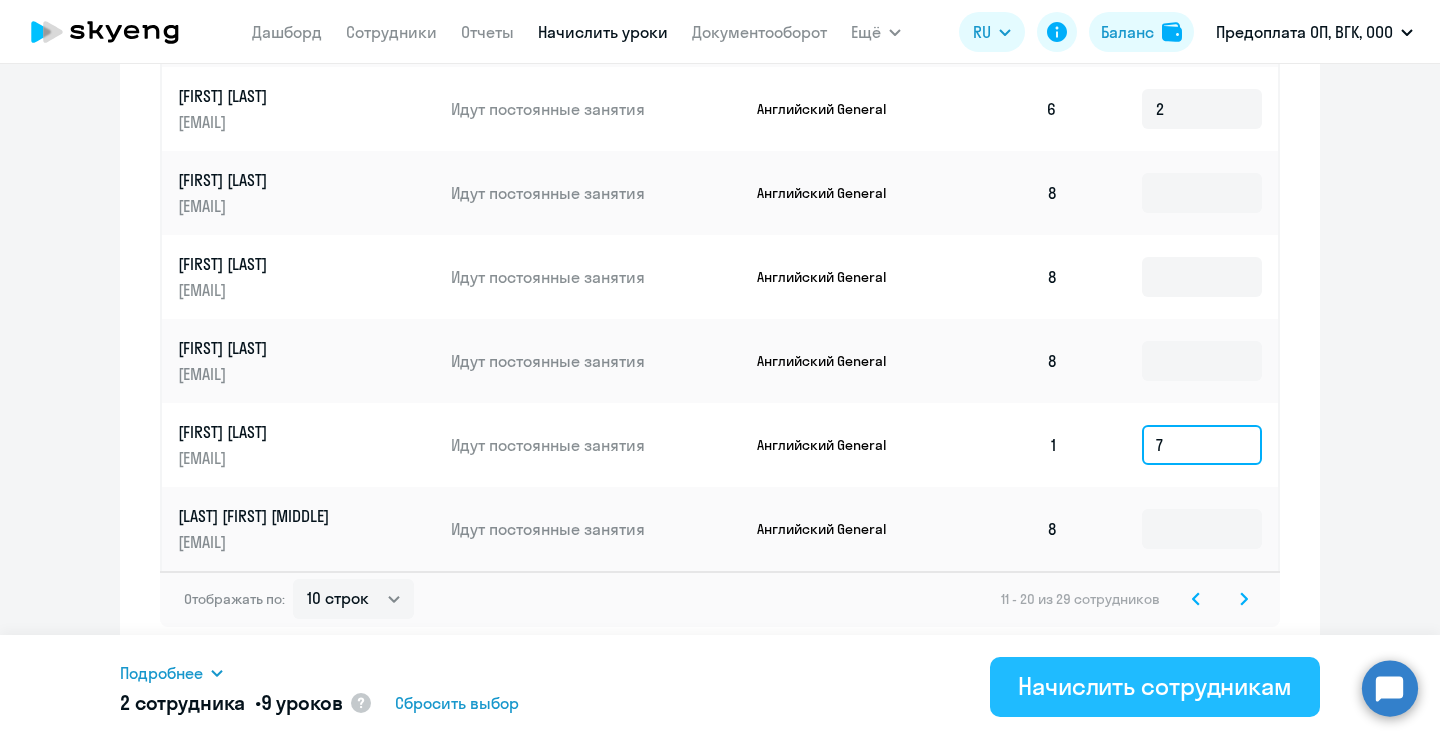 type on "7" 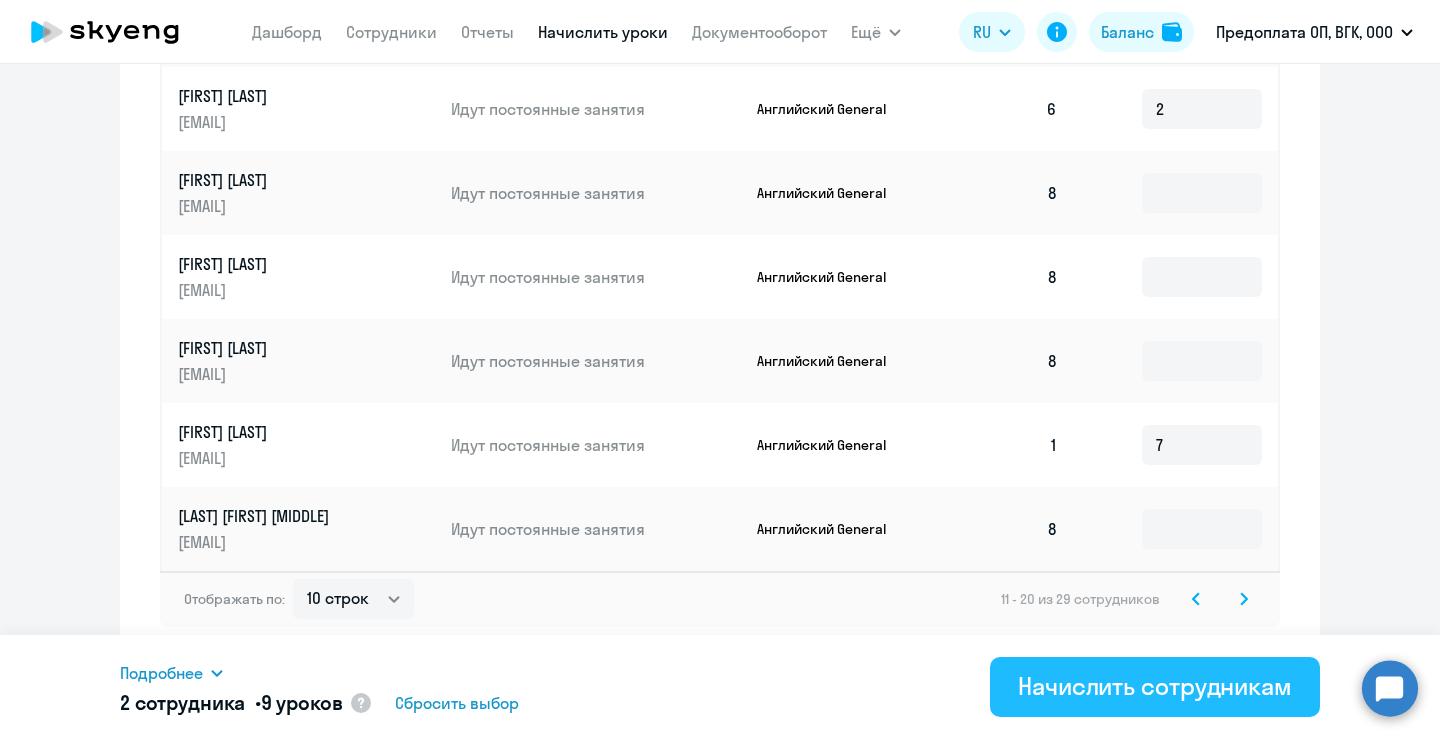 click on "Начислить сотрудникам" at bounding box center [1155, 686] 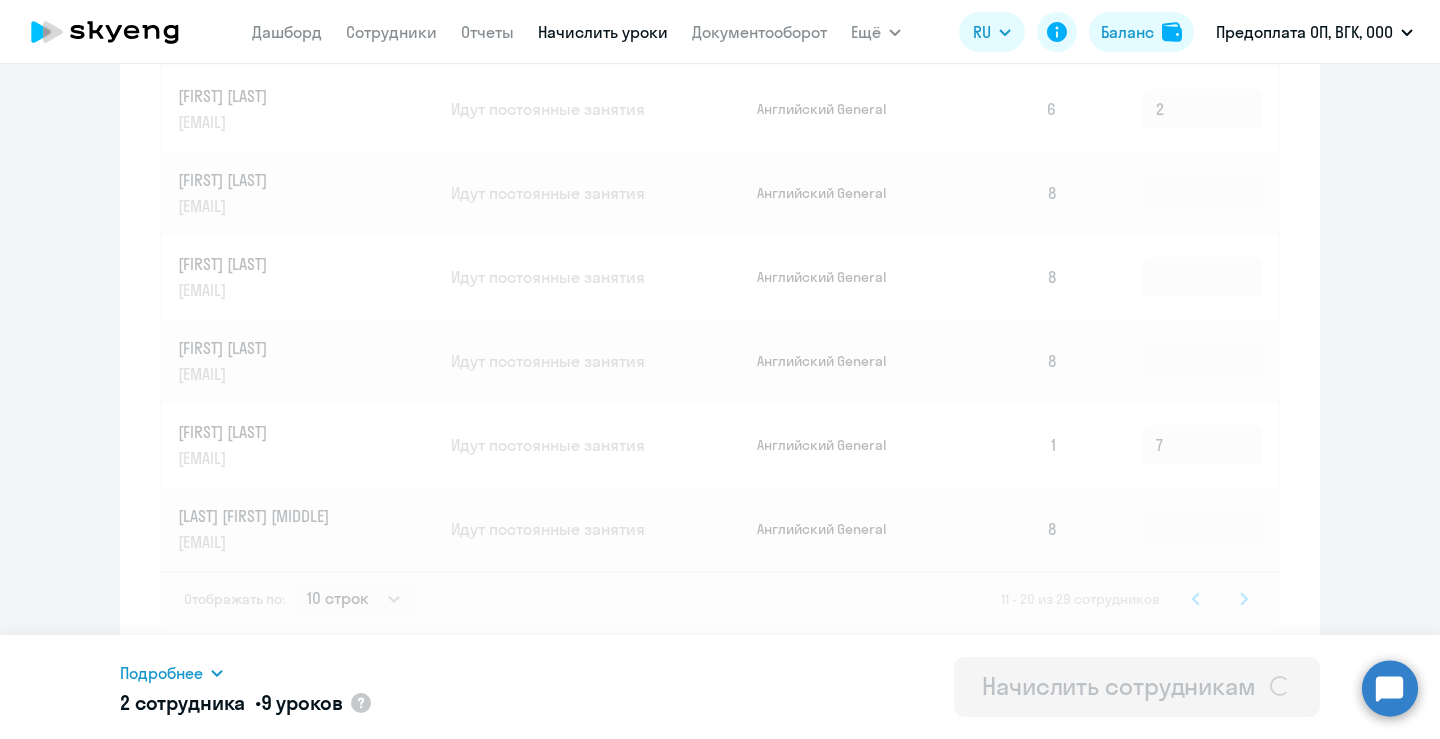 type 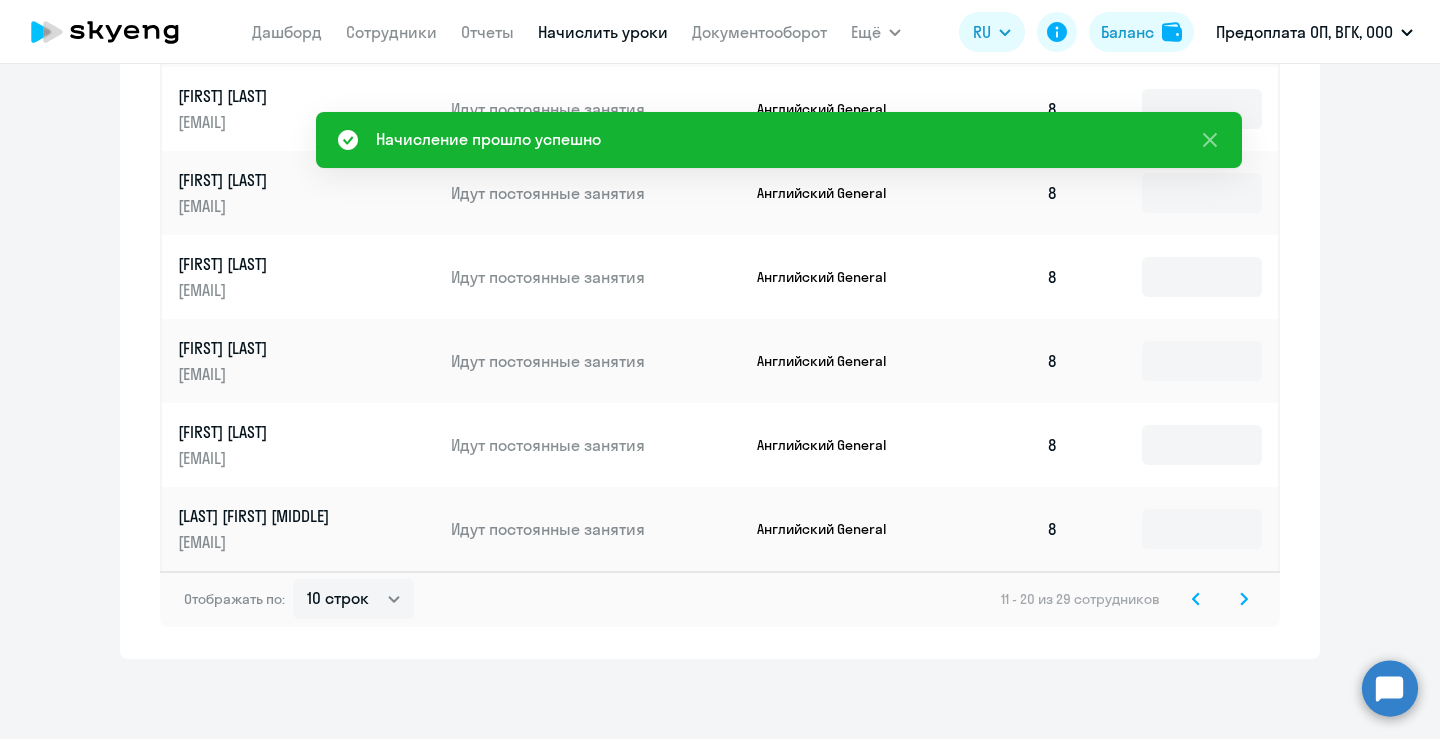 click 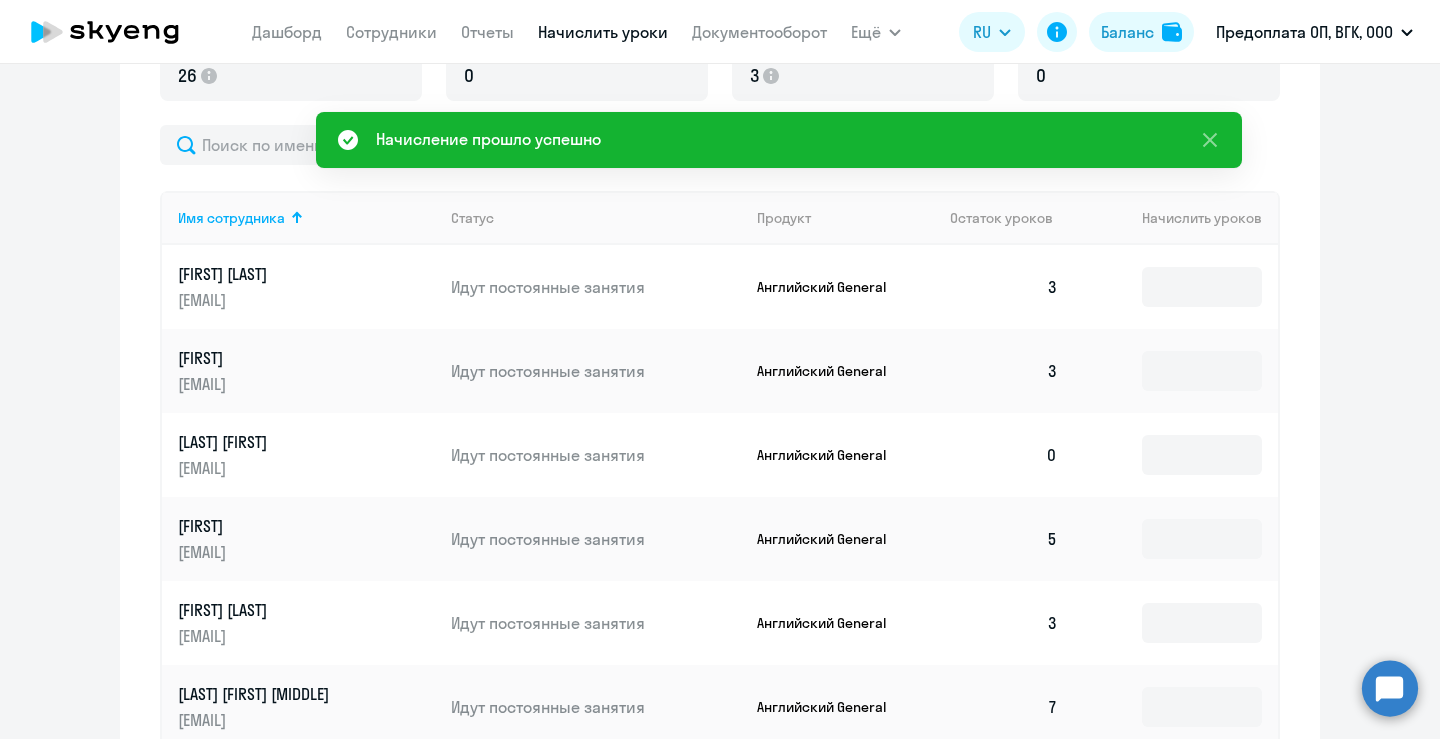 scroll, scrollTop: 728, scrollLeft: 0, axis: vertical 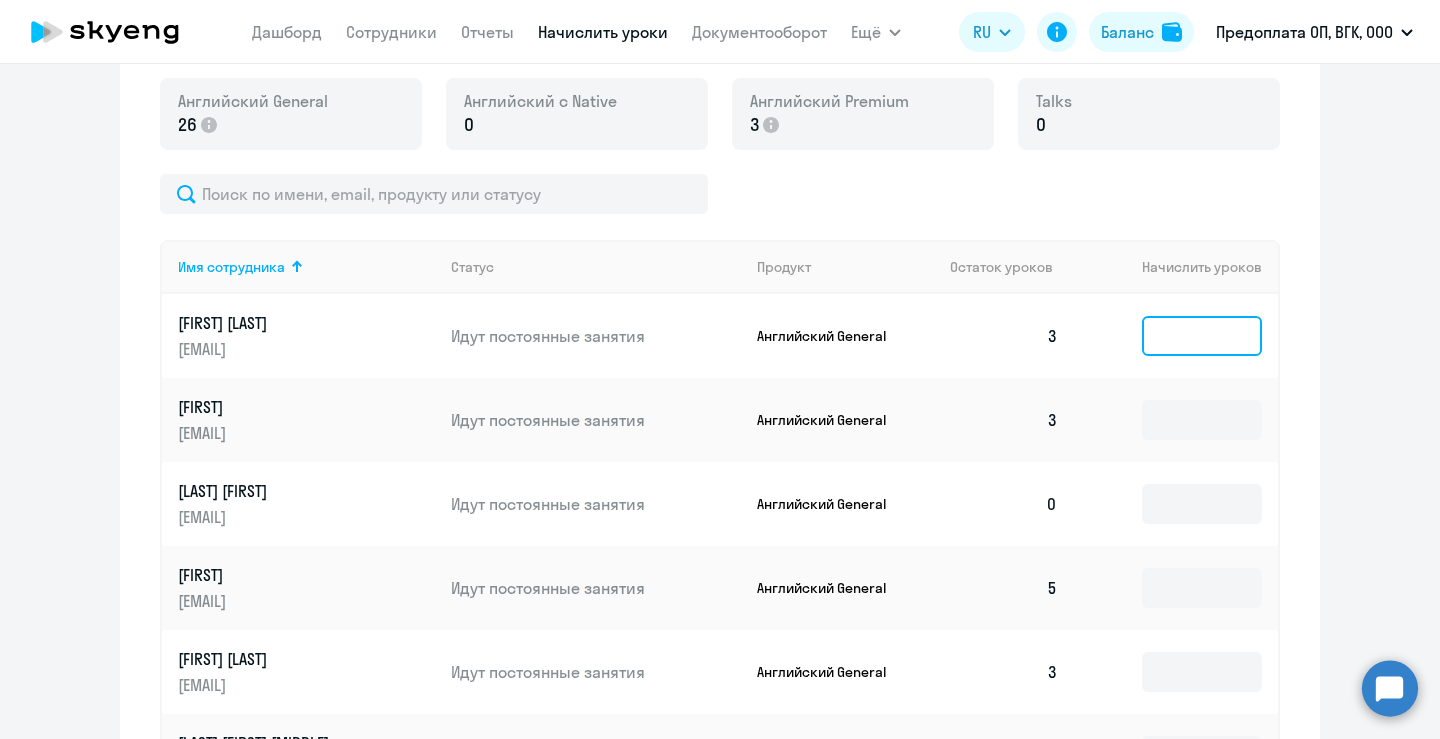 click 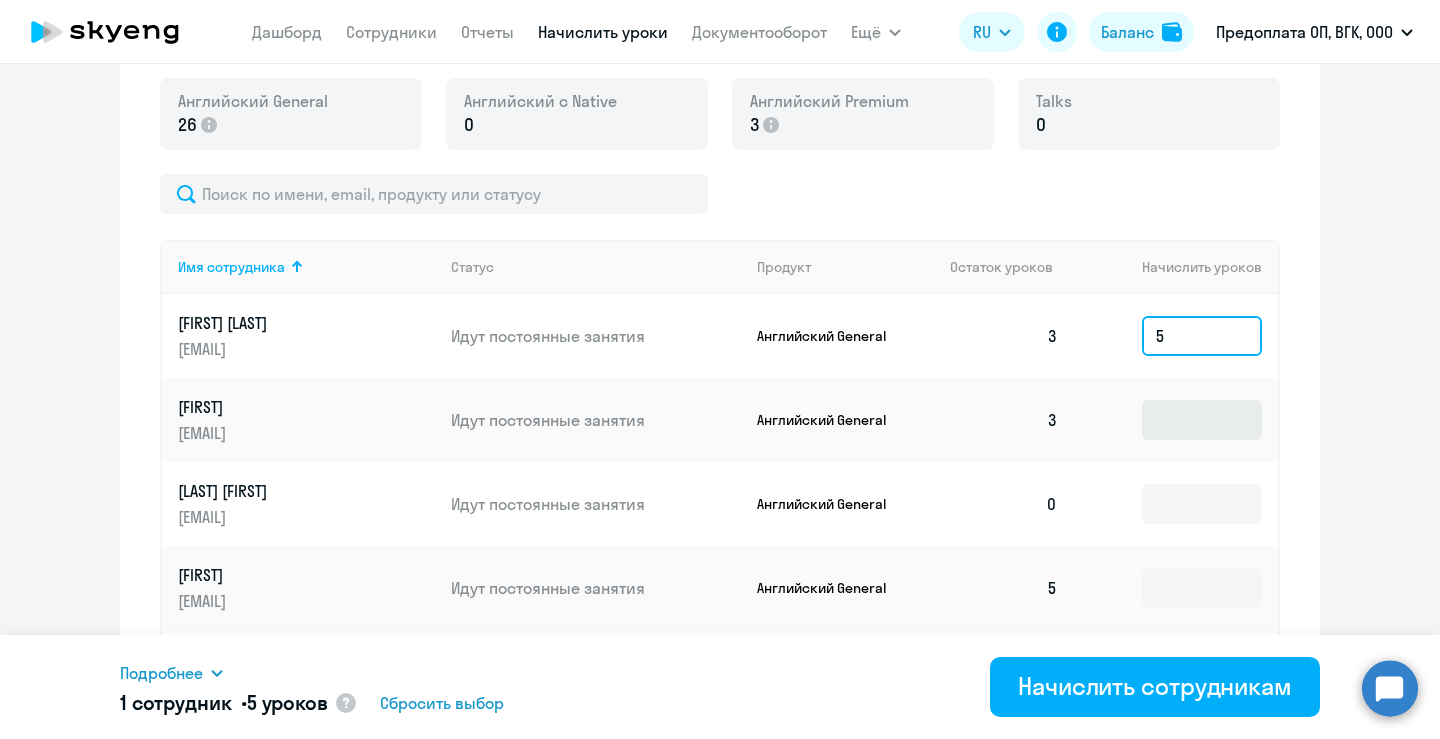 type on "5" 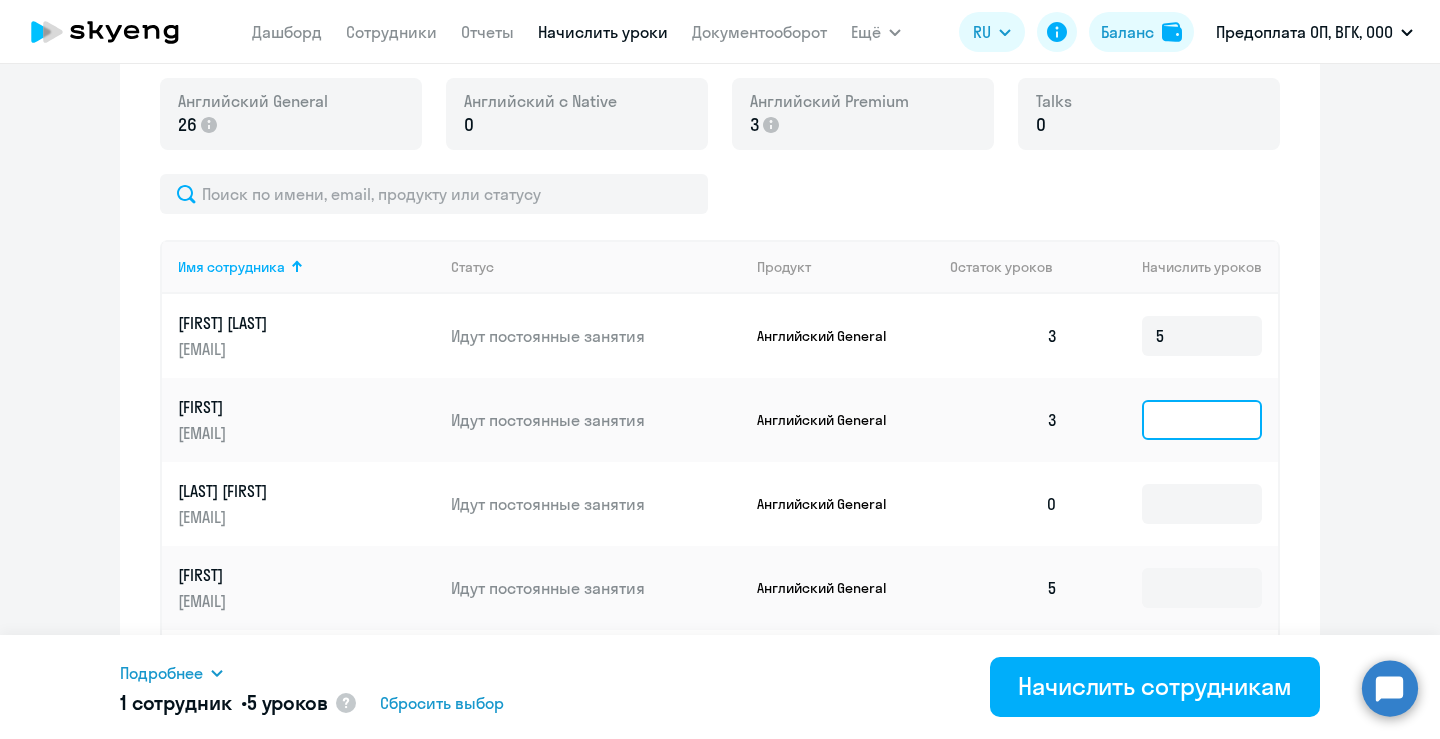 click 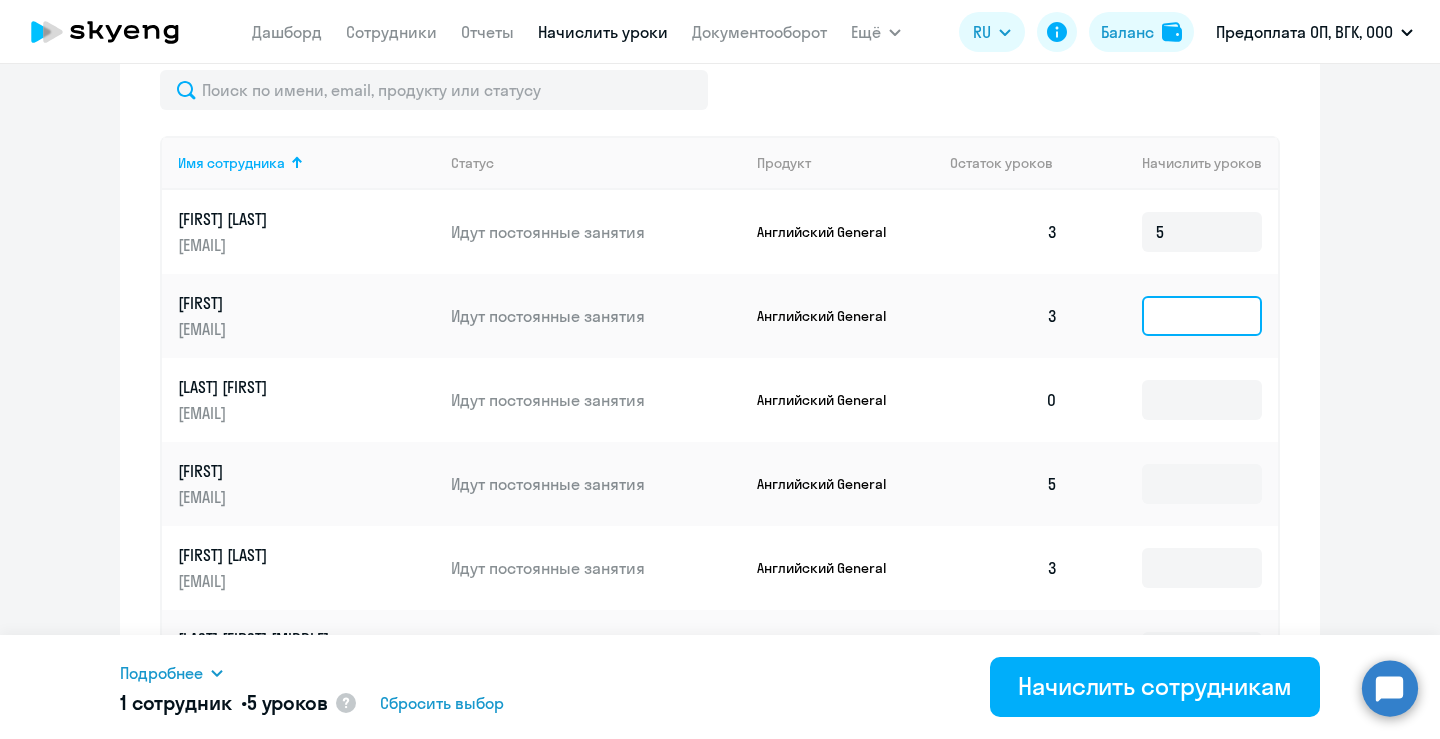 scroll, scrollTop: 859, scrollLeft: 0, axis: vertical 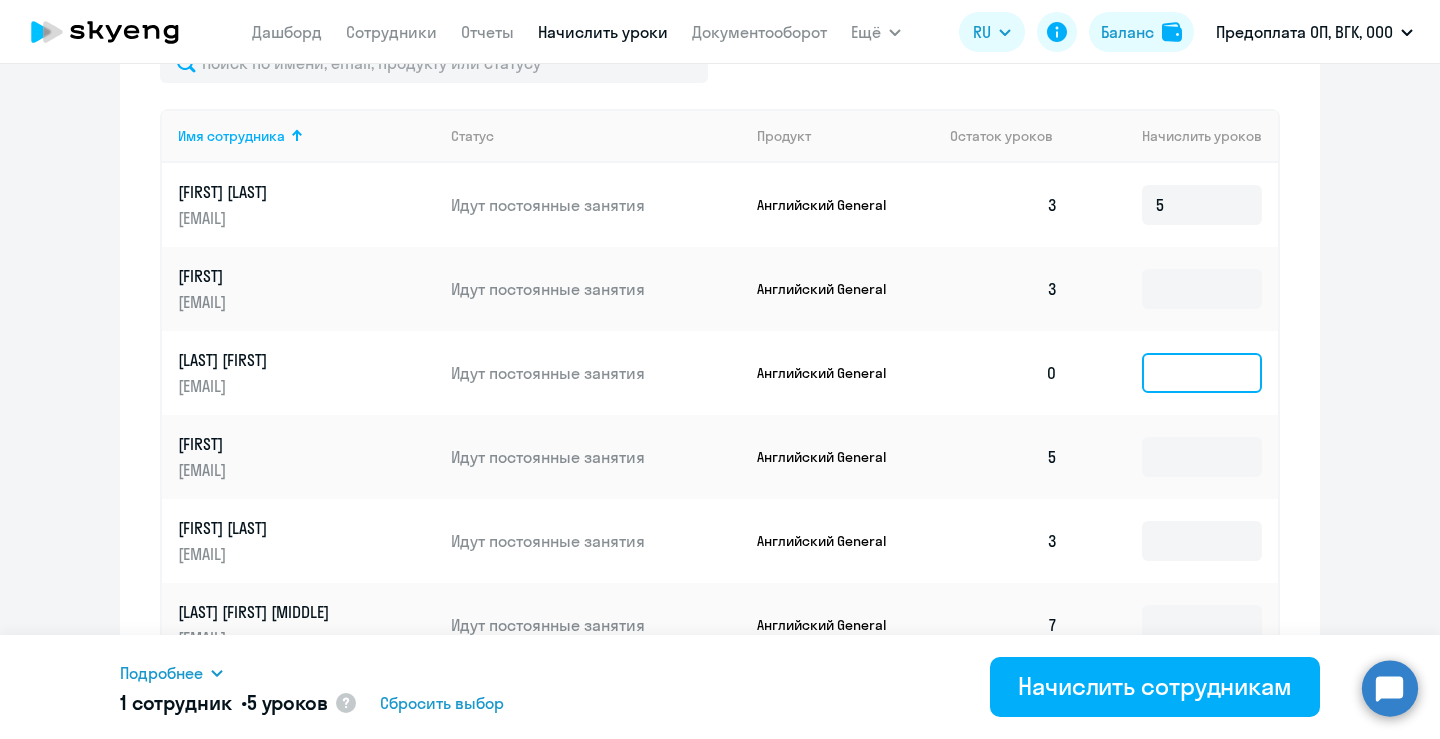 click 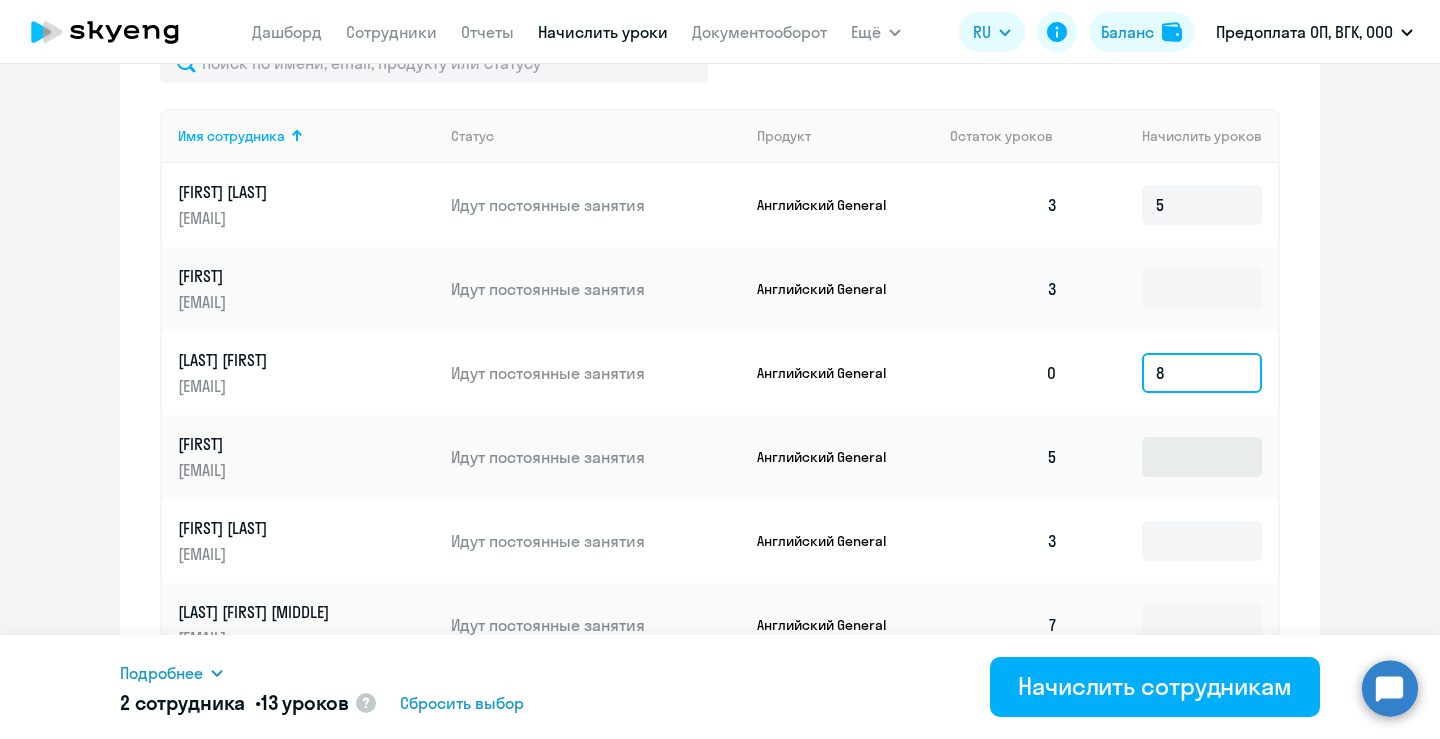 type on "8" 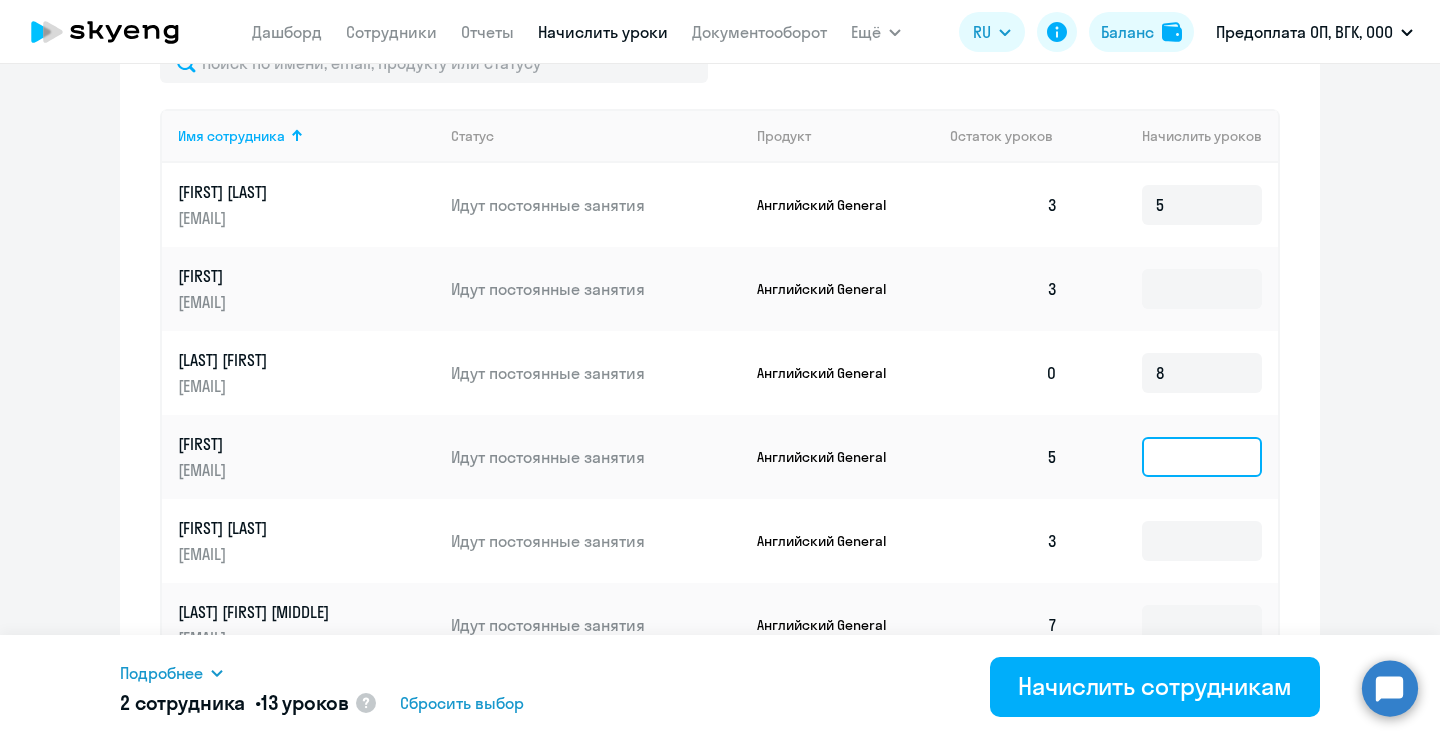 click 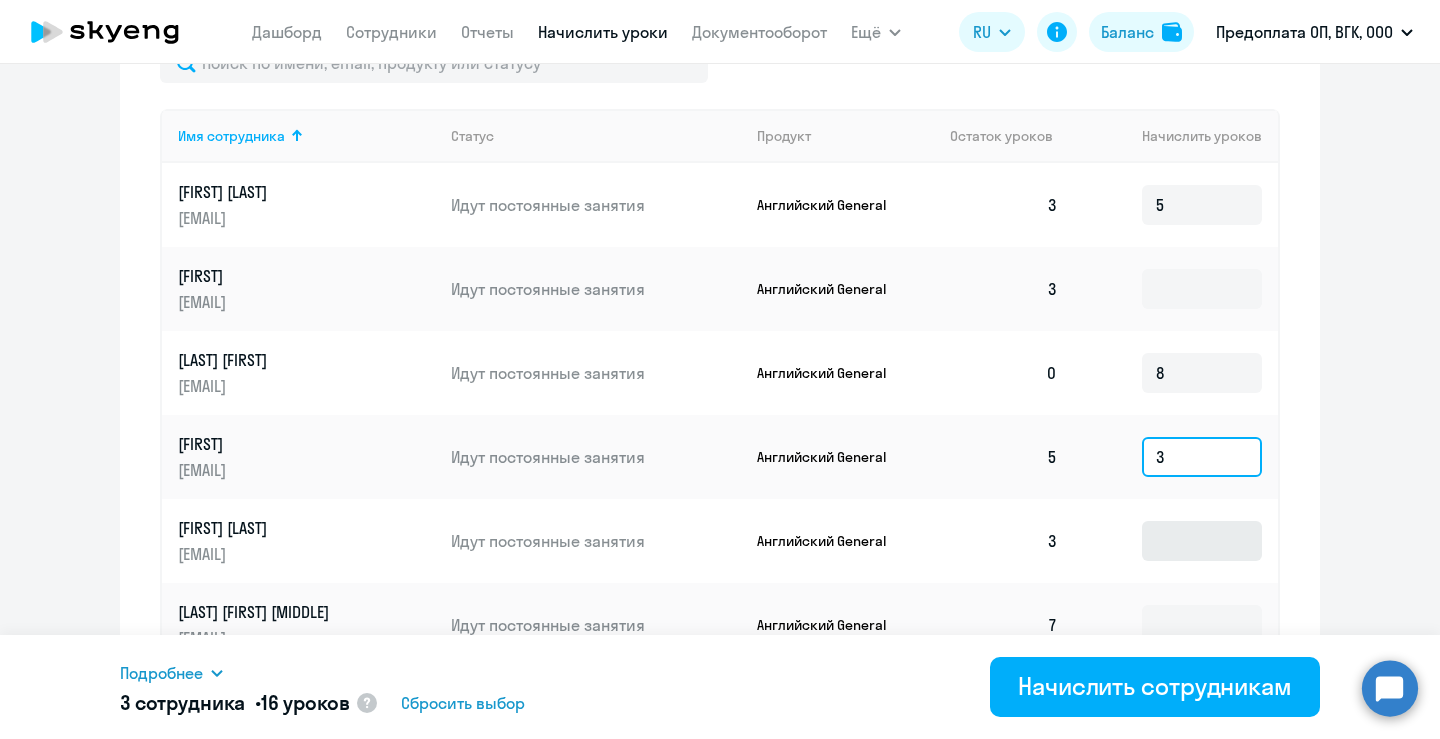 type on "3" 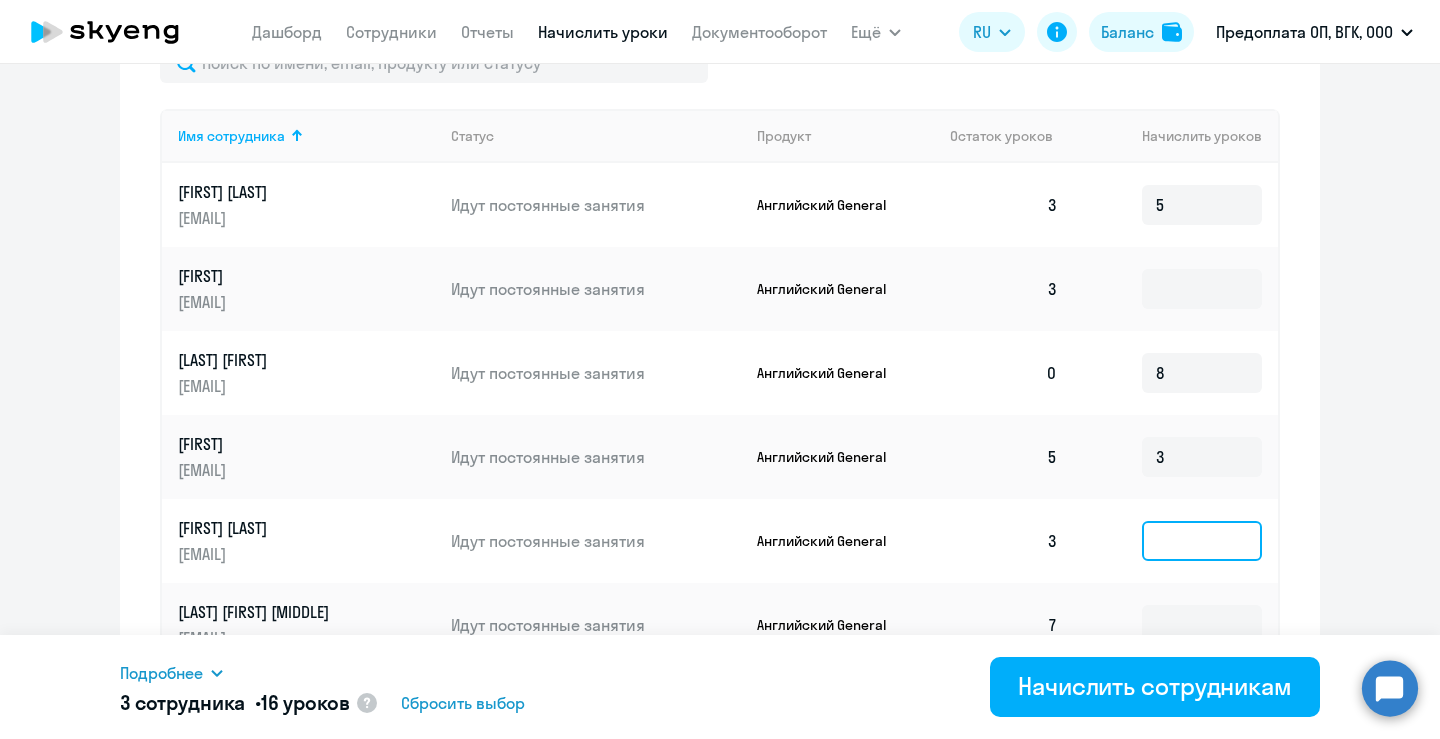 click 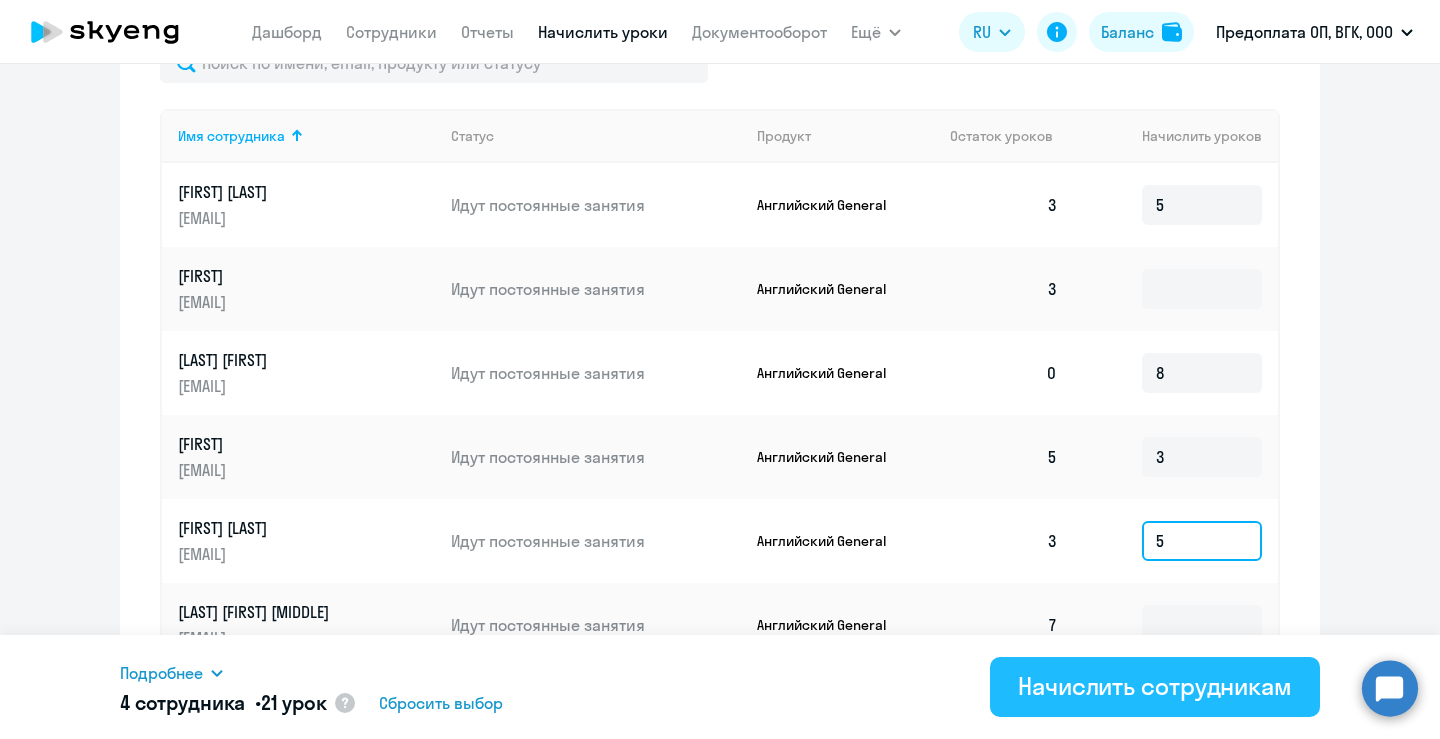 type on "5" 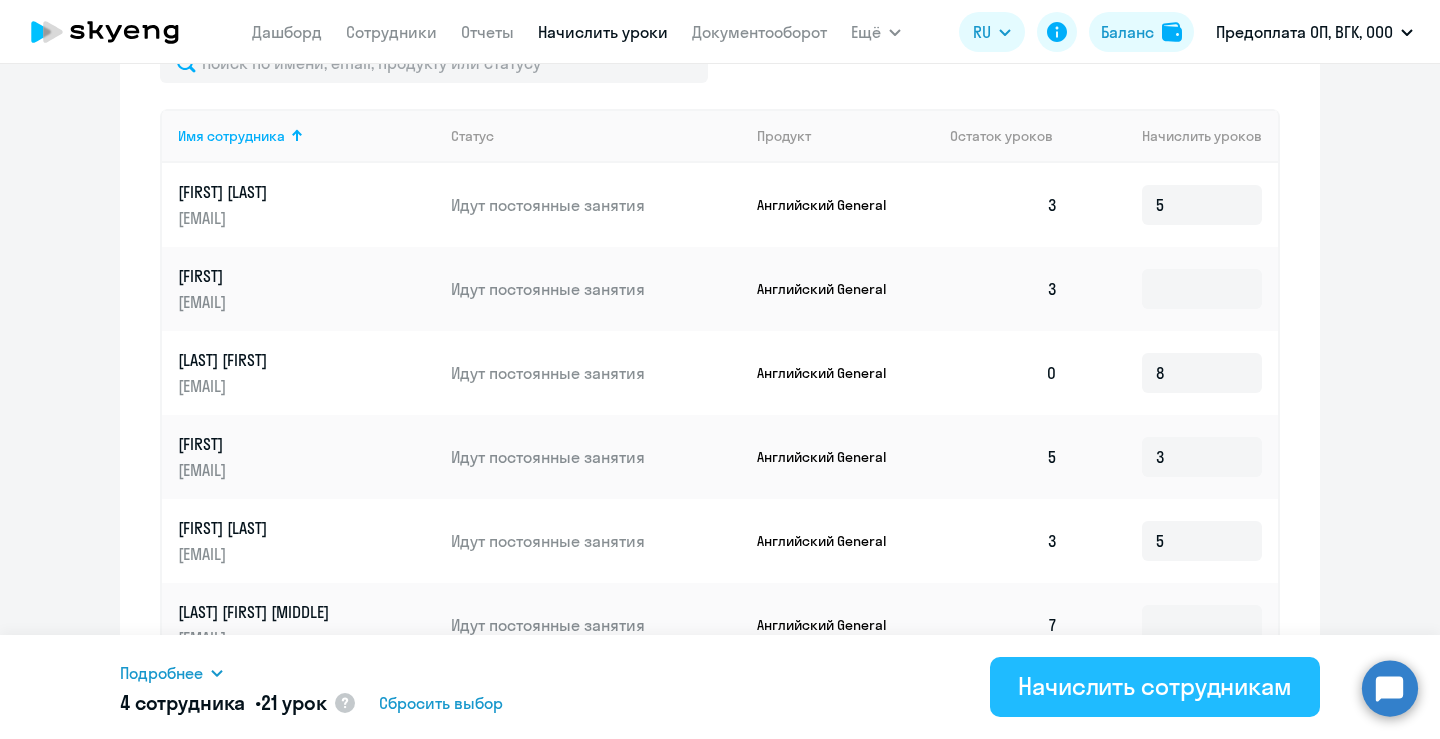 click on "Начислить сотрудникам" at bounding box center [1155, 686] 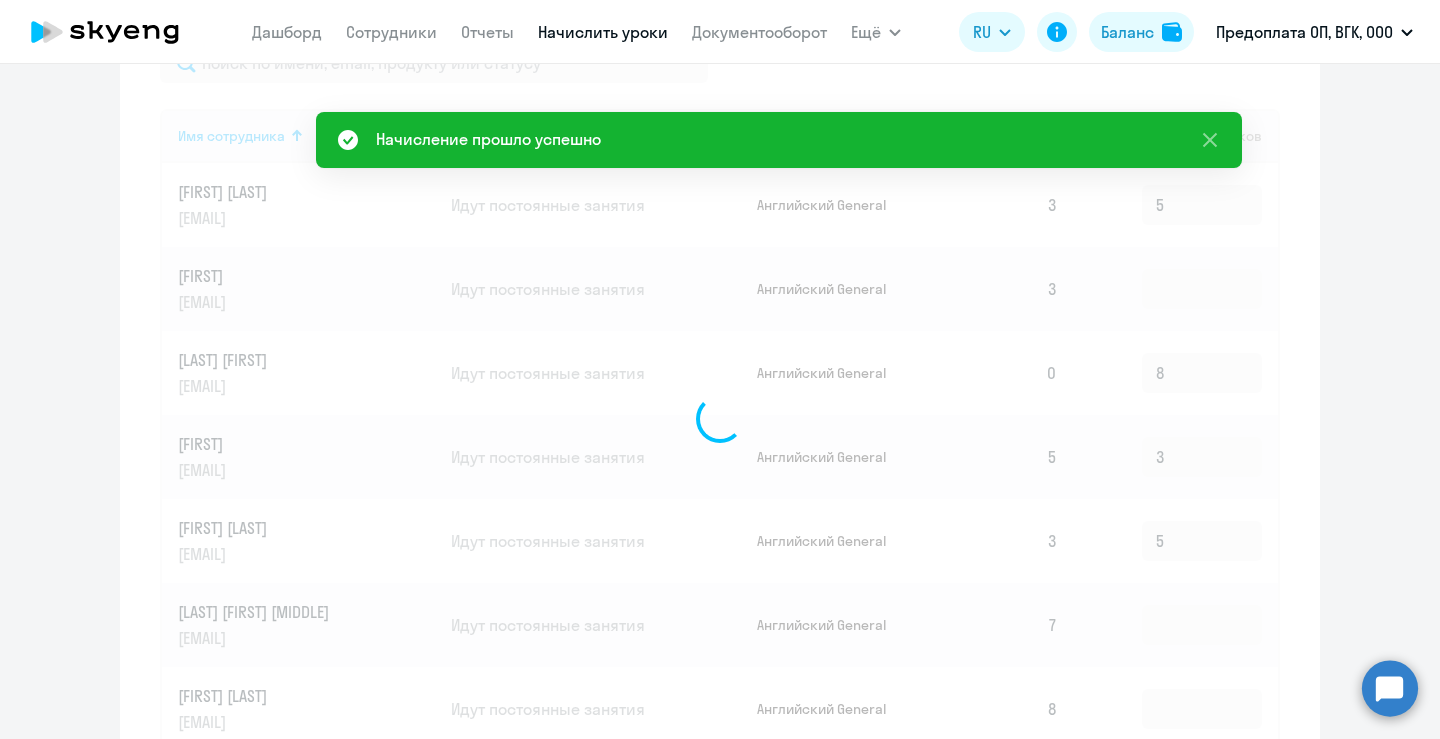 type 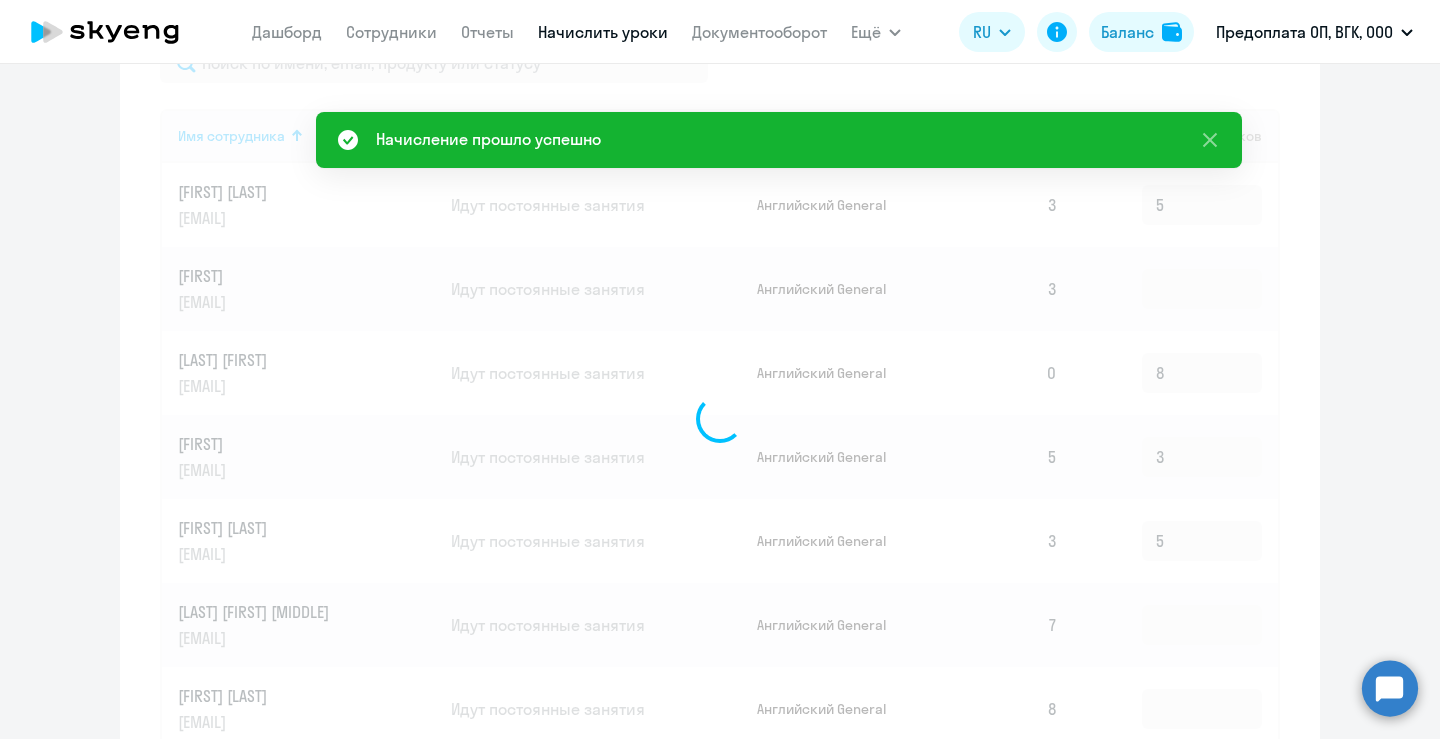 type 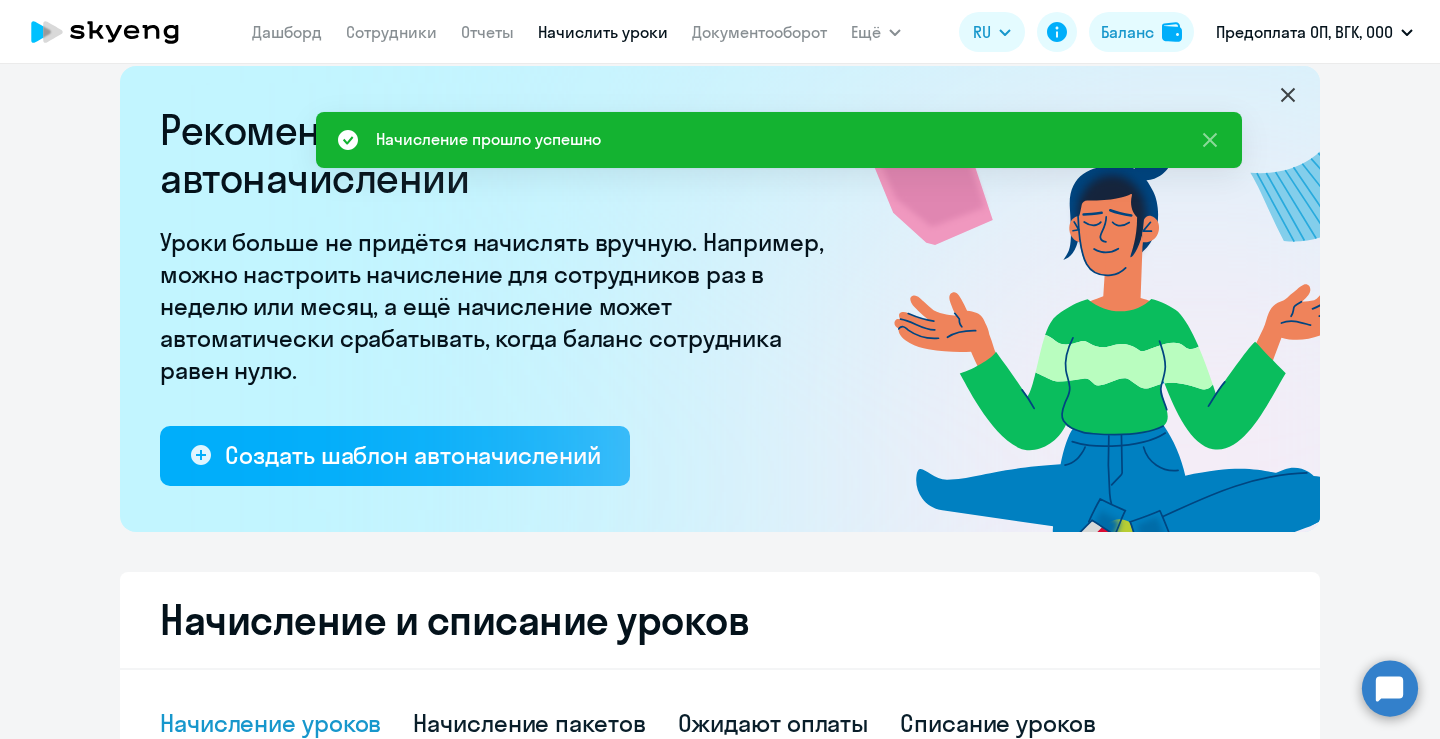 scroll, scrollTop: 0, scrollLeft: 0, axis: both 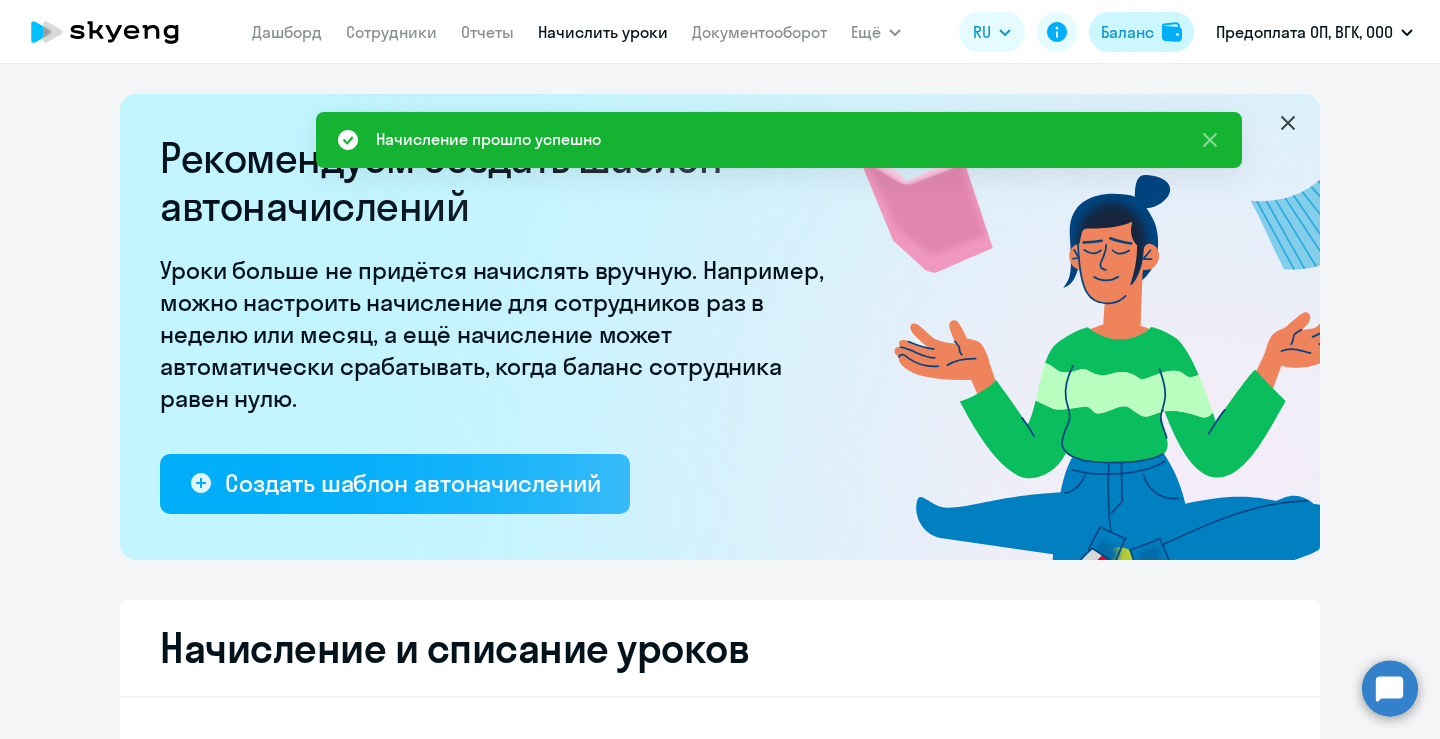 click on "Баланс" 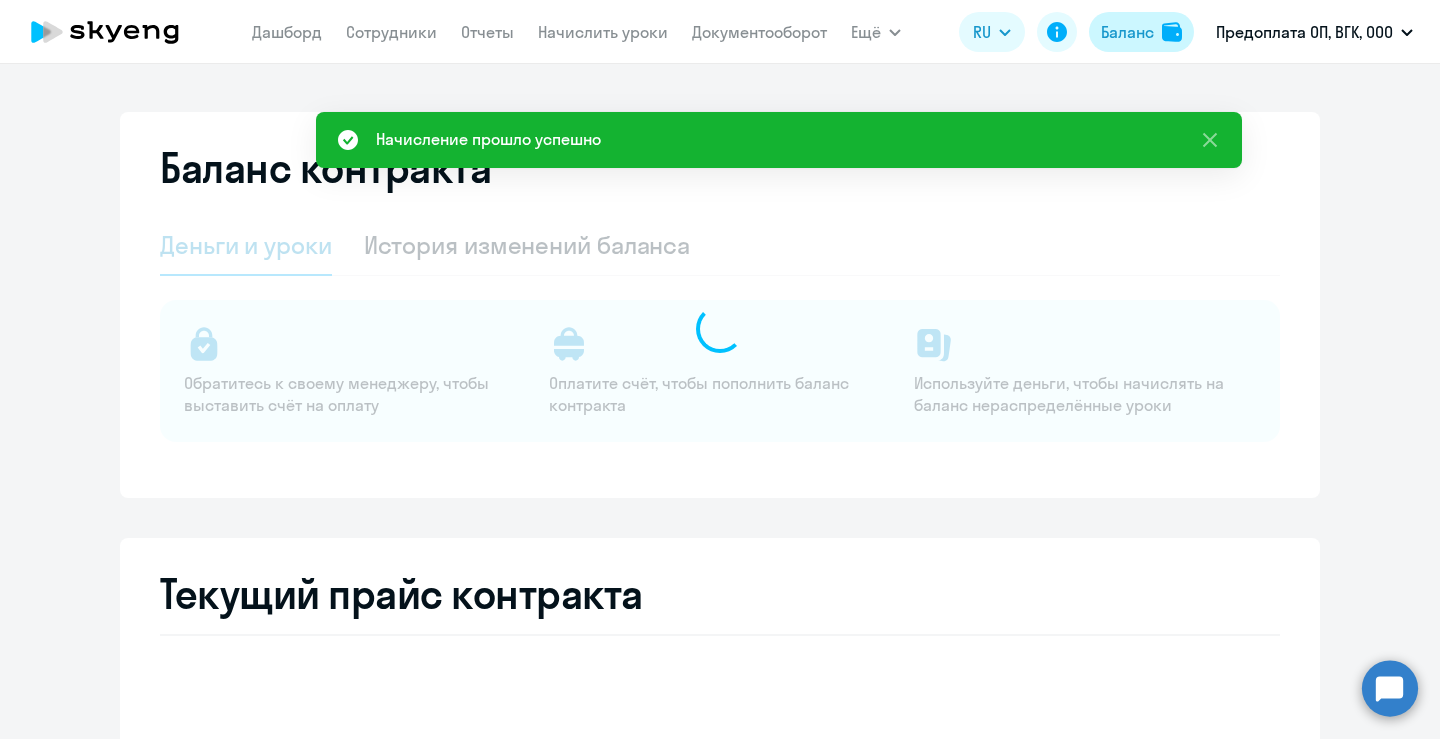 select on "english_adult_not_native_speaker" 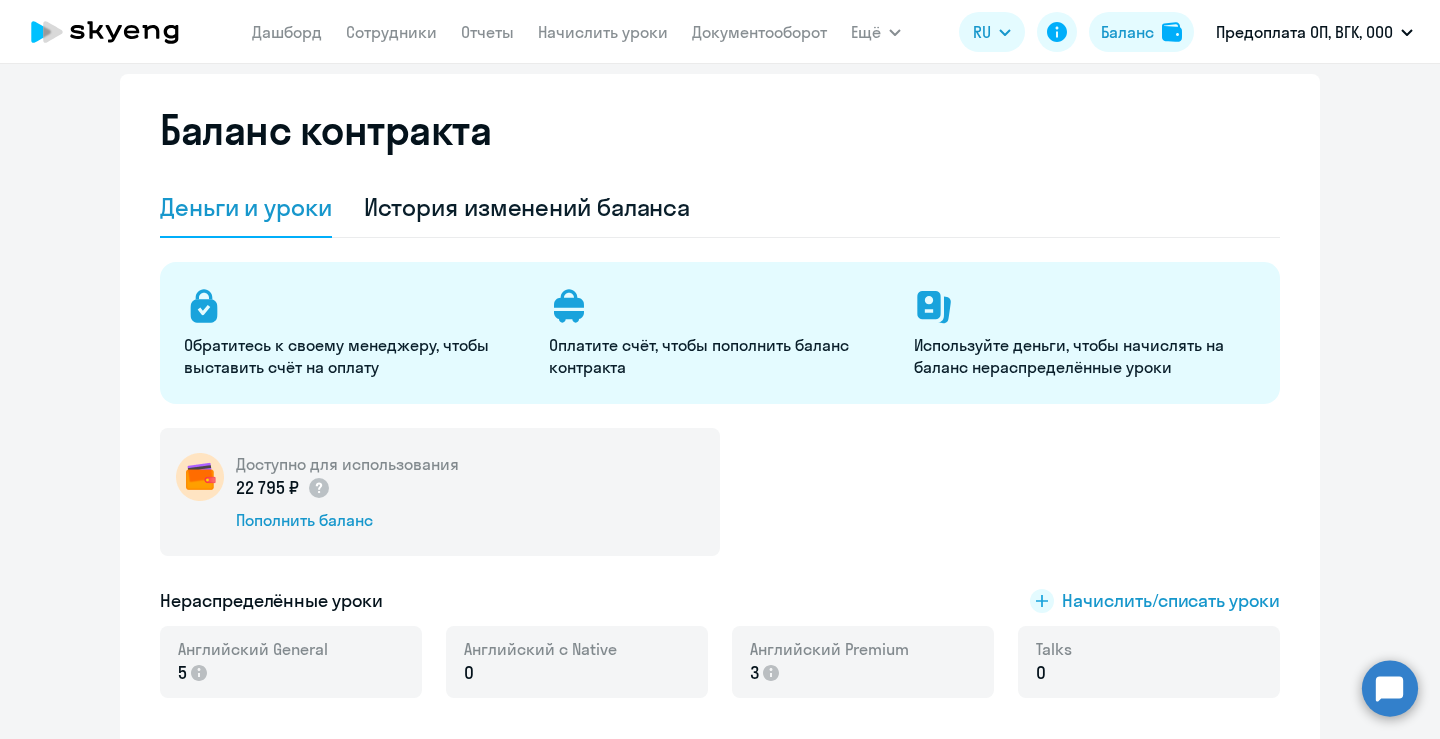scroll, scrollTop: 0, scrollLeft: 0, axis: both 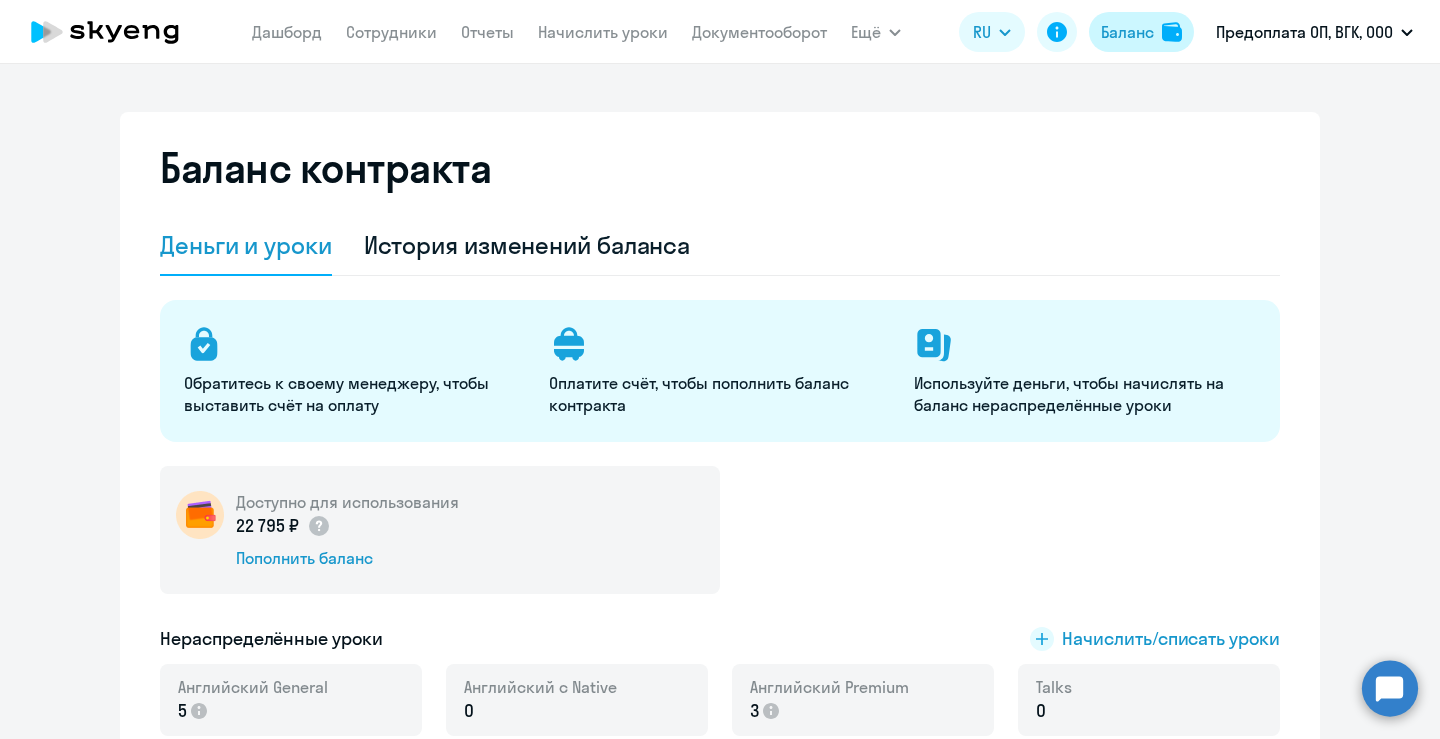 click 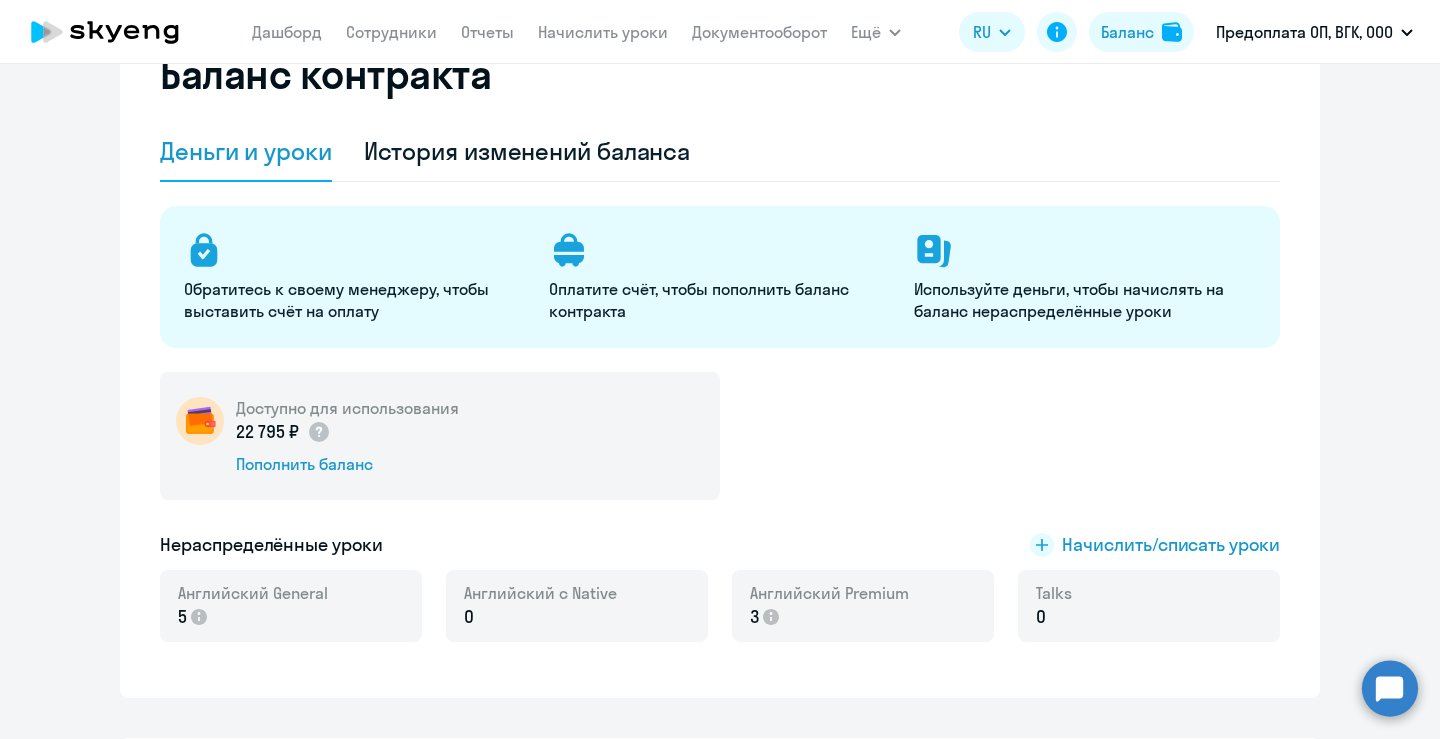 scroll, scrollTop: 120, scrollLeft: 0, axis: vertical 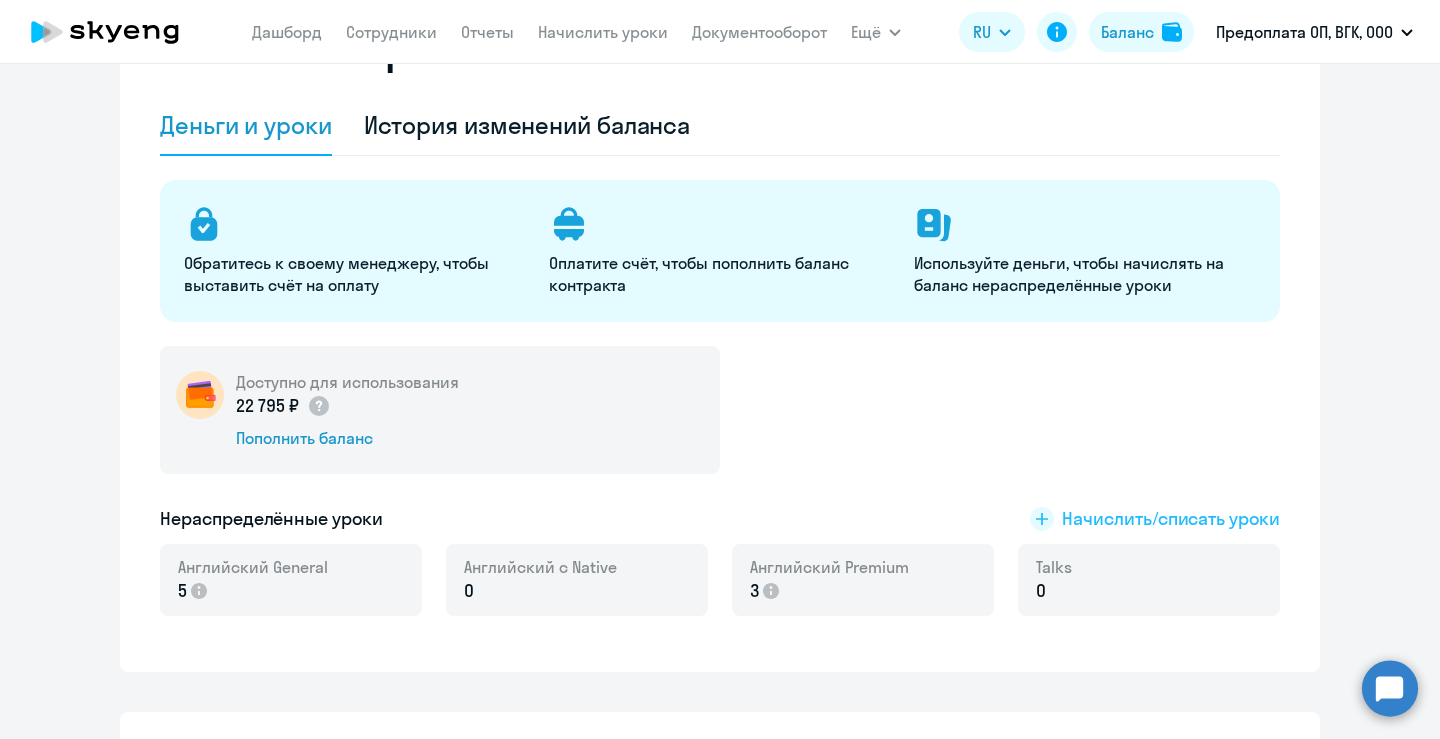 click on "Начислить/списать уроки" 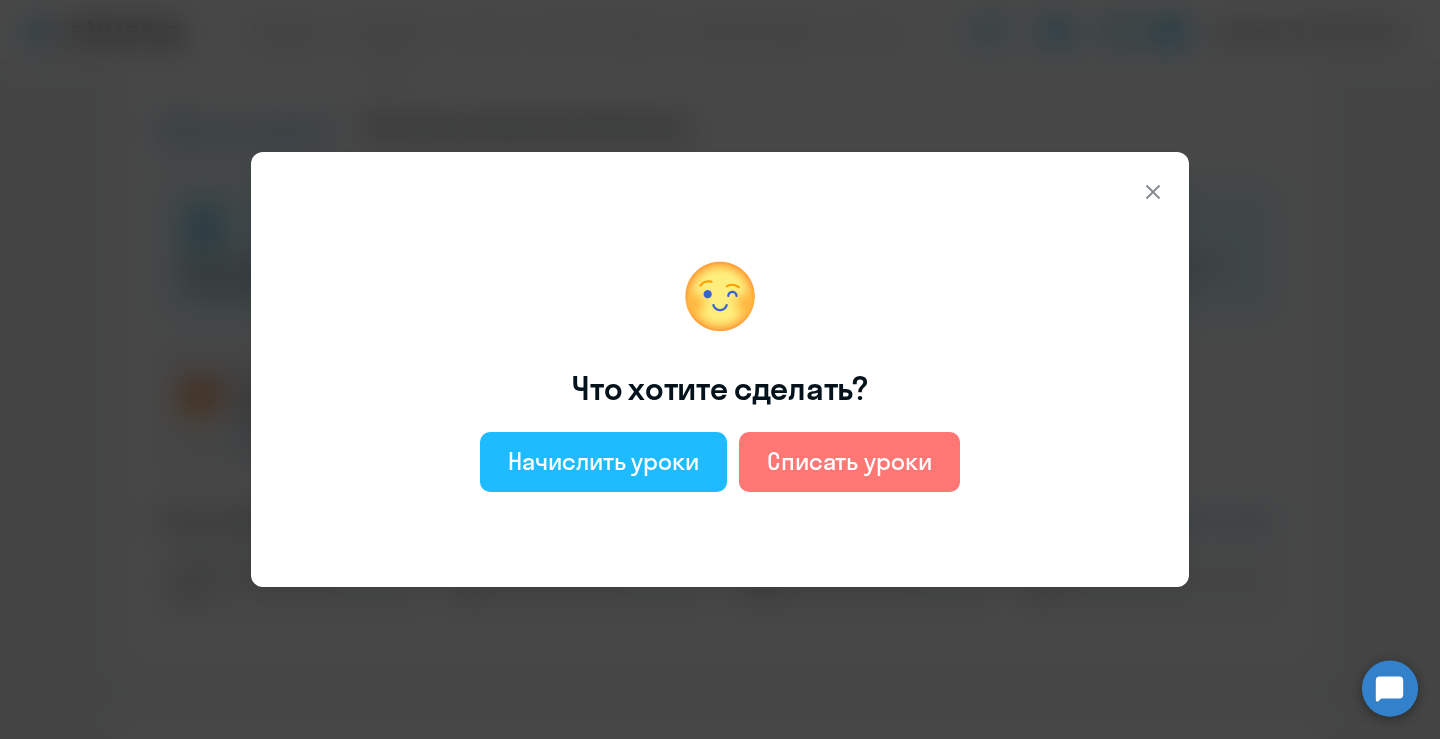 click on "Начислить уроки" at bounding box center (603, 461) 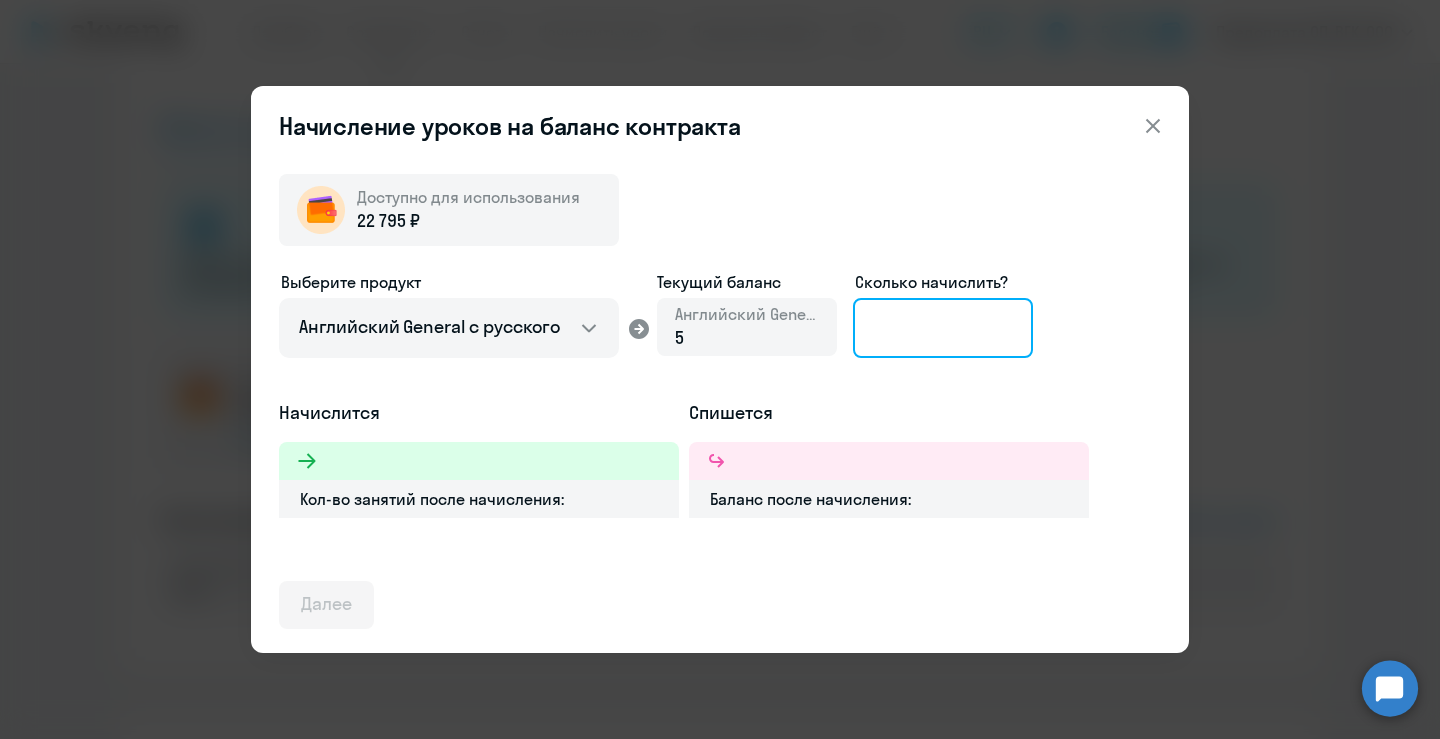 click 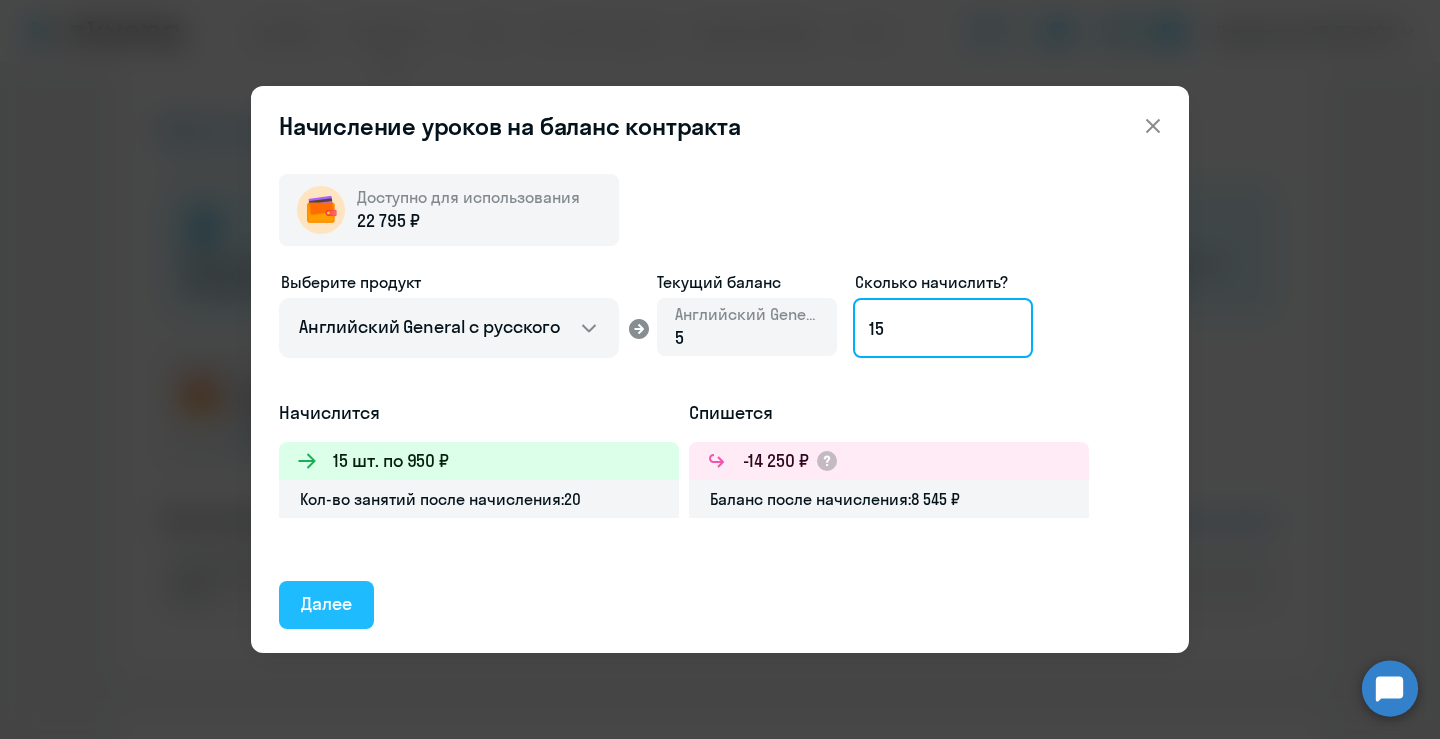 type on "15" 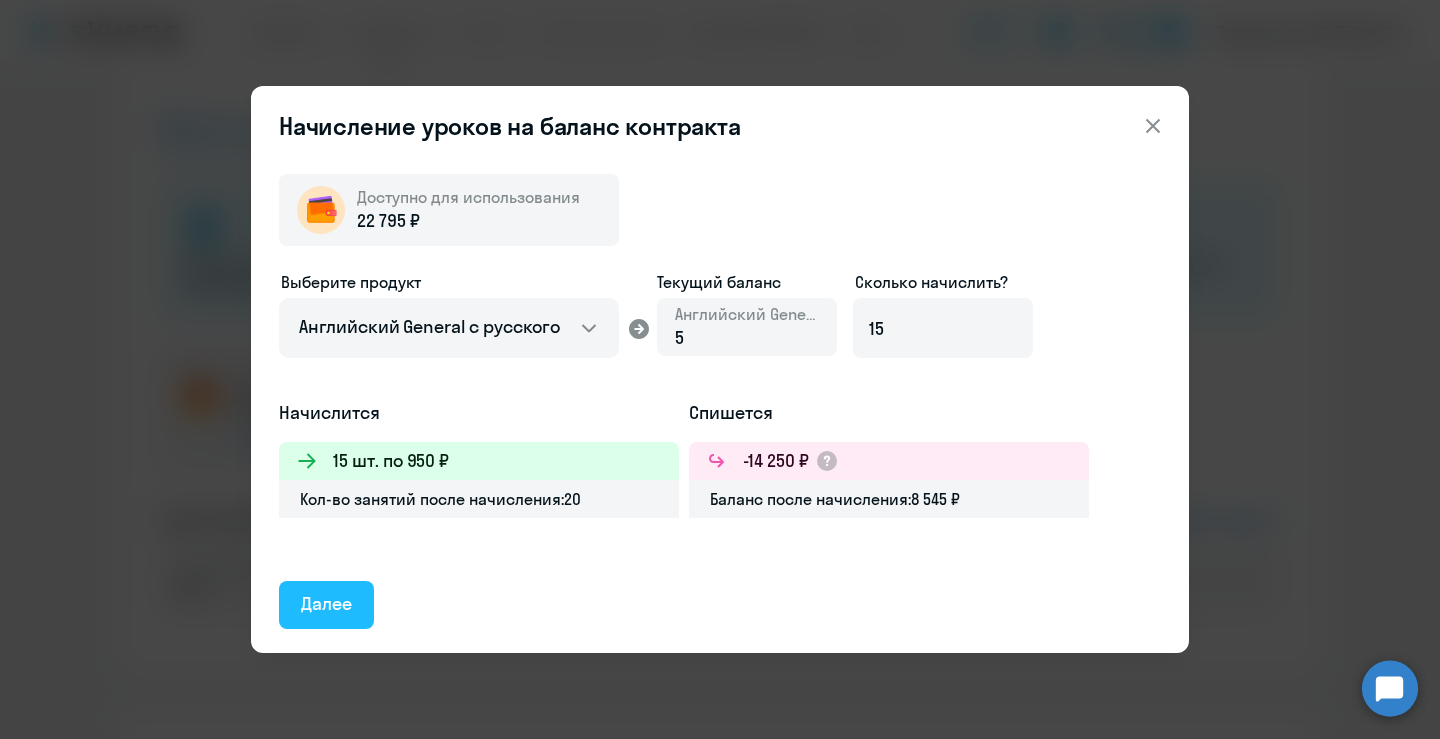 click on "Далее" 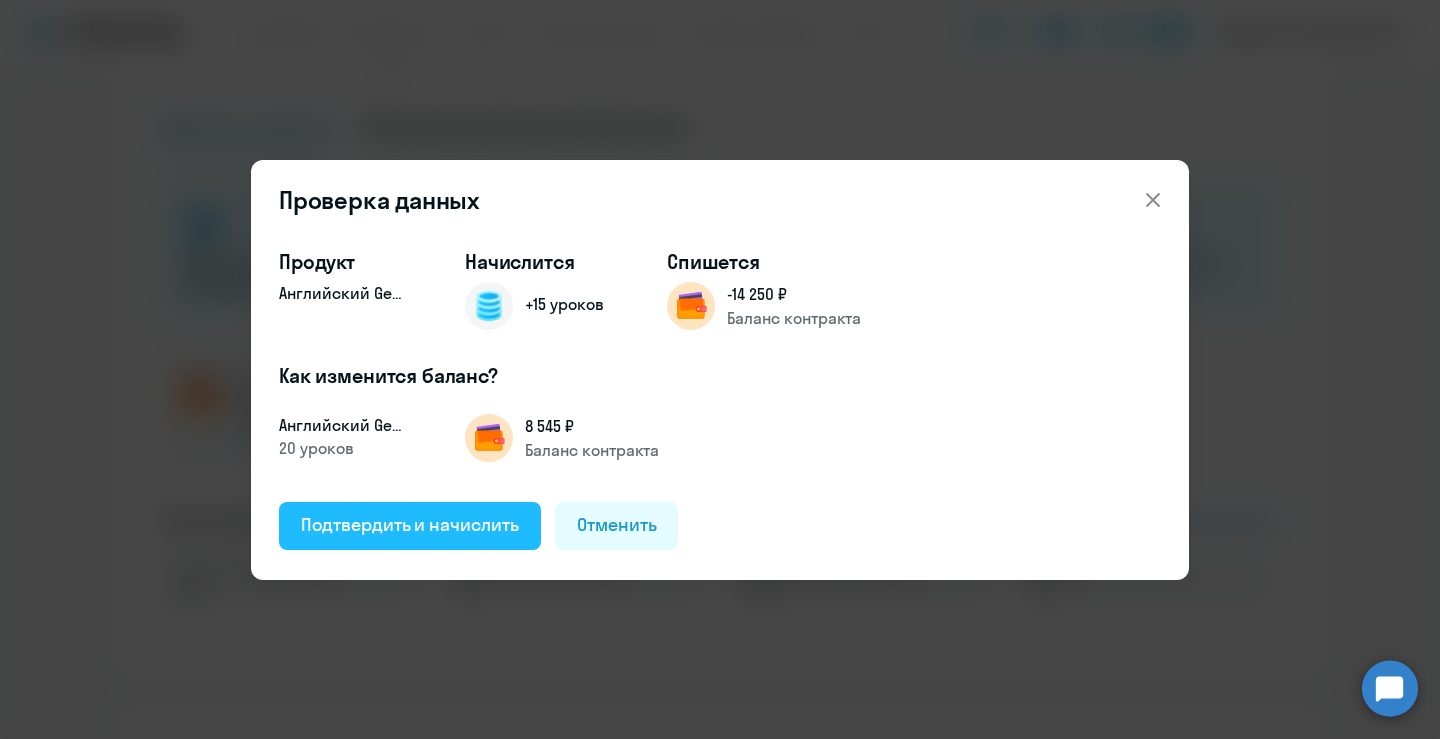 click on "Подтвердить и начислить" at bounding box center [410, 525] 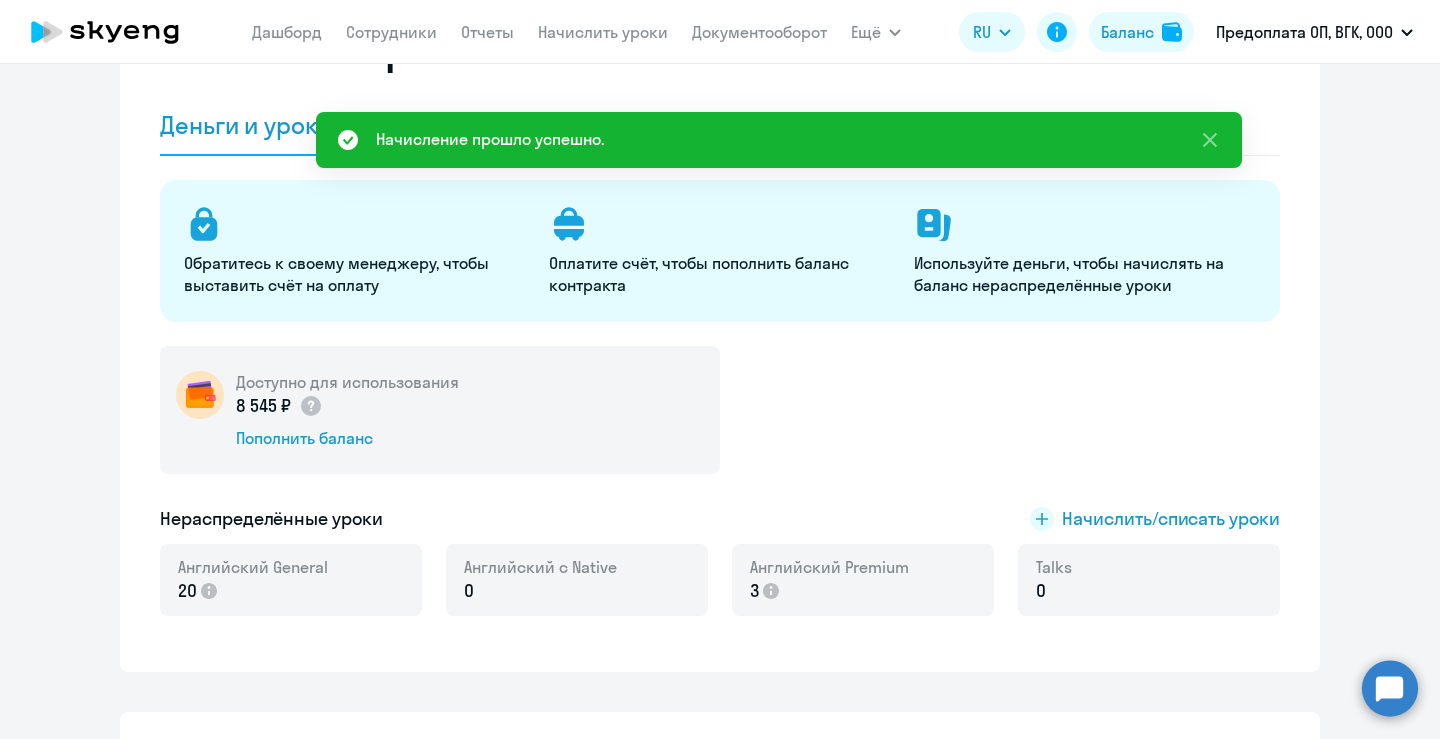 scroll, scrollTop: 0, scrollLeft: 0, axis: both 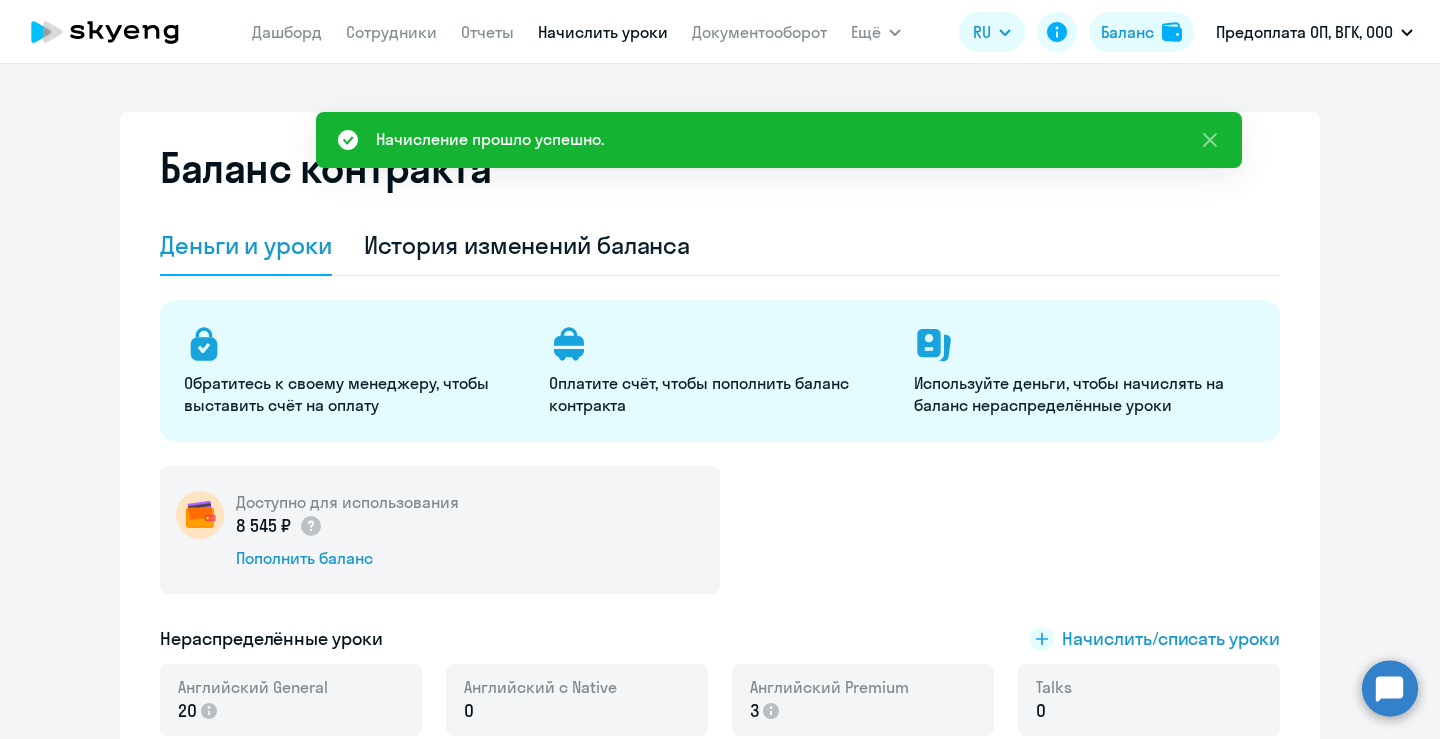 click on "Начислить уроки" at bounding box center (603, 32) 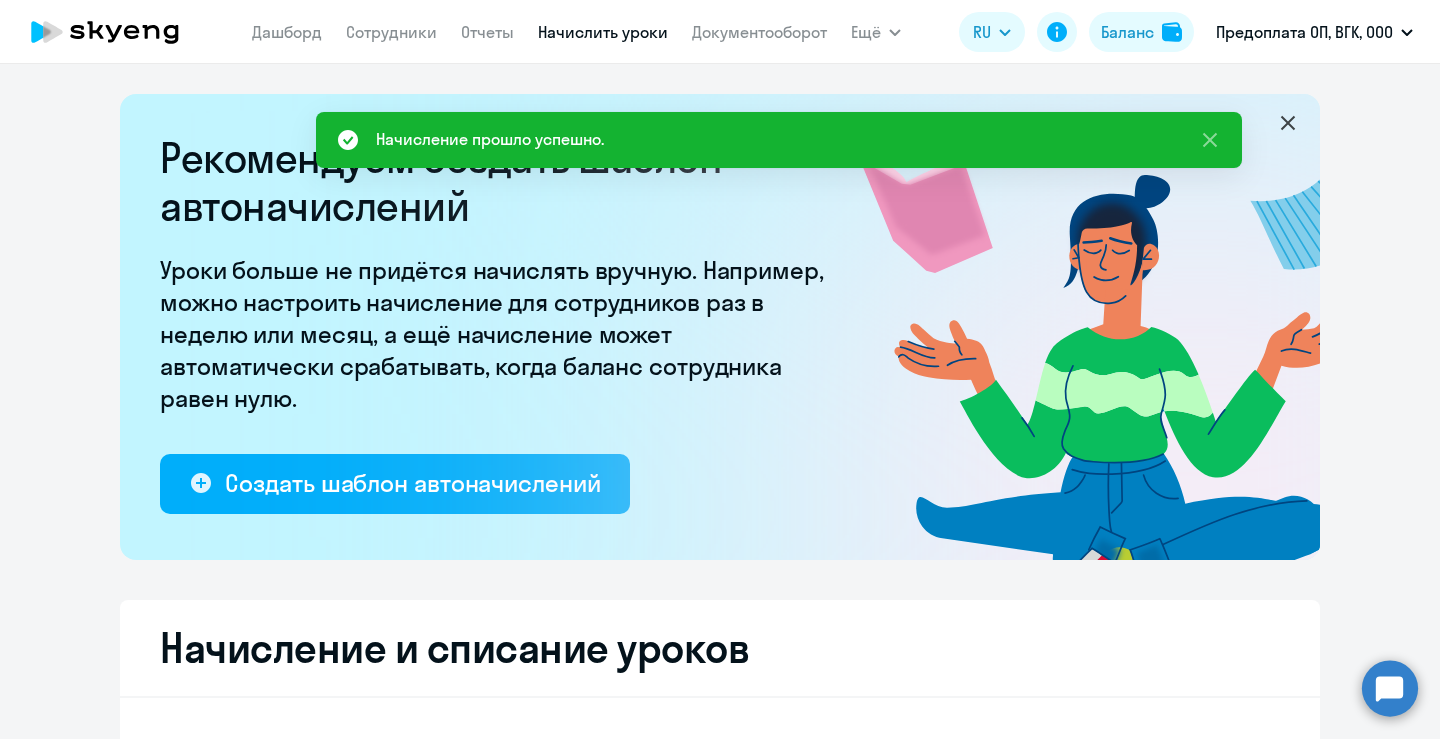 select on "10" 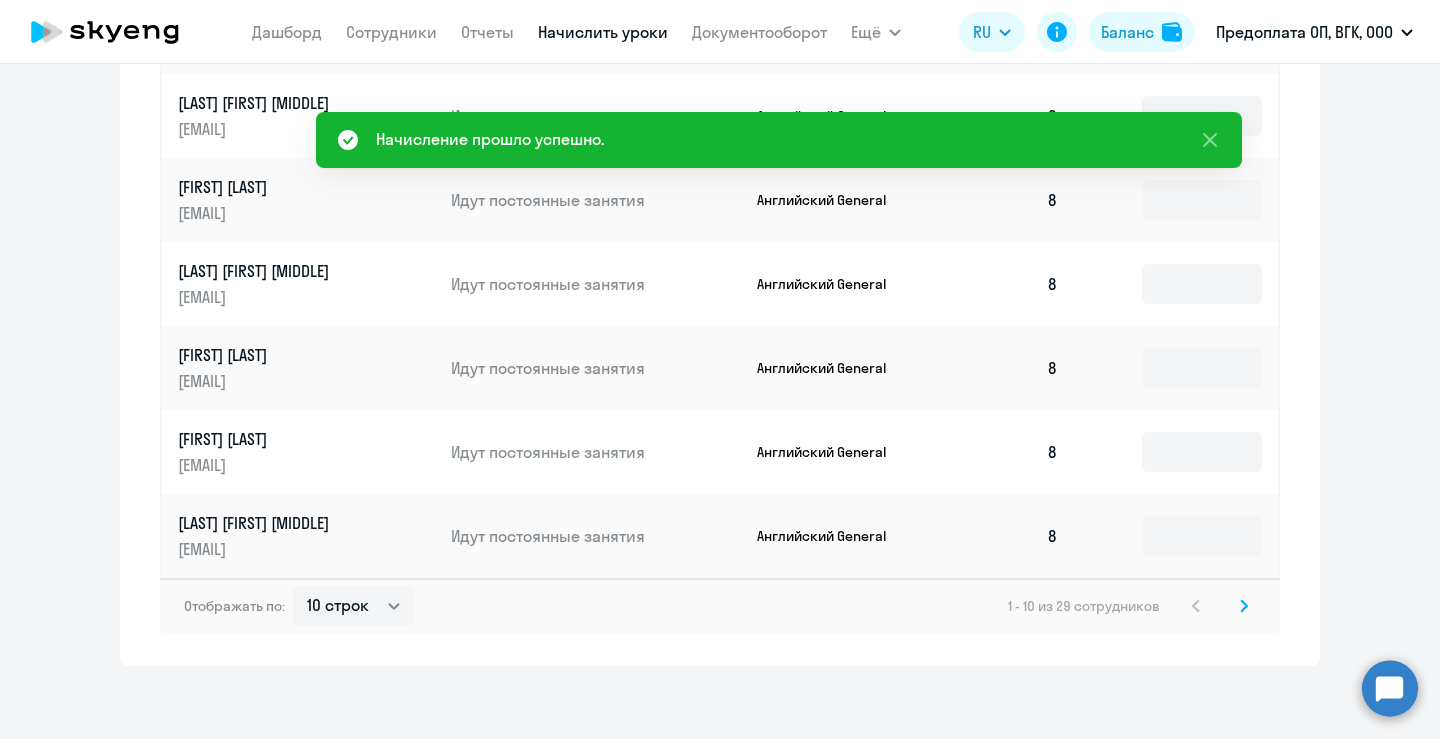 scroll, scrollTop: 1291, scrollLeft: 0, axis: vertical 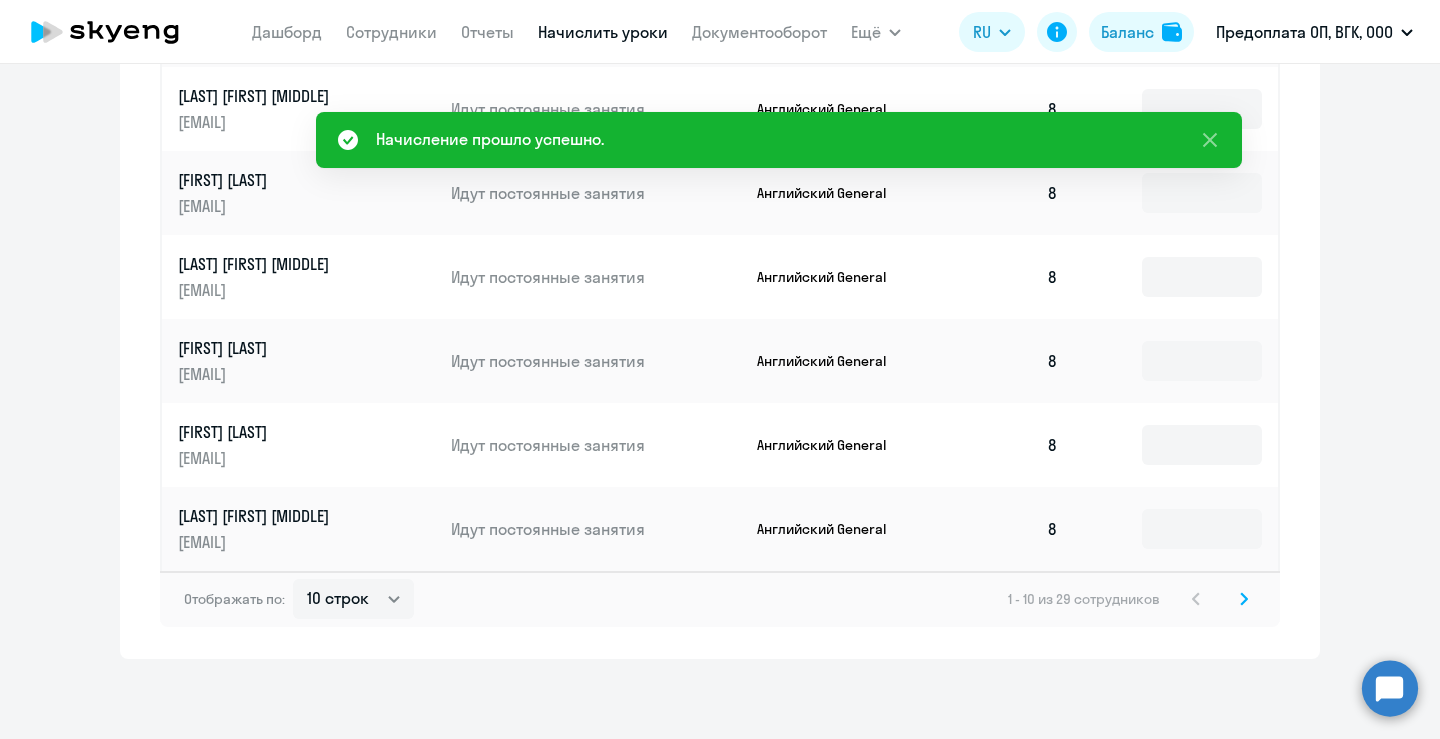 click 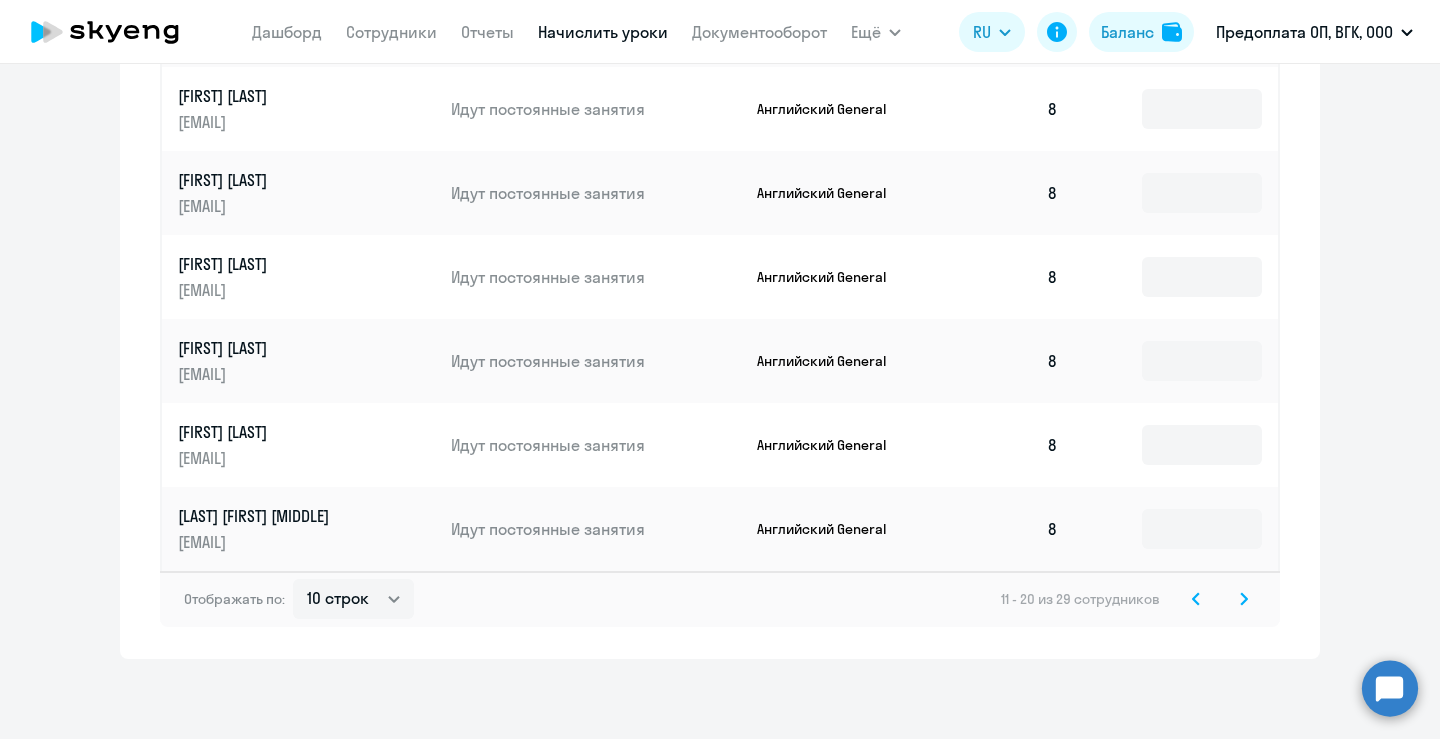 click 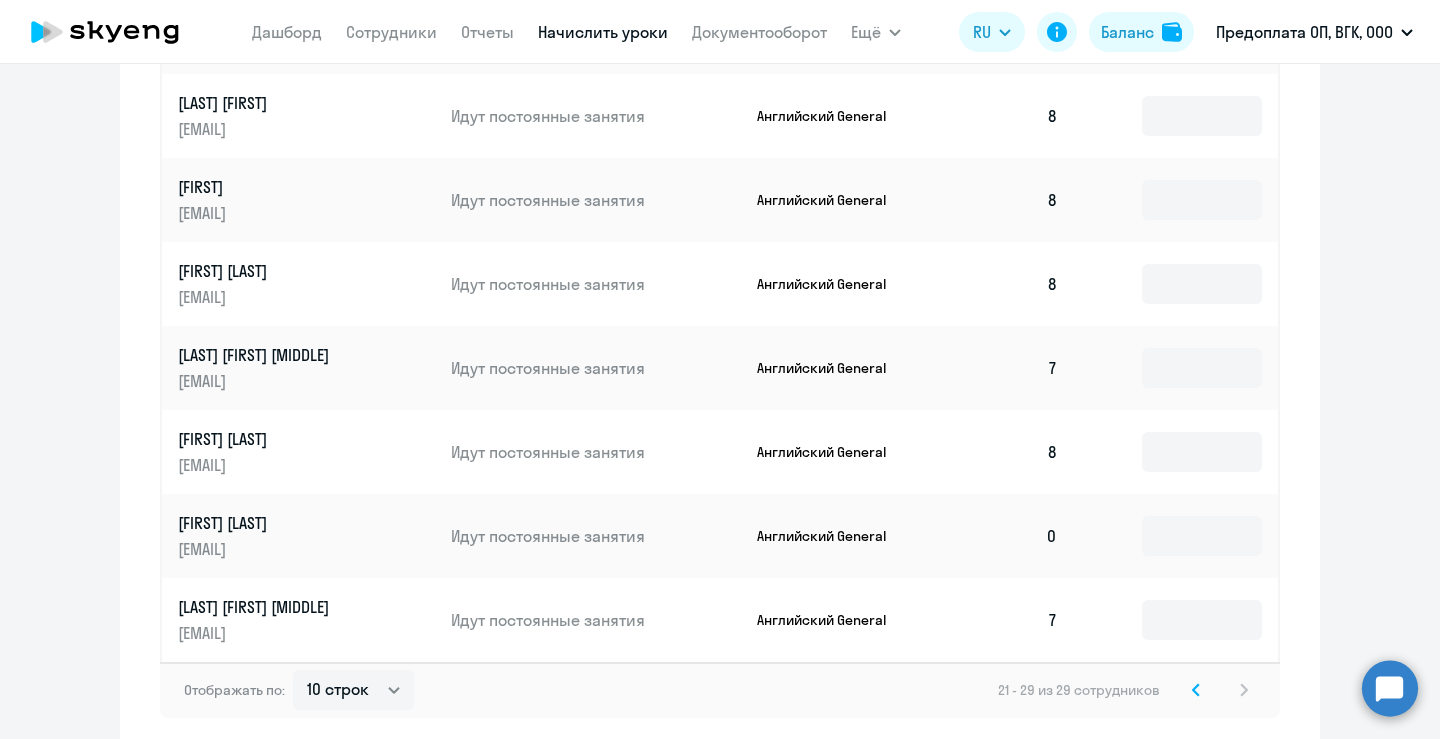 scroll, scrollTop: 1107, scrollLeft: 0, axis: vertical 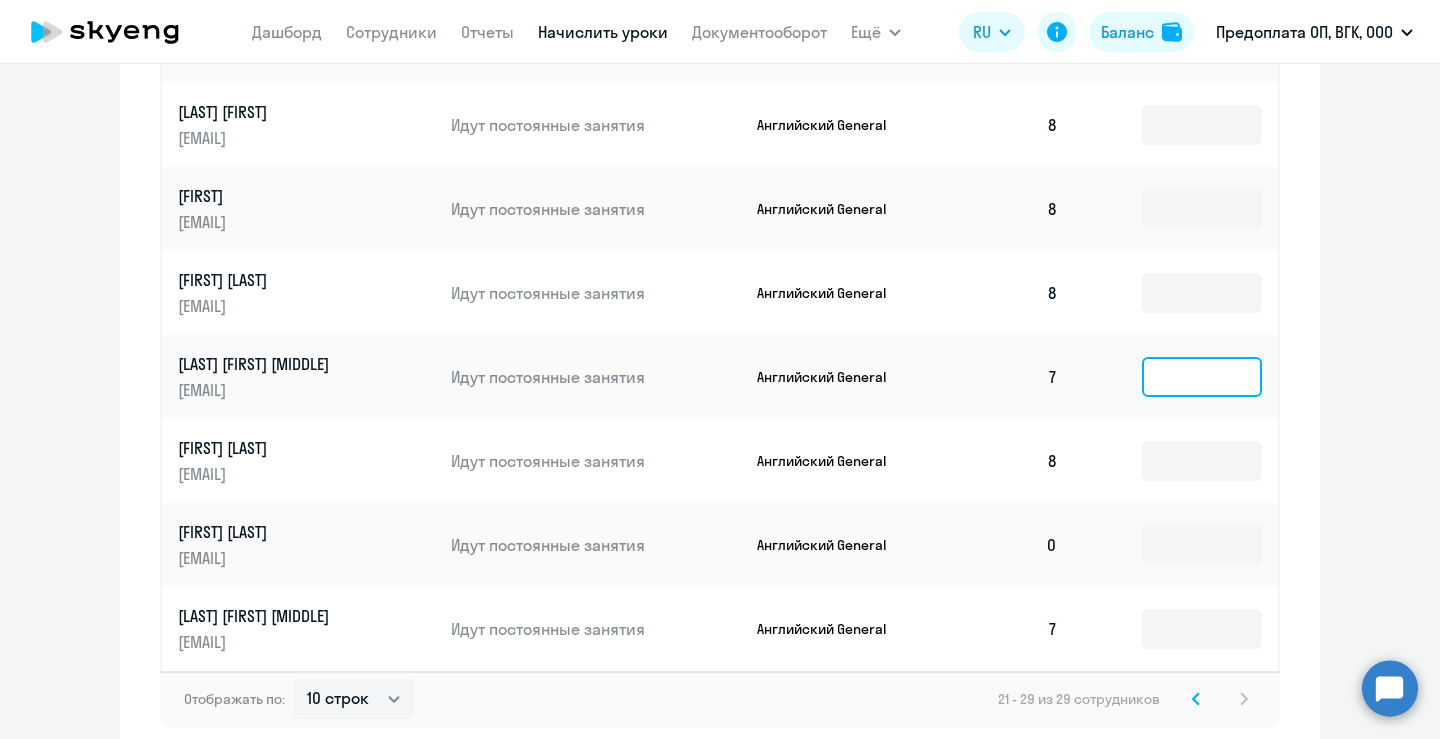 click 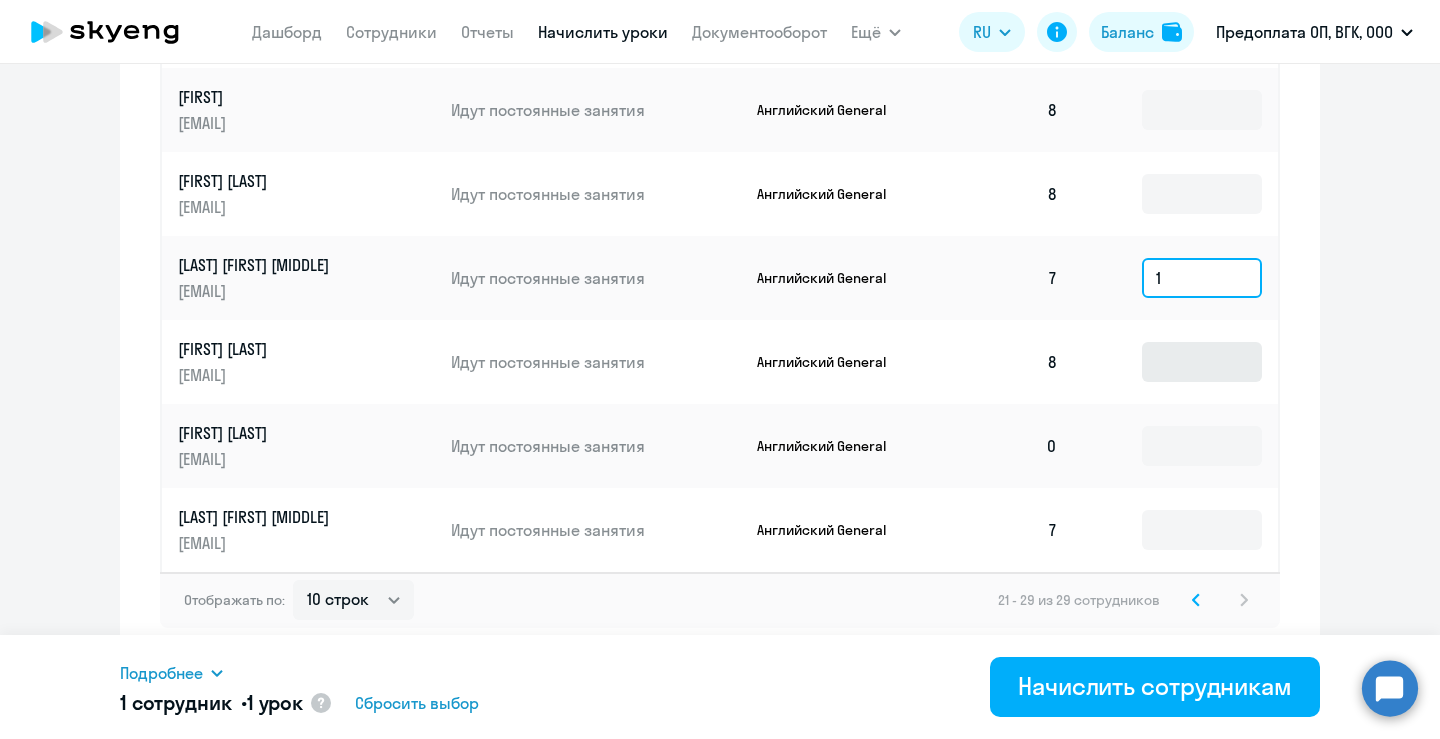 scroll, scrollTop: 1207, scrollLeft: 0, axis: vertical 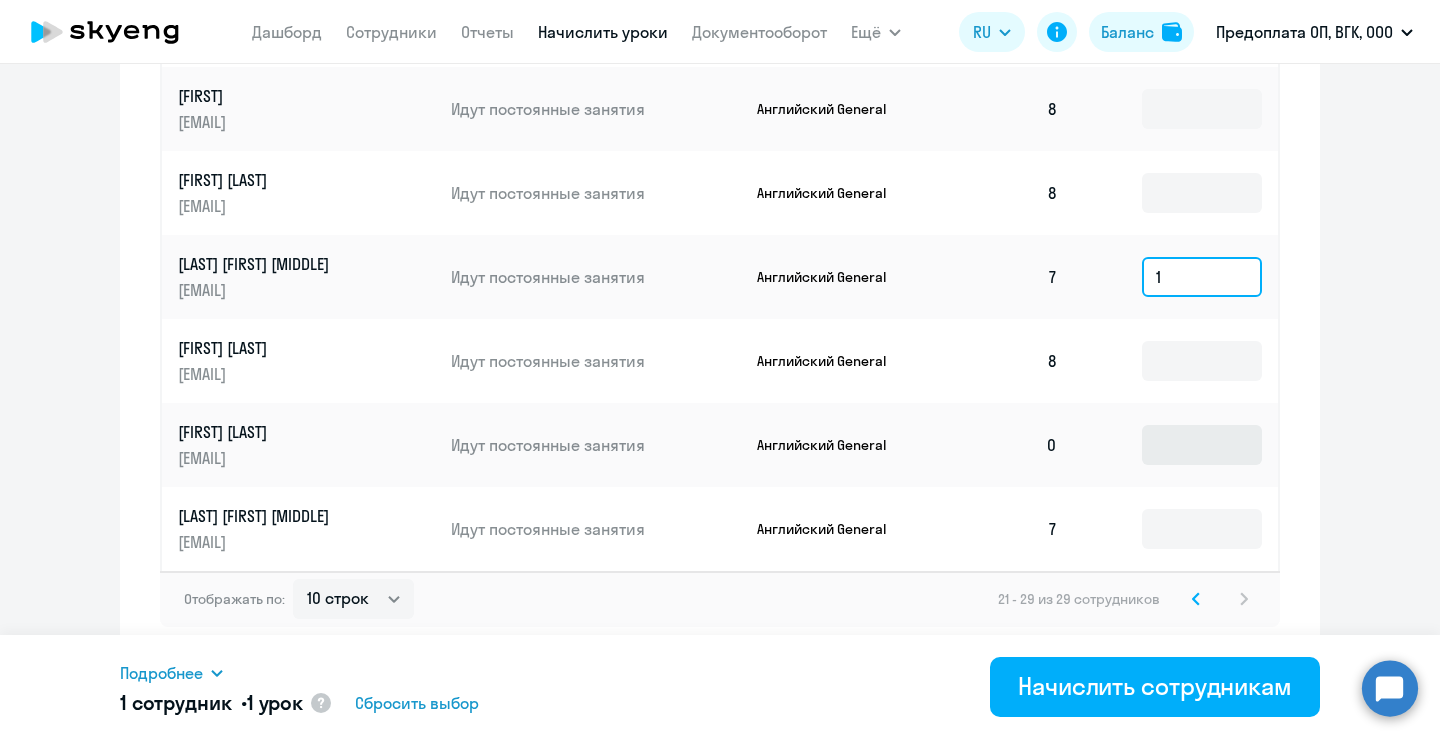 type on "1" 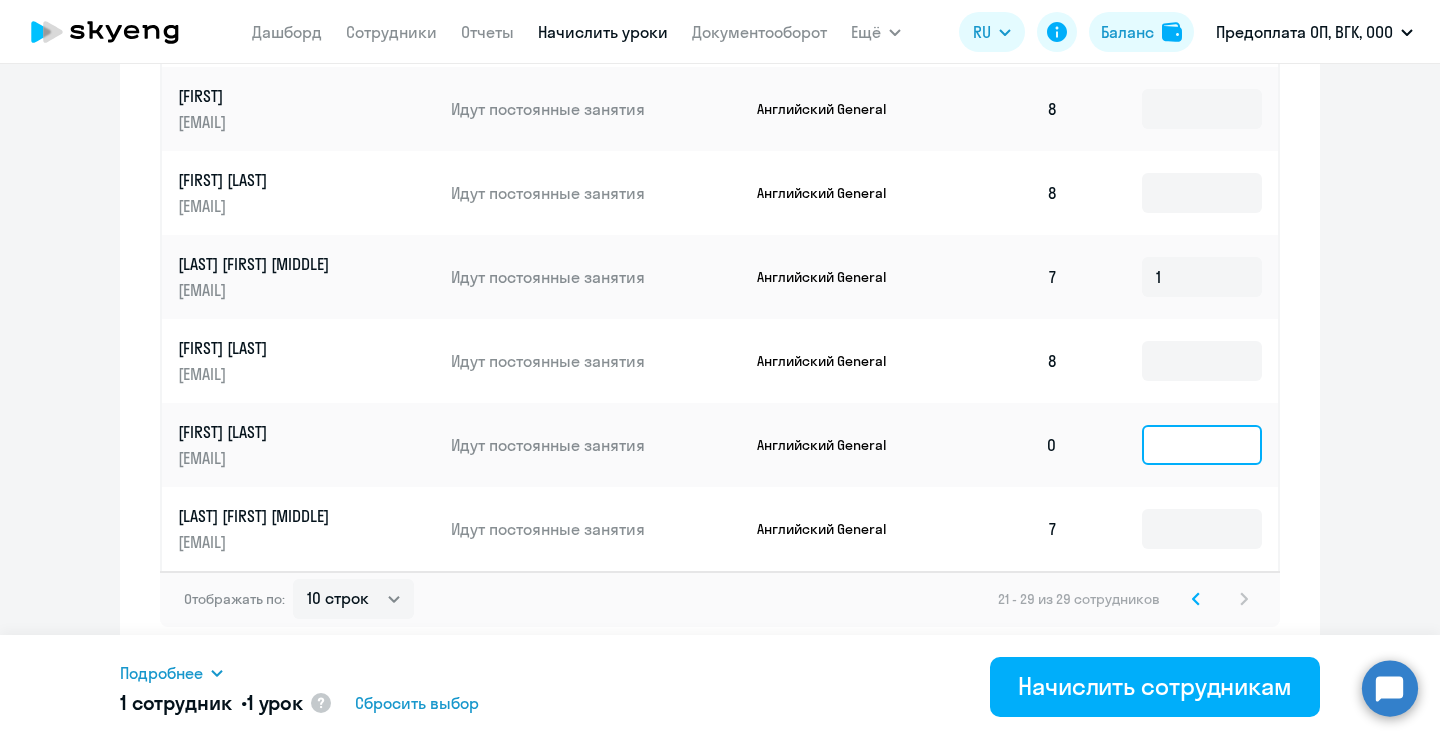 click 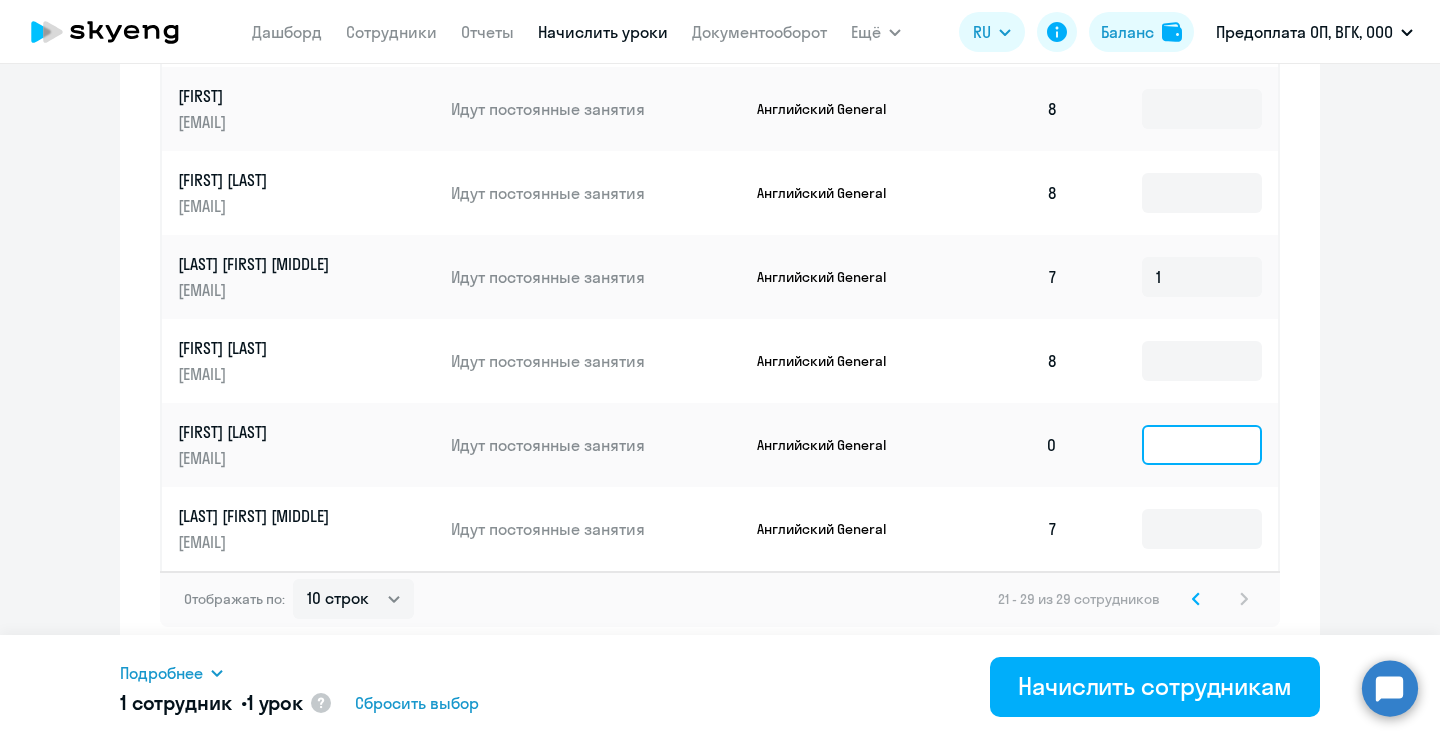 type on "8" 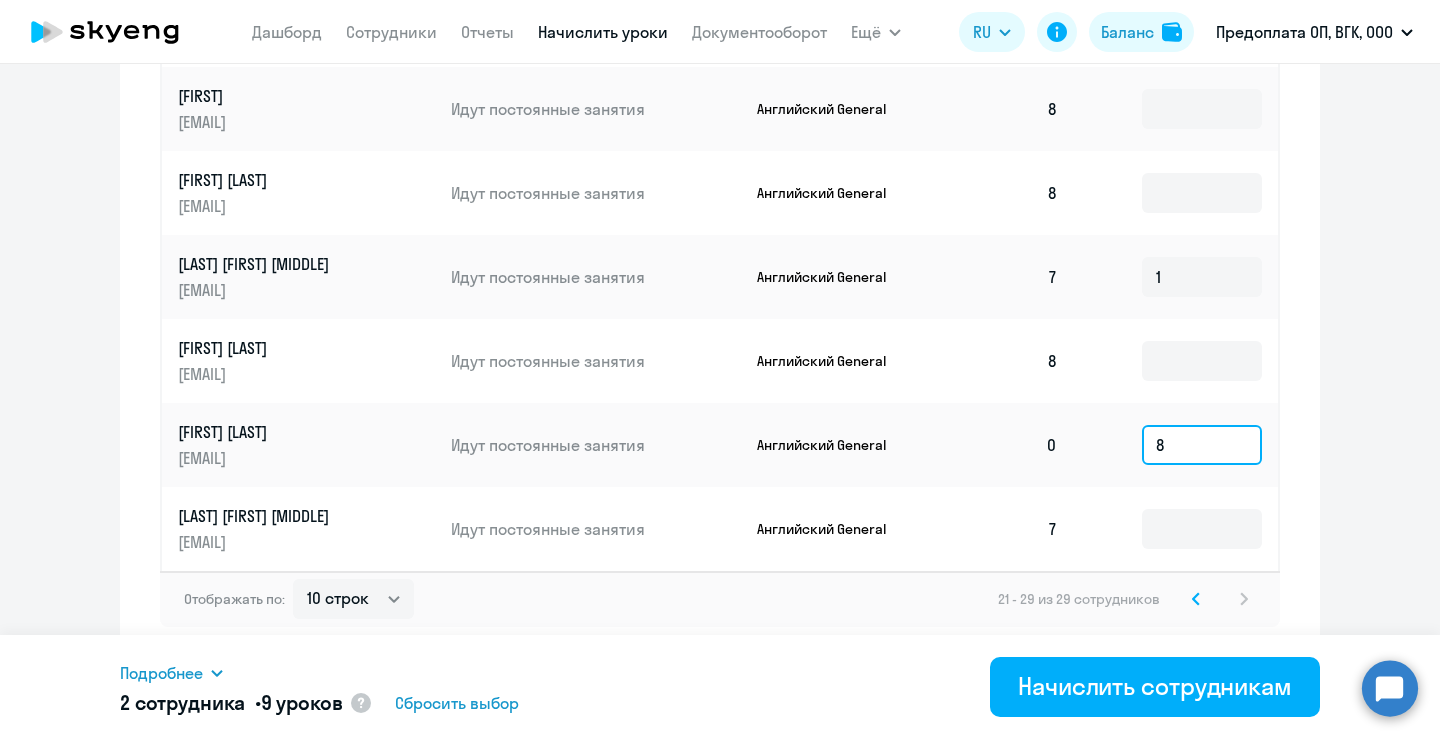 type on "8" 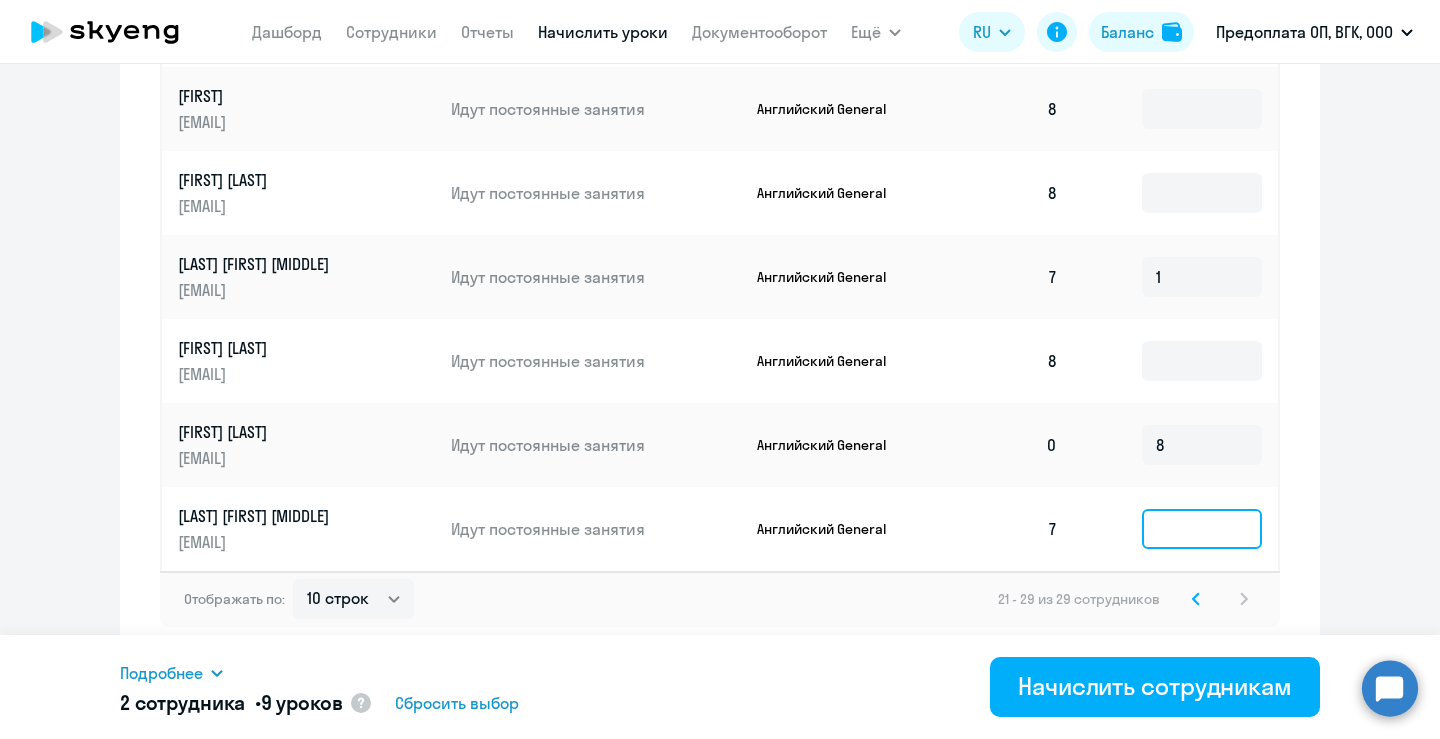 click 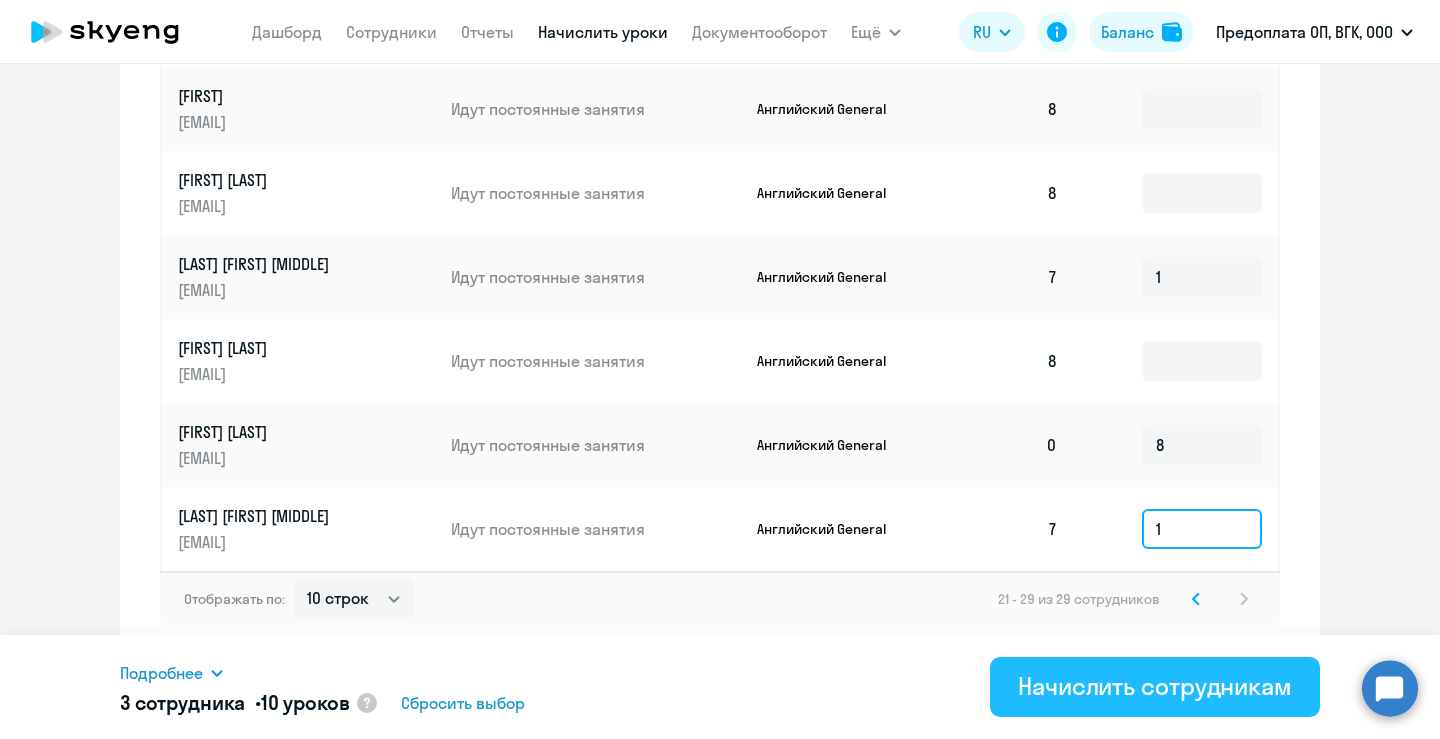 type on "1" 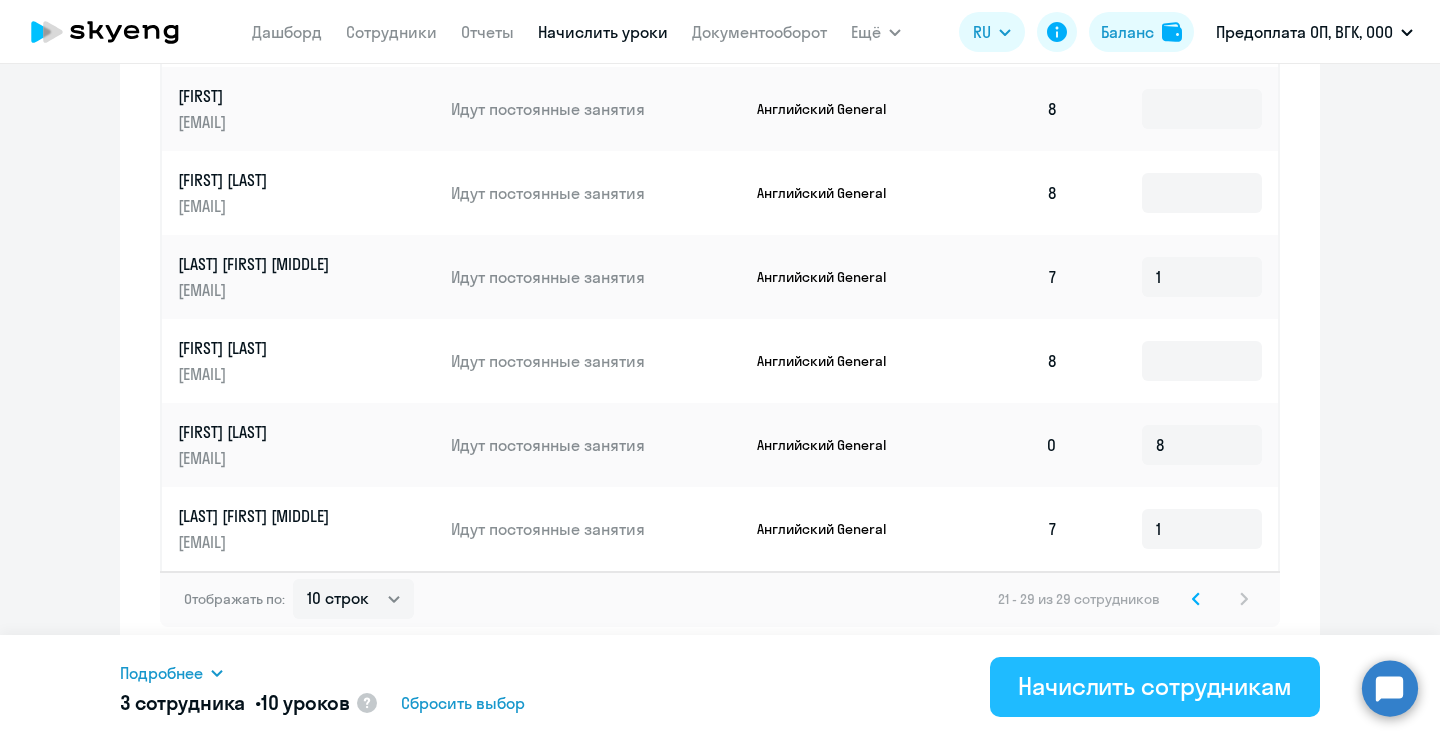 click on "Начислить сотрудникам" at bounding box center (1155, 686) 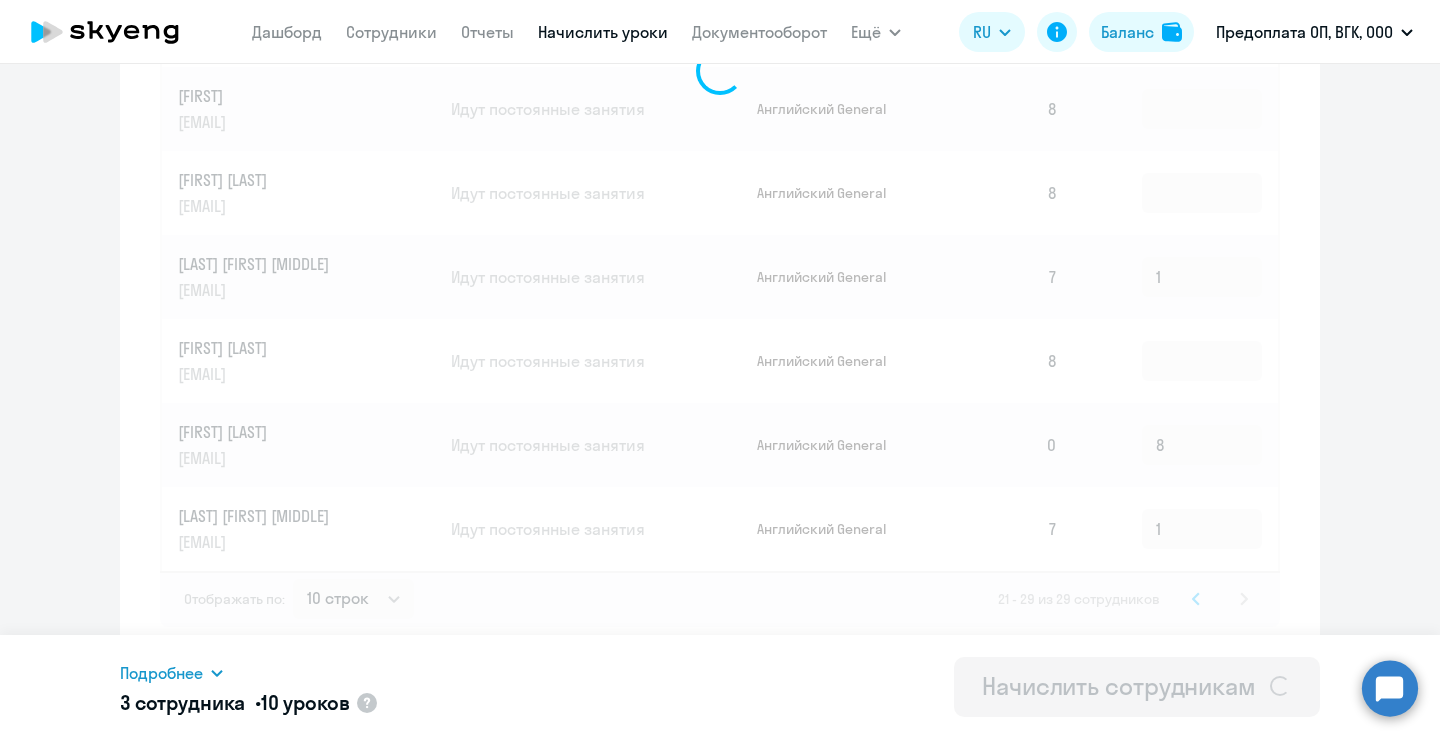type 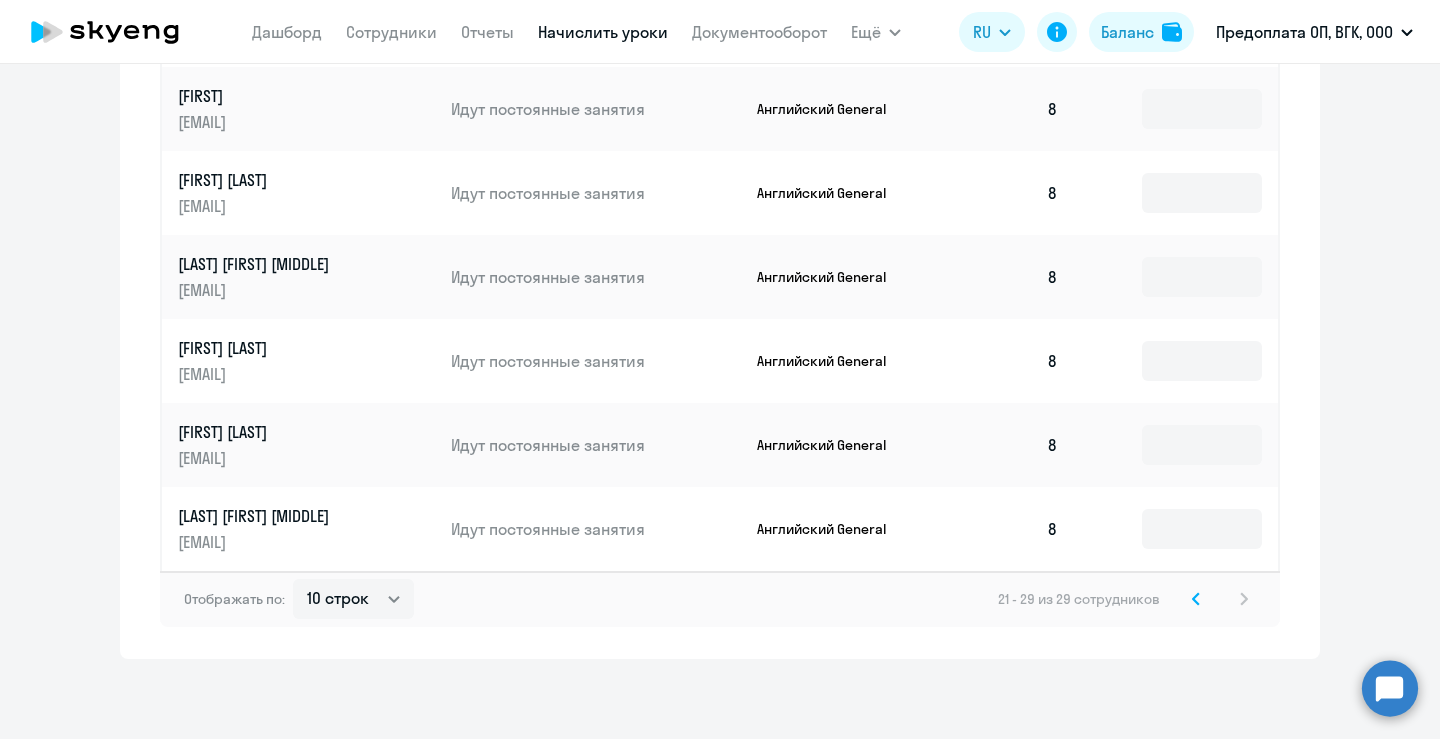 click 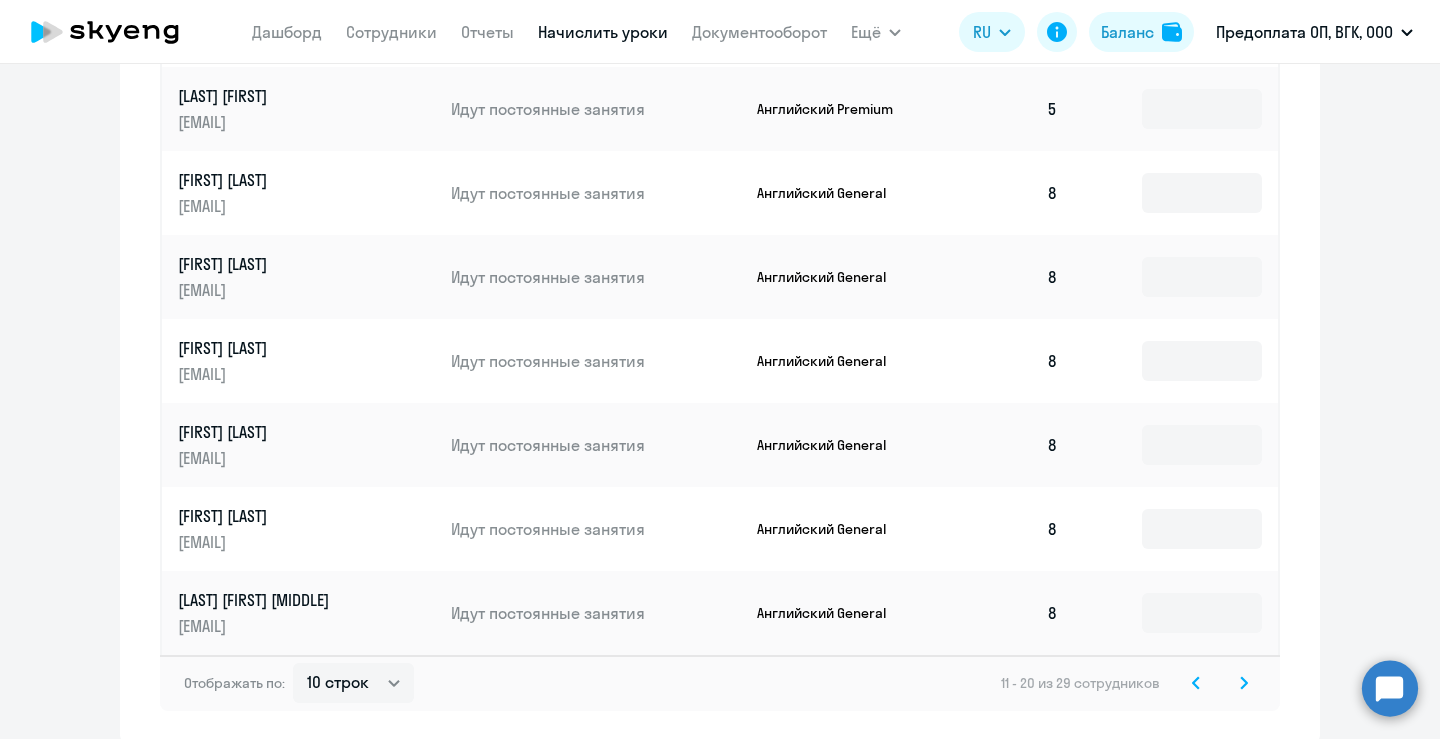 click 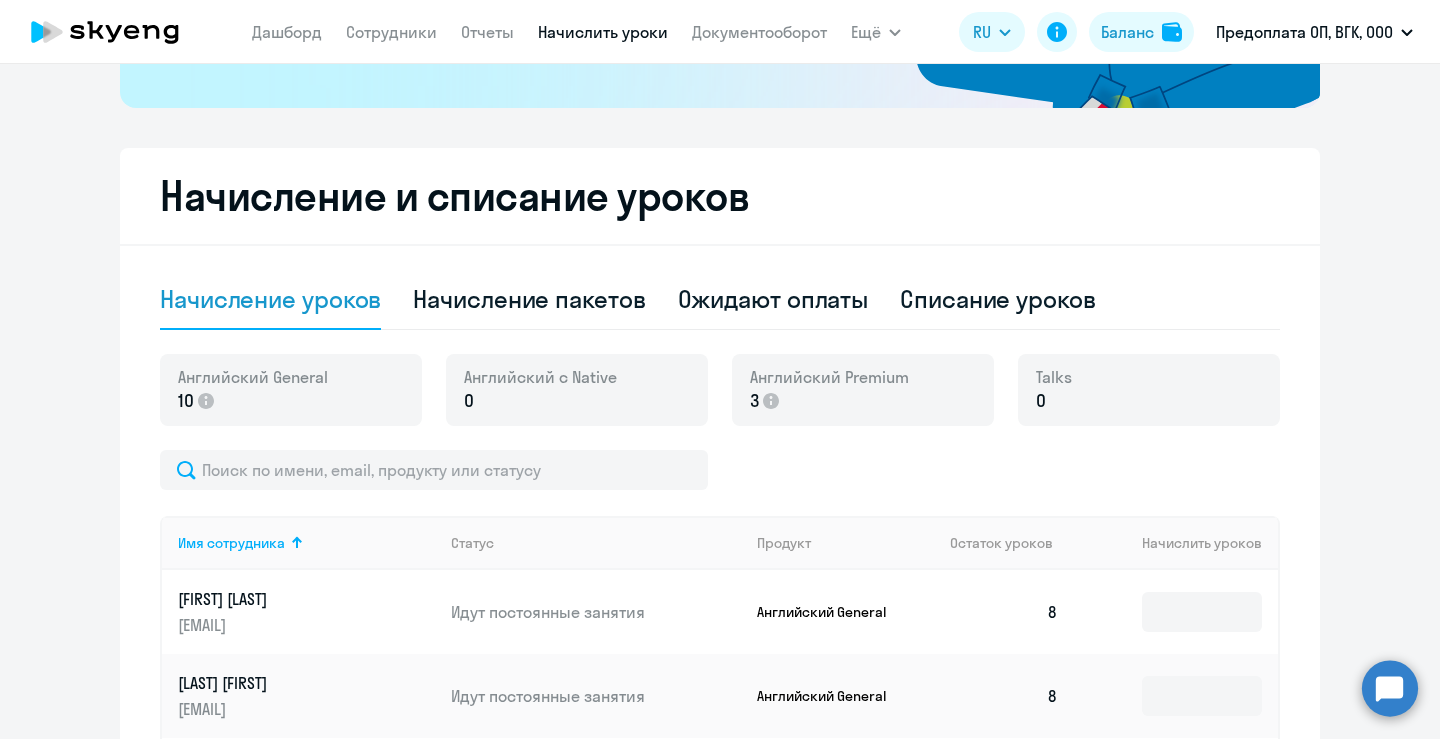 scroll, scrollTop: 0, scrollLeft: 0, axis: both 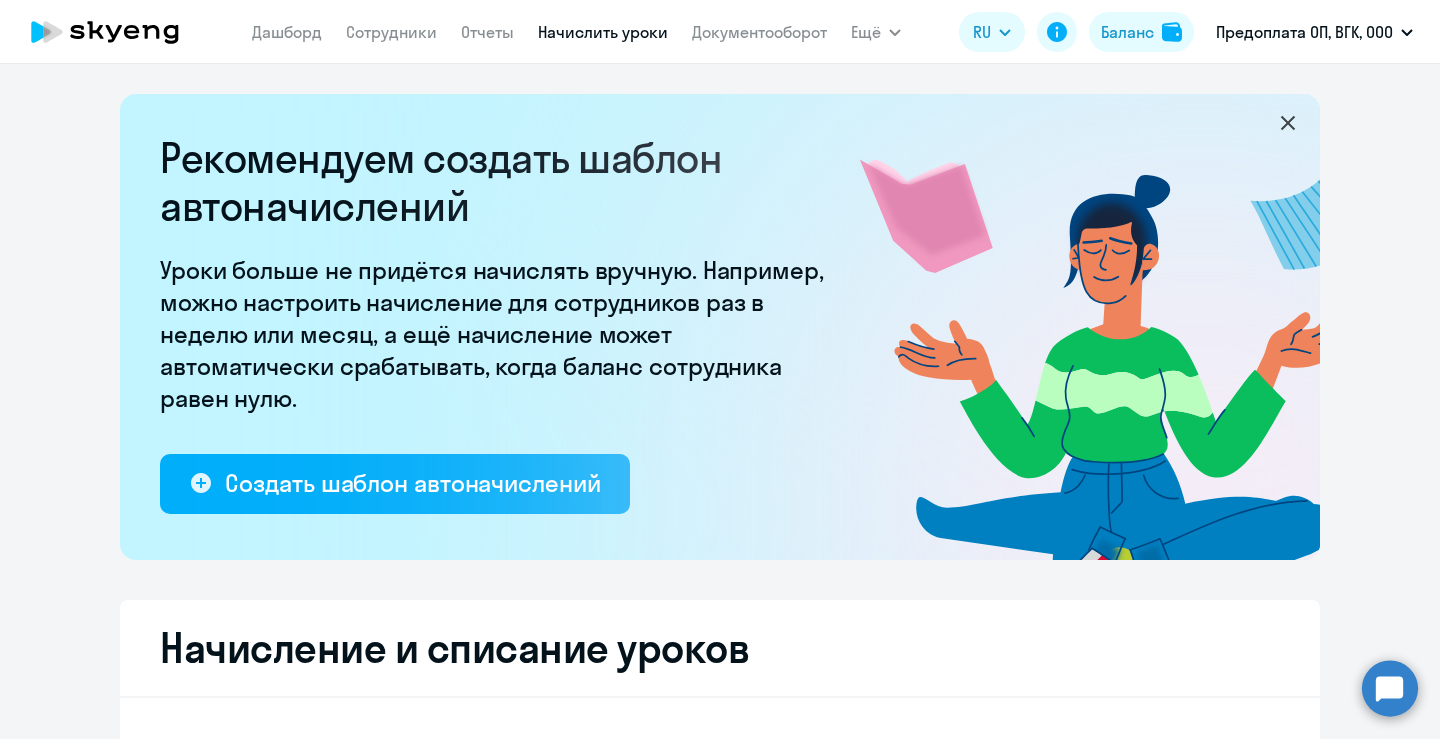 click 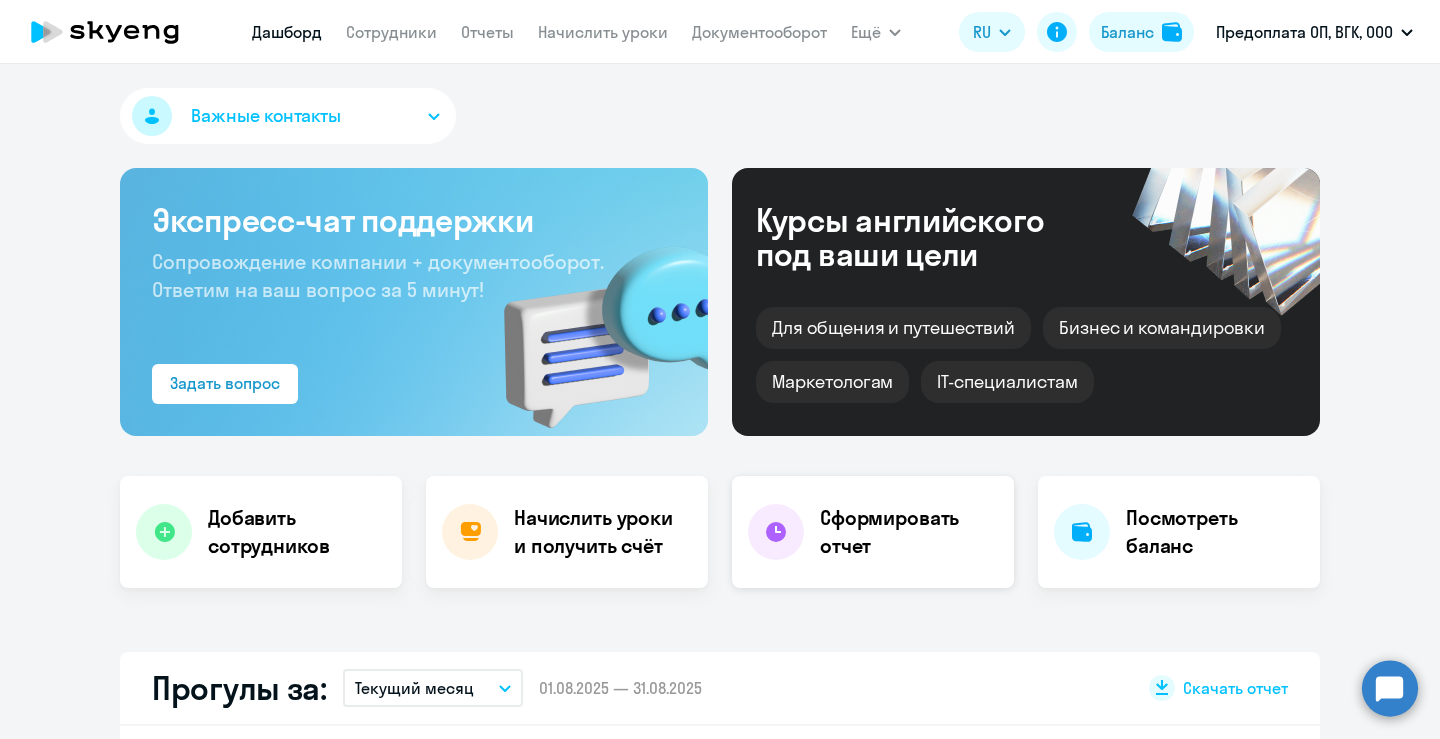 click on "Сформировать отчет" 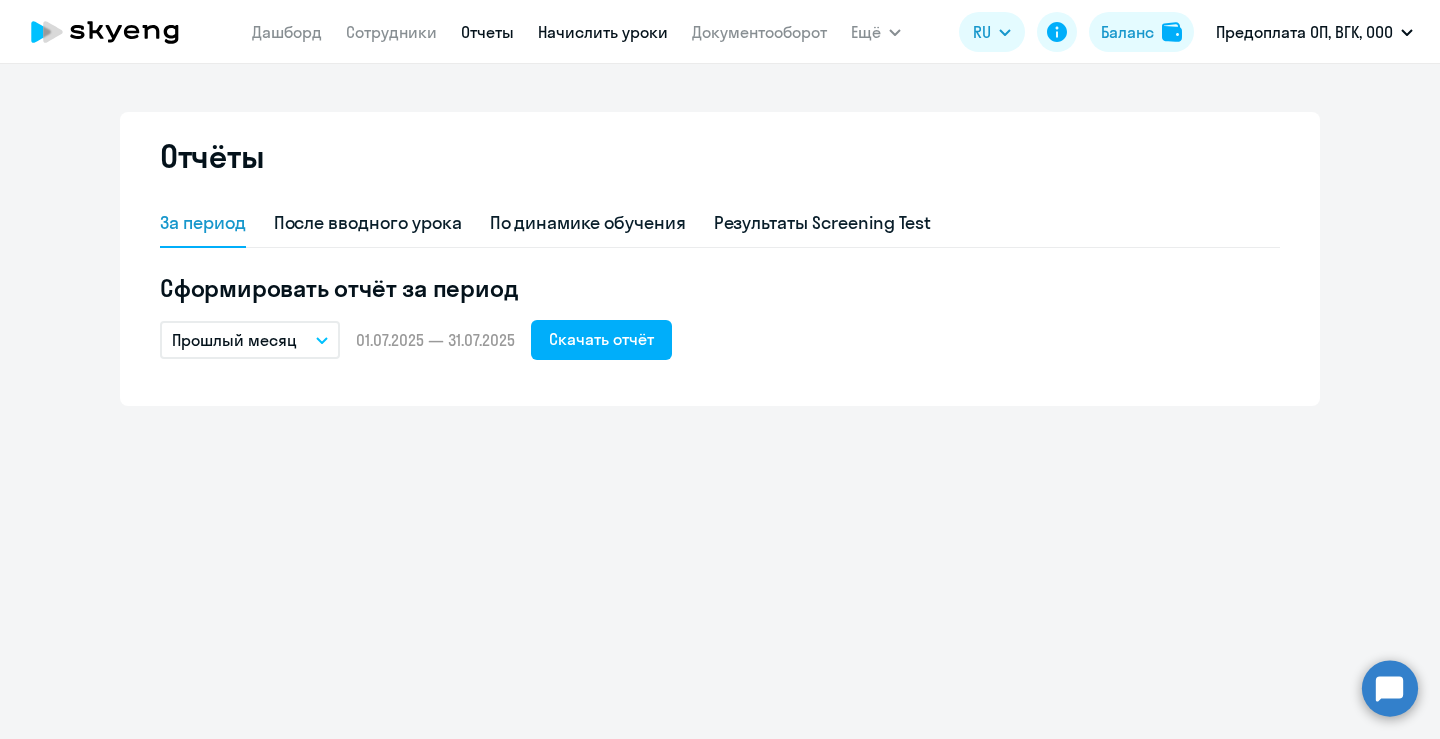 click on "Начислить уроки" at bounding box center (603, 32) 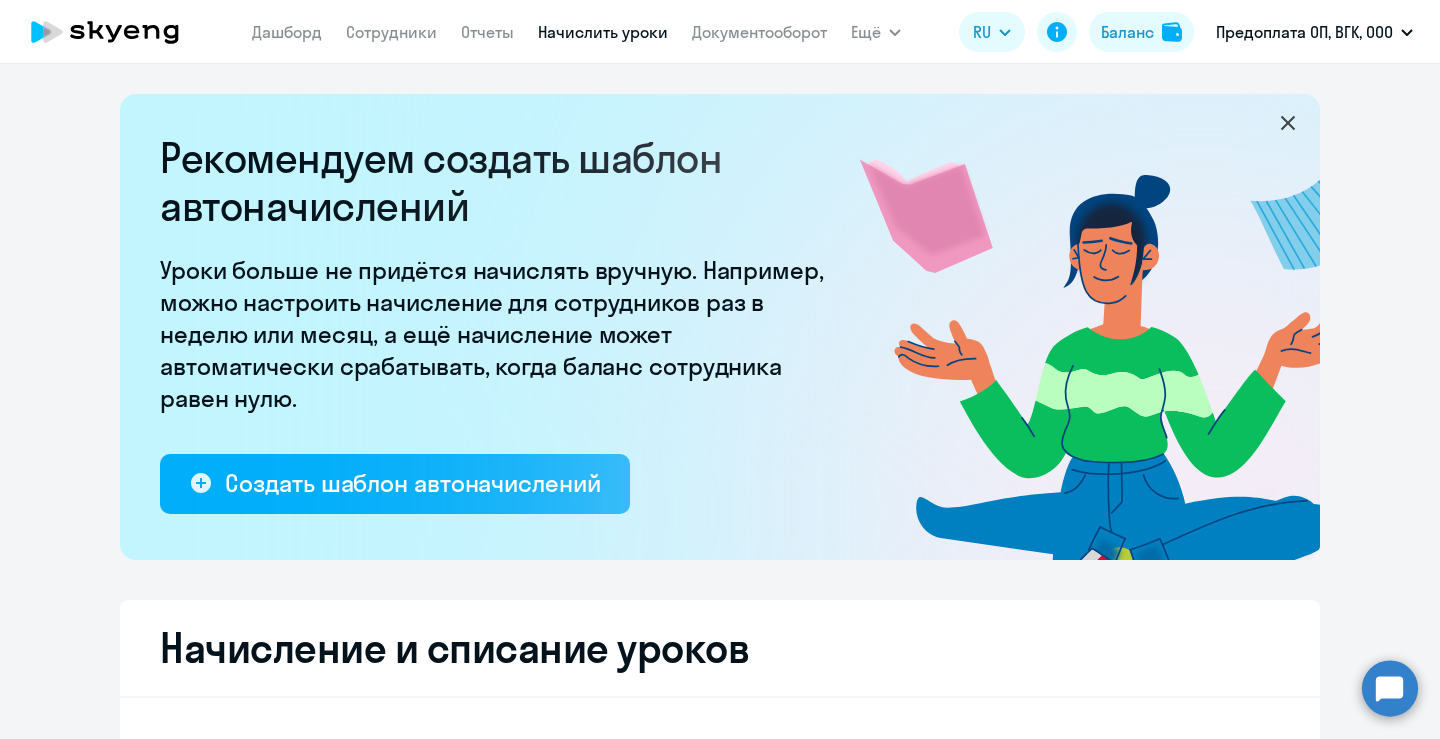 select on "10" 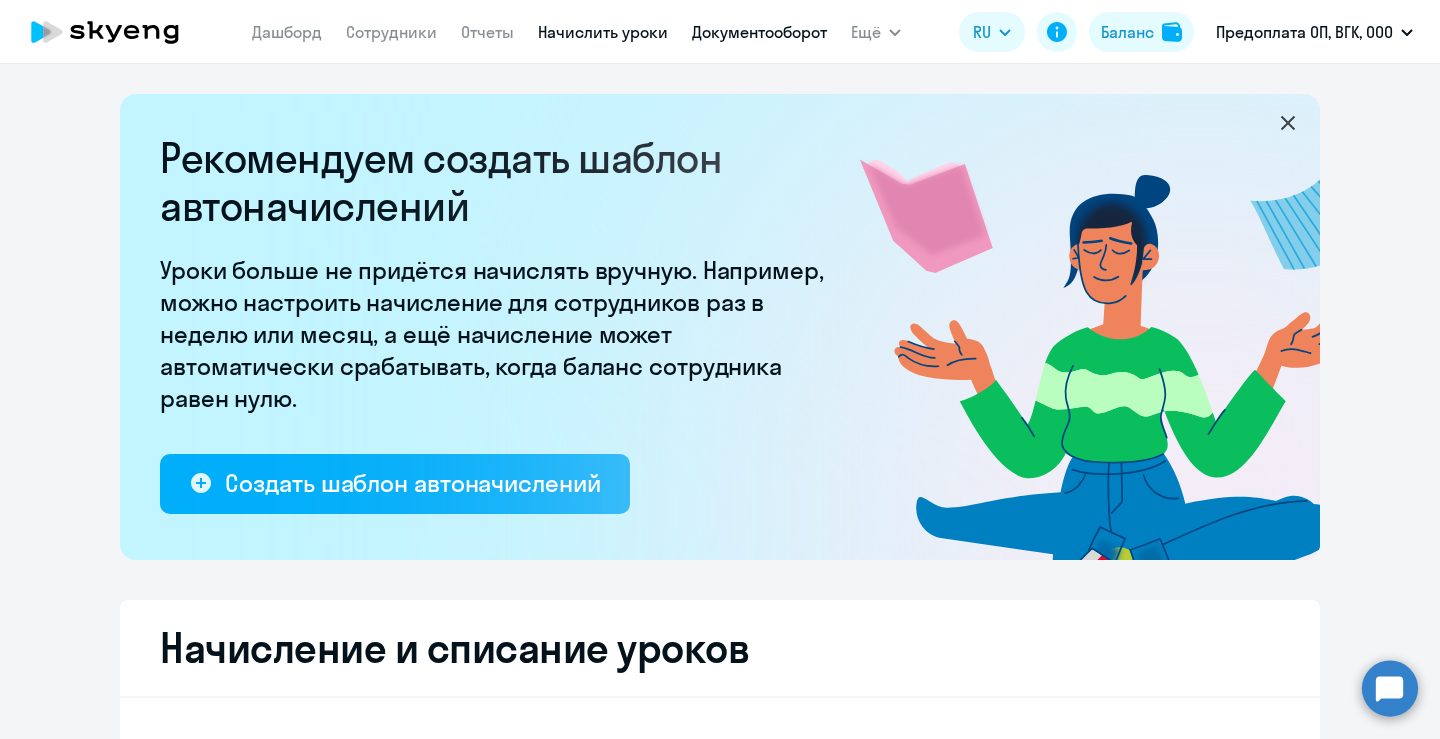 click on "Документооборот" at bounding box center [759, 32] 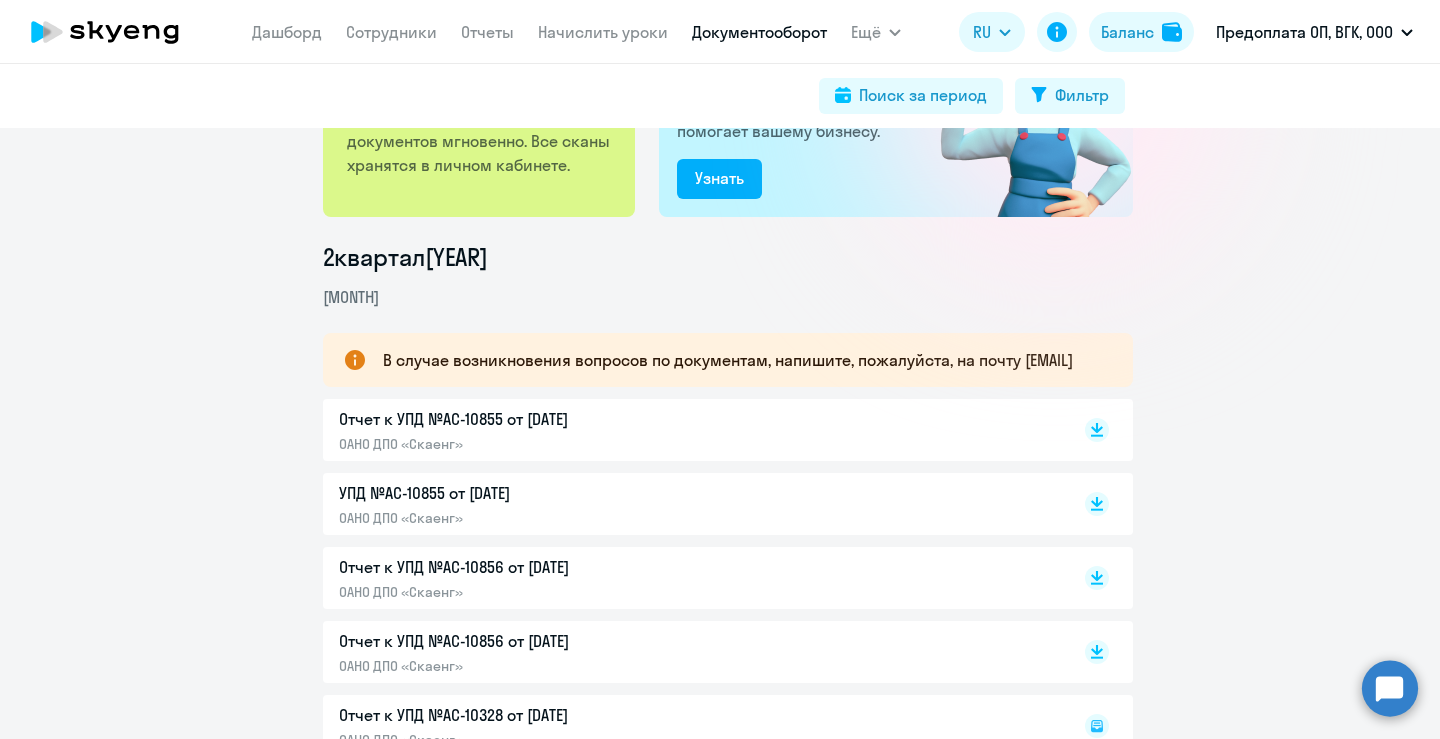 scroll, scrollTop: 0, scrollLeft: 0, axis: both 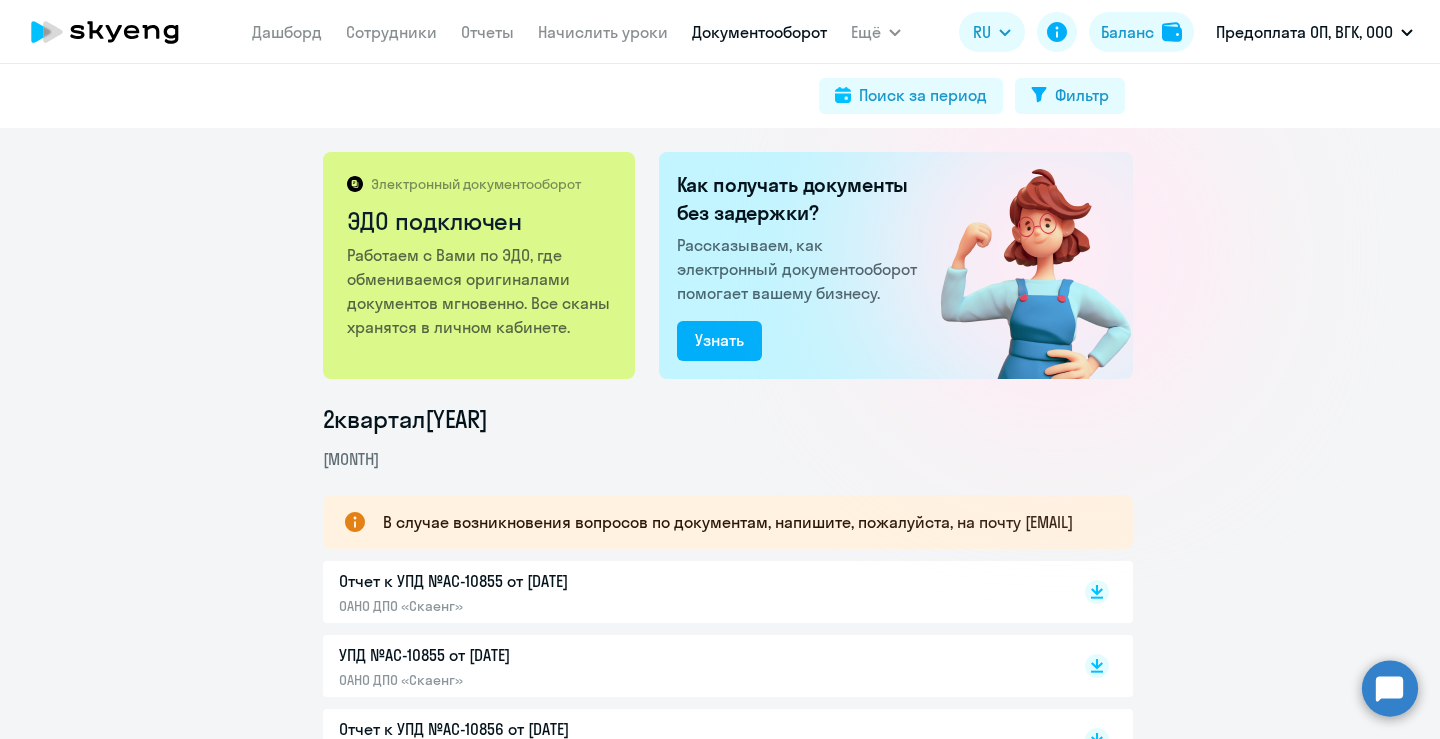 click on "Отчет к УПД №AC-10855 от [DATE]" 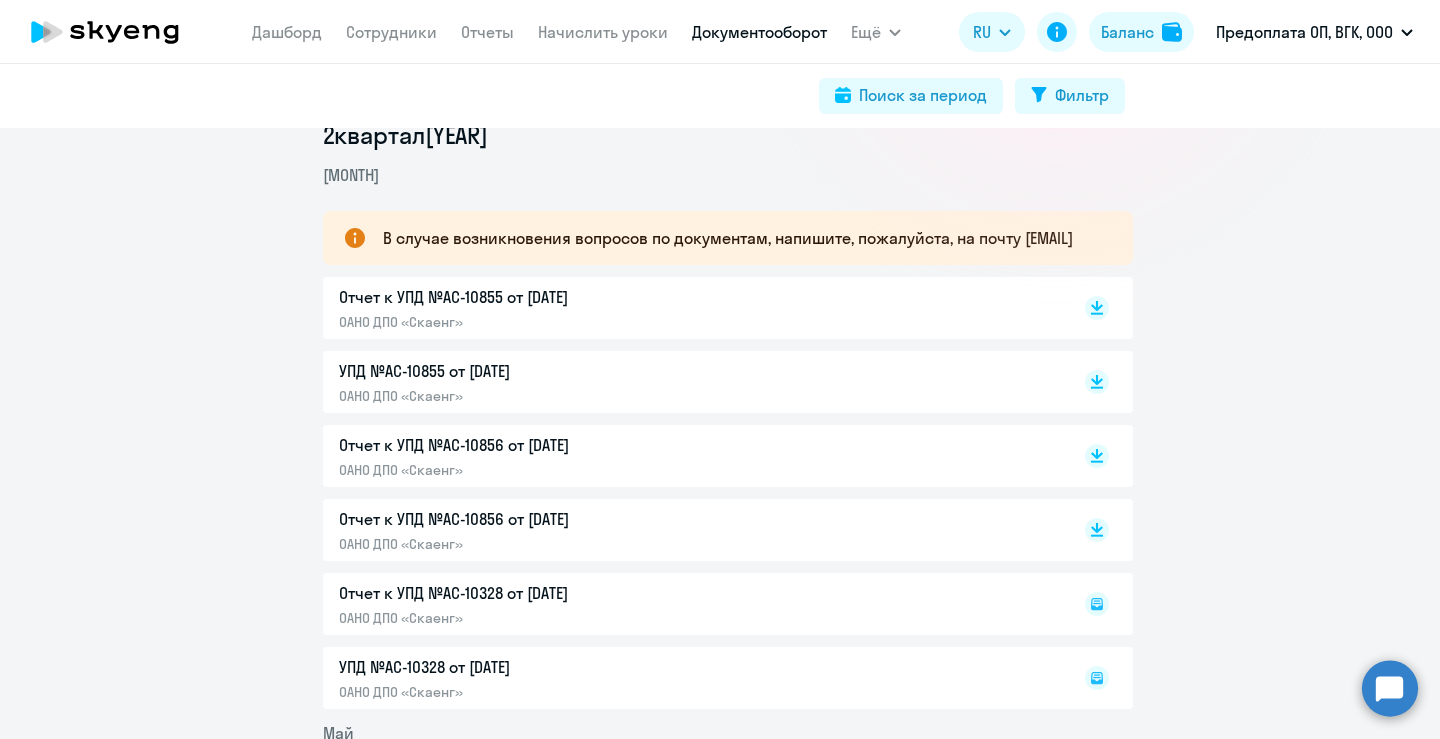 scroll, scrollTop: 0, scrollLeft: 0, axis: both 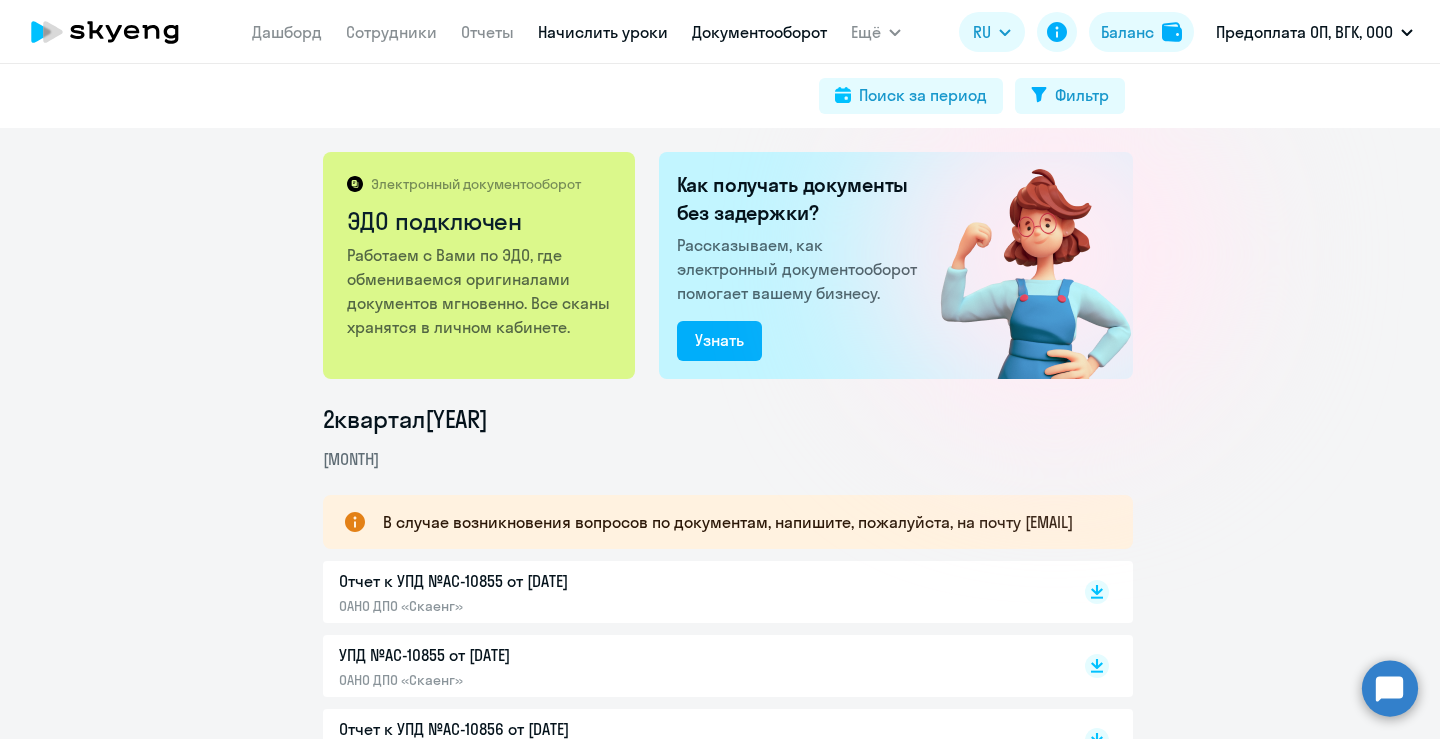 click on "Начислить уроки" at bounding box center [603, 32] 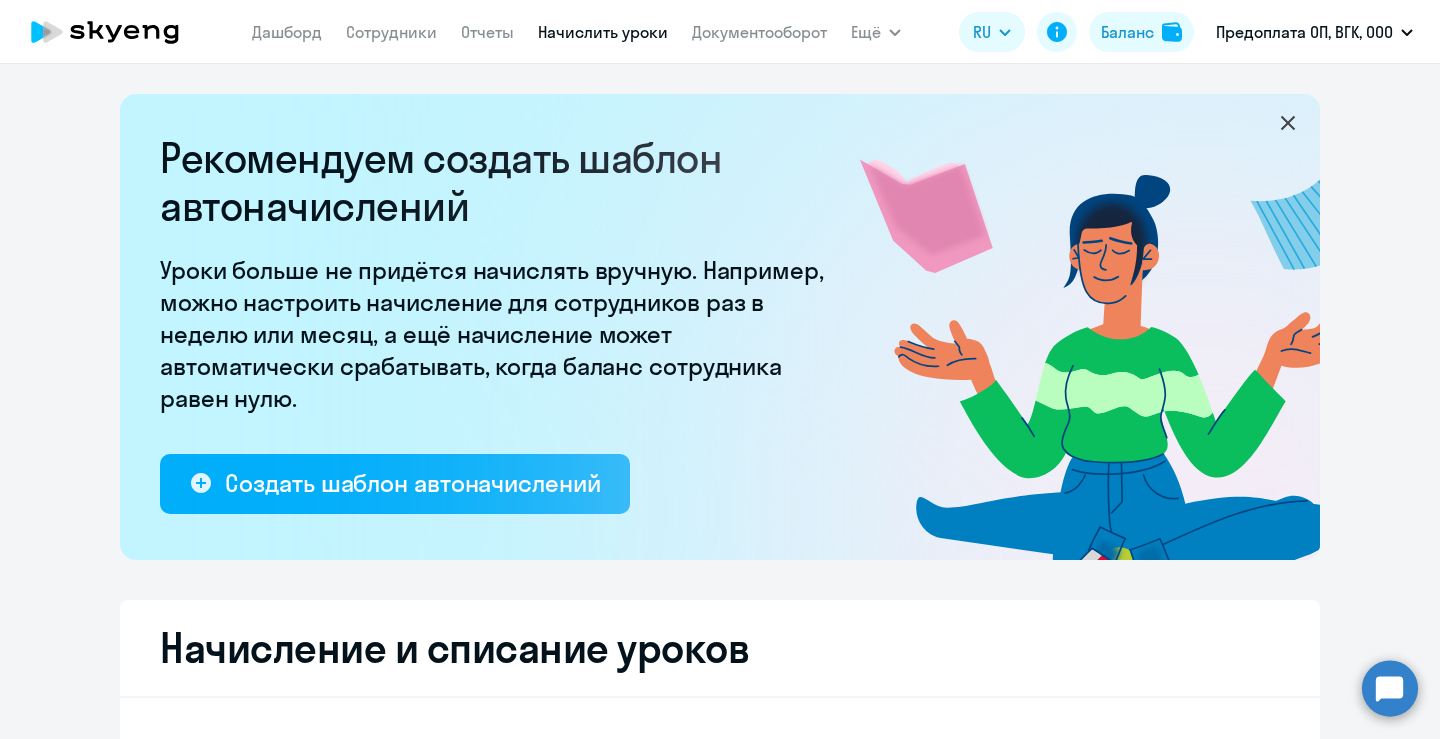 select on "10" 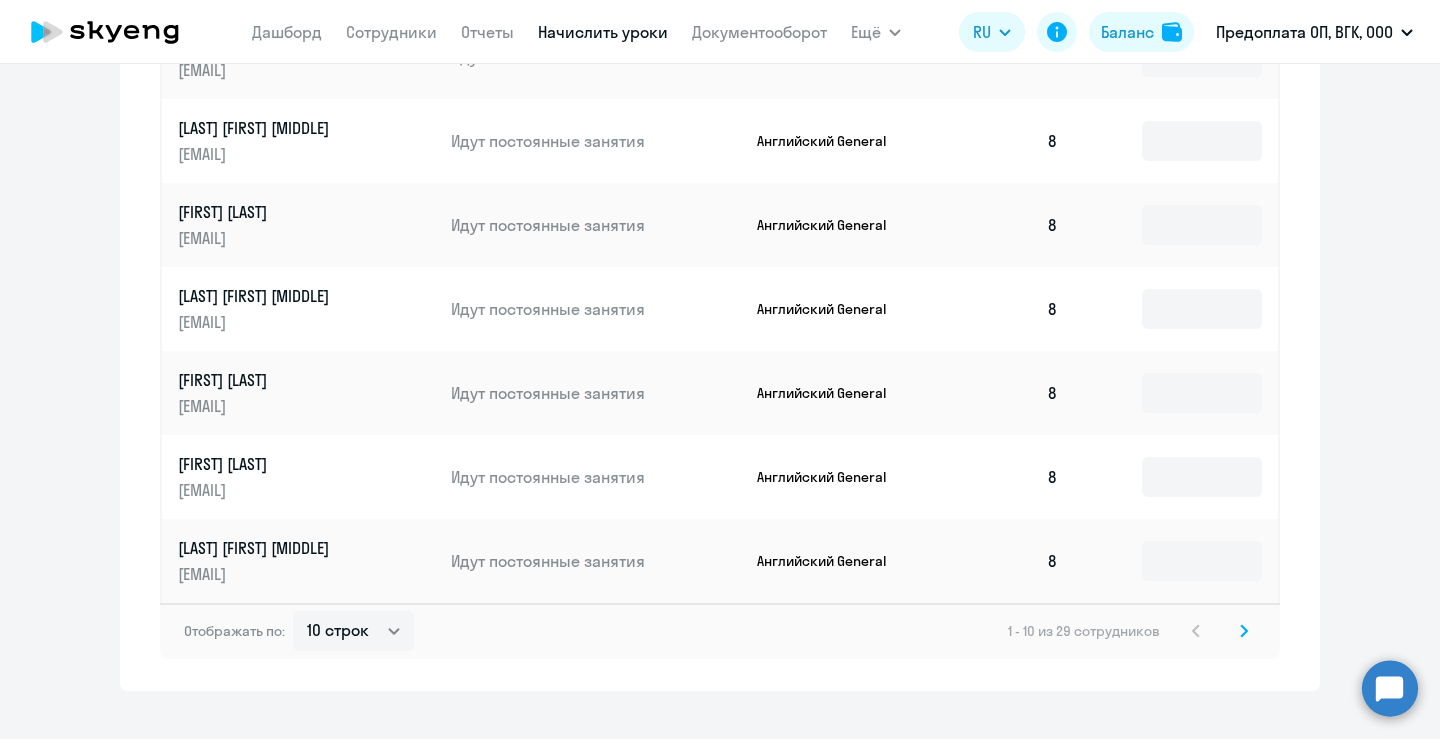 scroll, scrollTop: 1291, scrollLeft: 0, axis: vertical 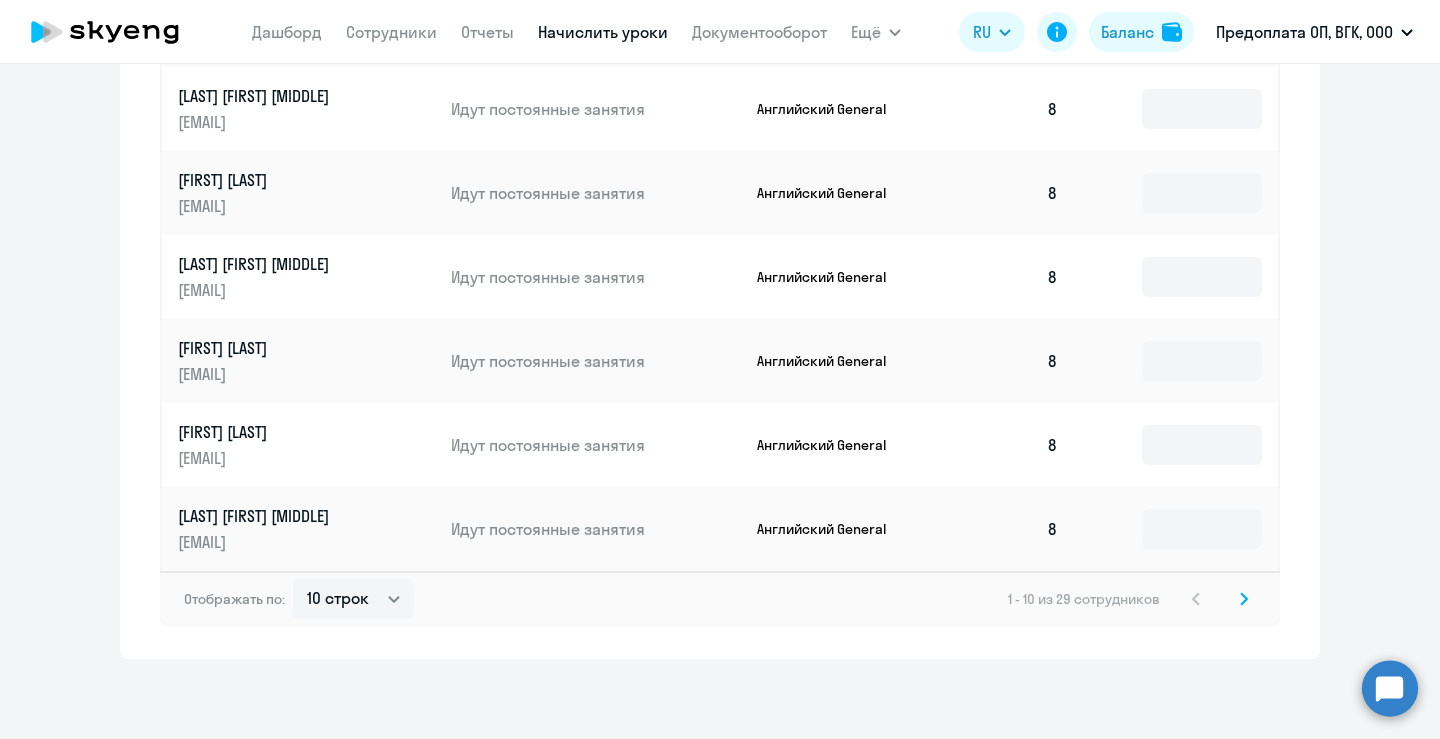 click on "Начисление и списание уроков Начисление уроков Начисление пакетов Ожидают оплаты Списание уроков Английский General 10
Английский с Native 0 Английский Premium 3
Talks 0
Имя сотрудника   Статус   Продукт   Остаток уроков   Начислить уроков  [FIRST] [LAST] [EMAIL] Идут постоянные занятия Английский General  8  [FIRST] [LAST] [EMAIL] Идут постоянные занятия Английский General  8  [FIRST] [LAST] [EMAIL] Идут постоянные занятия Английский General  8  [FIRST] [LAST] [EMAIL] Идут постоянные занятия Английский General  8  [EMAIL]  8   8   8" 